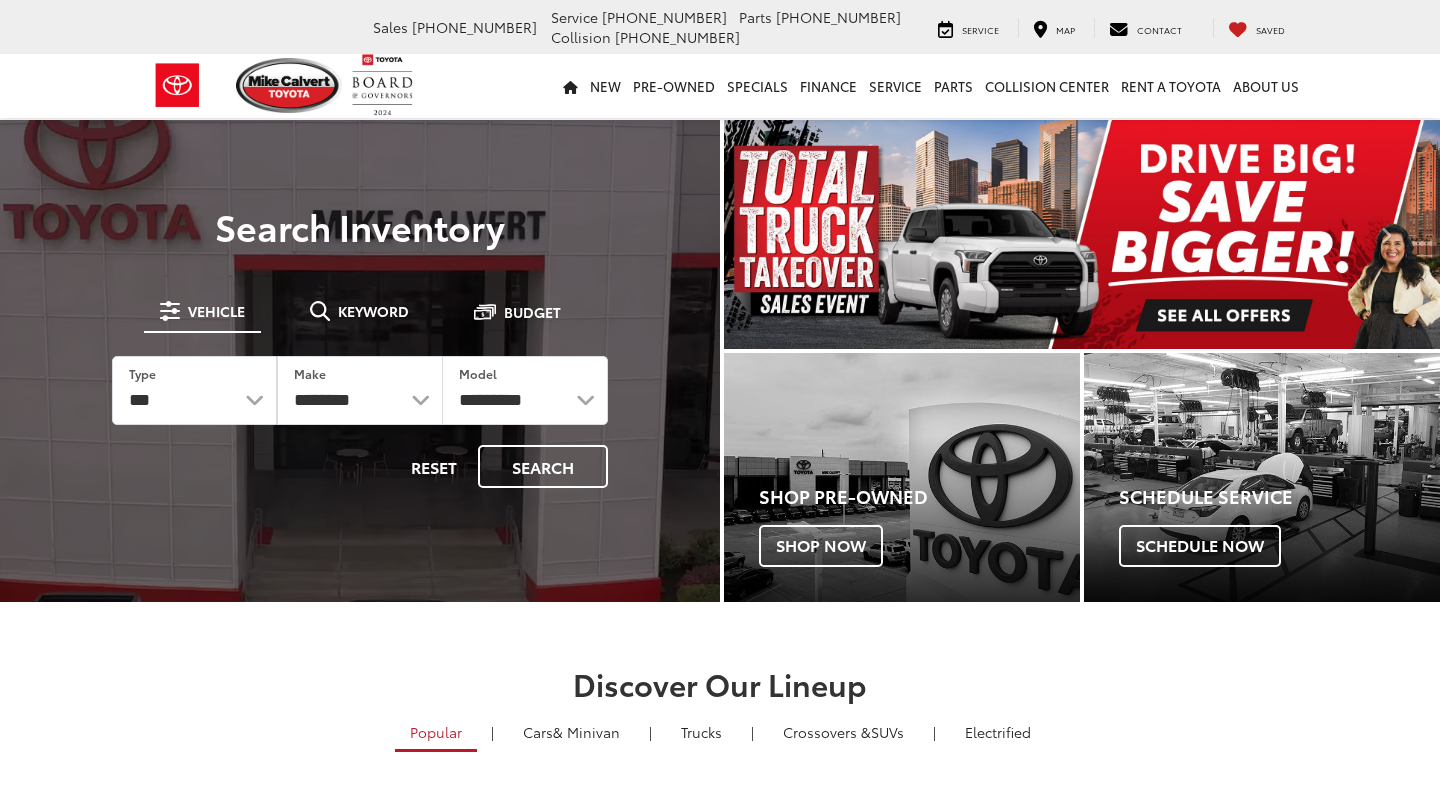 scroll, scrollTop: 0, scrollLeft: 0, axis: both 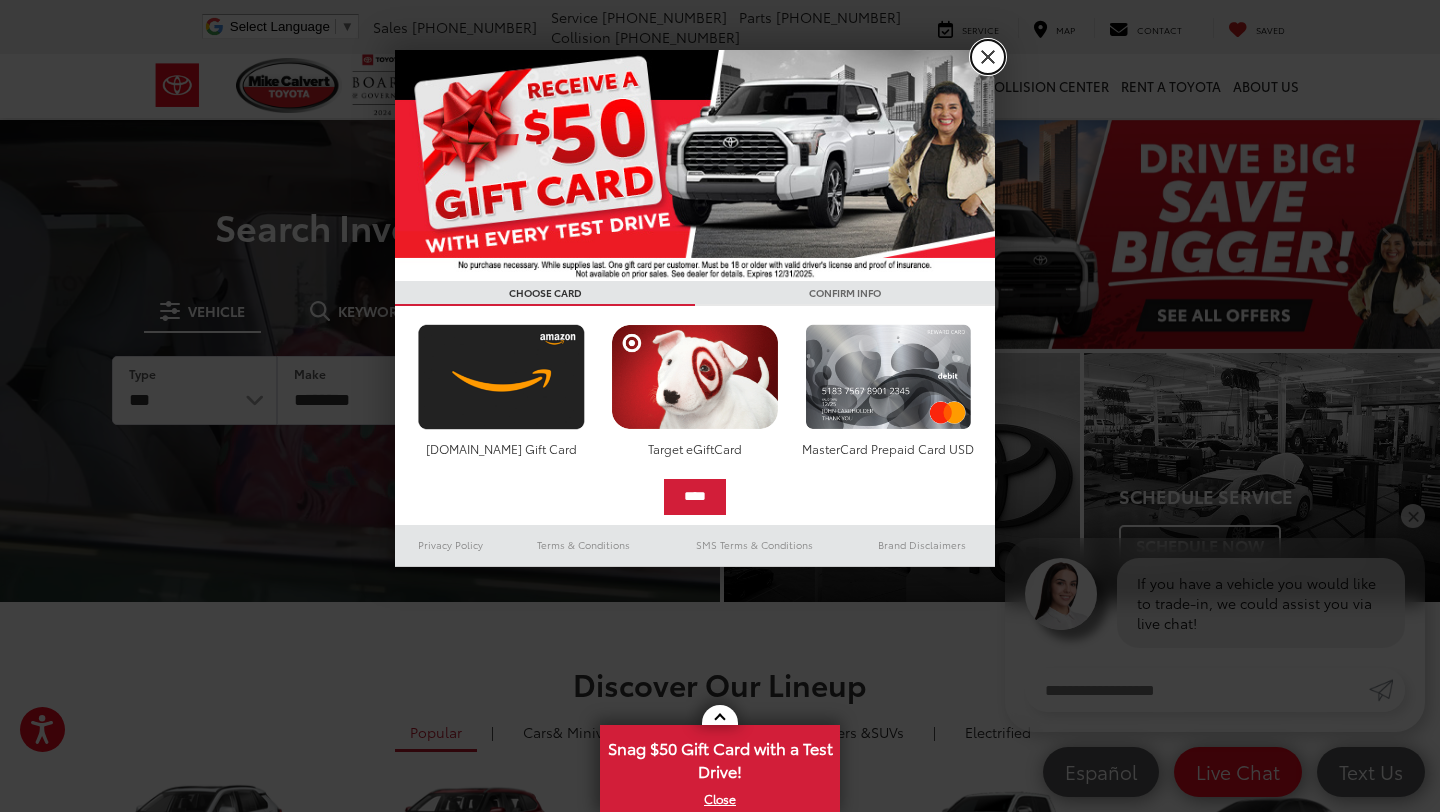 click on "X" at bounding box center [988, 57] 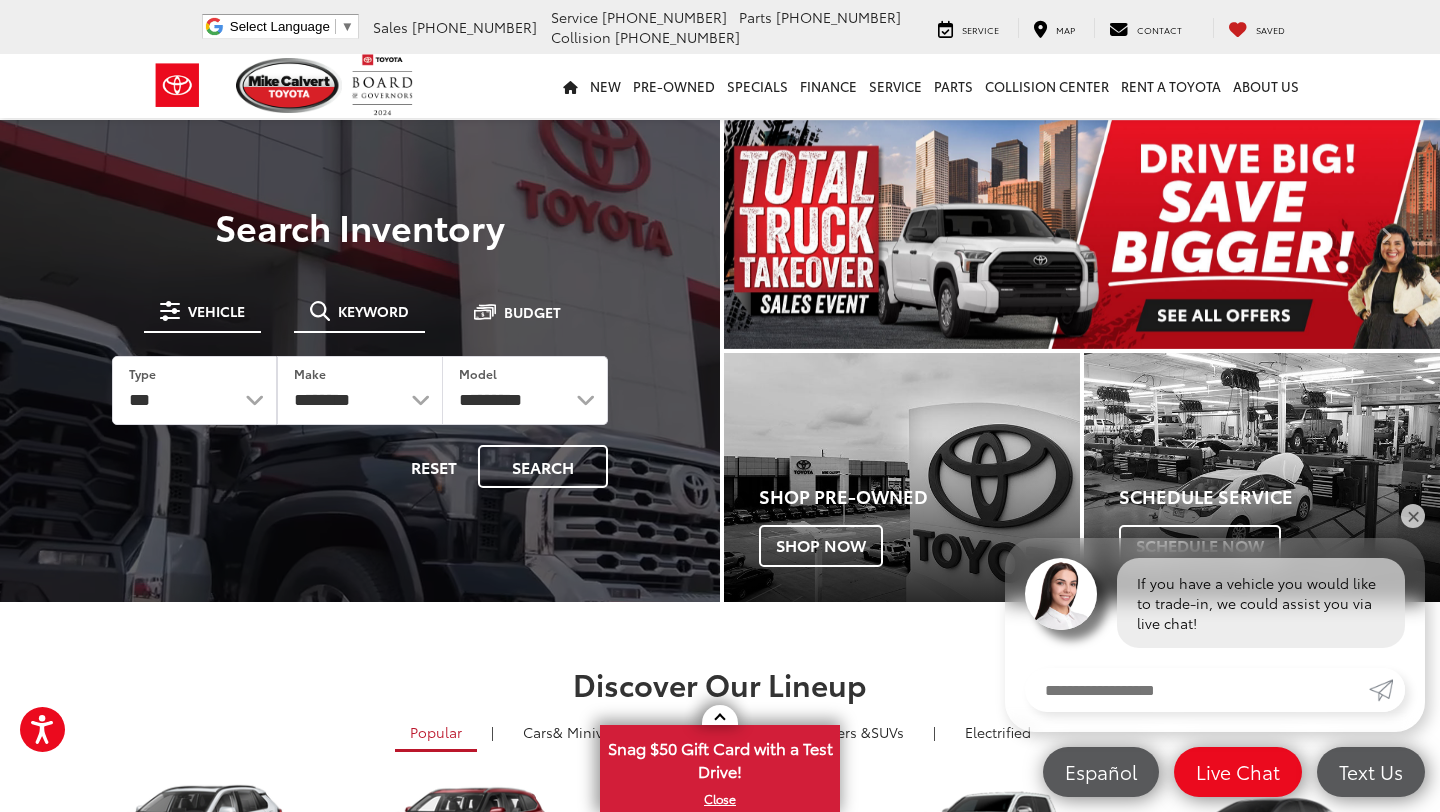 scroll, scrollTop: 0, scrollLeft: 0, axis: both 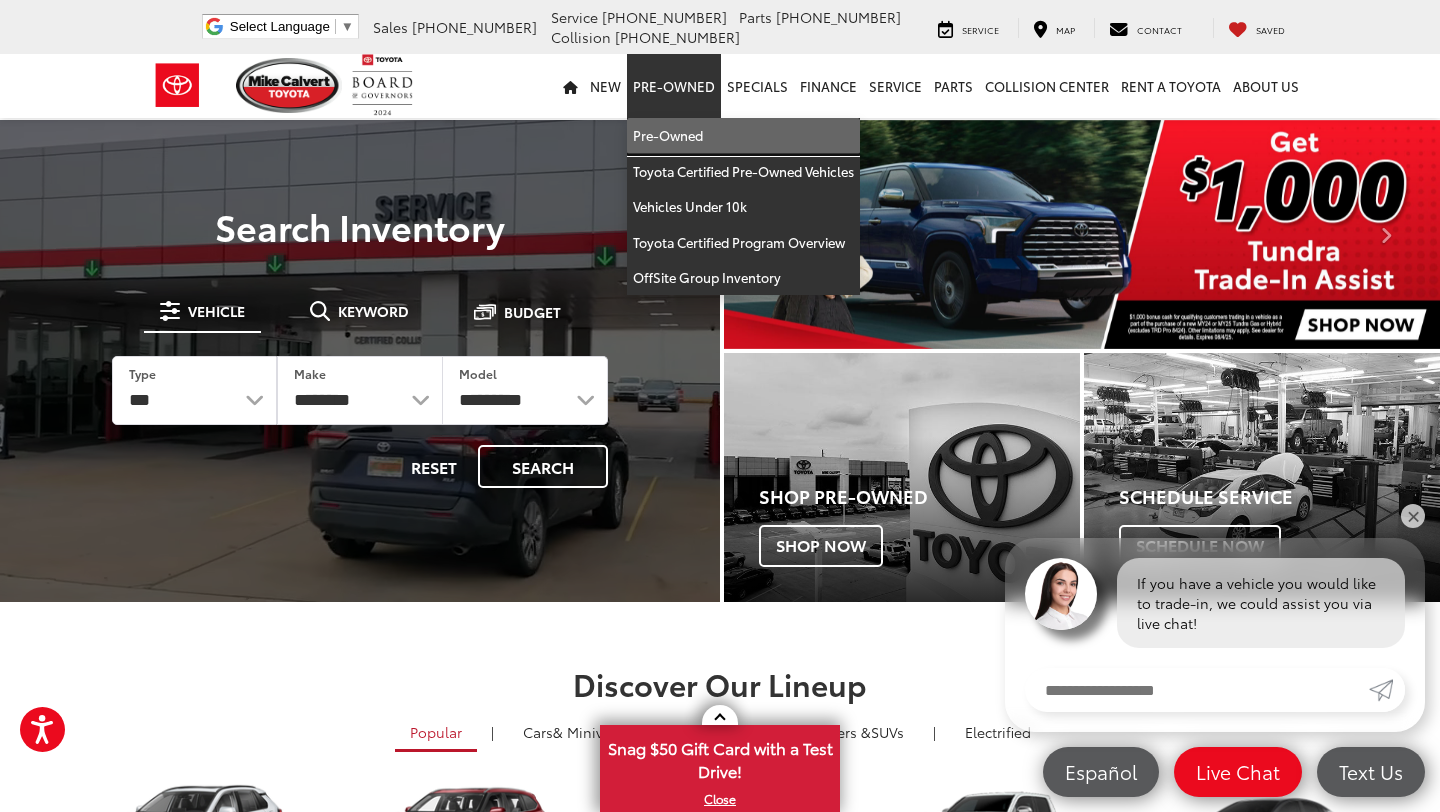 click on "Pre-Owned" at bounding box center [743, 136] 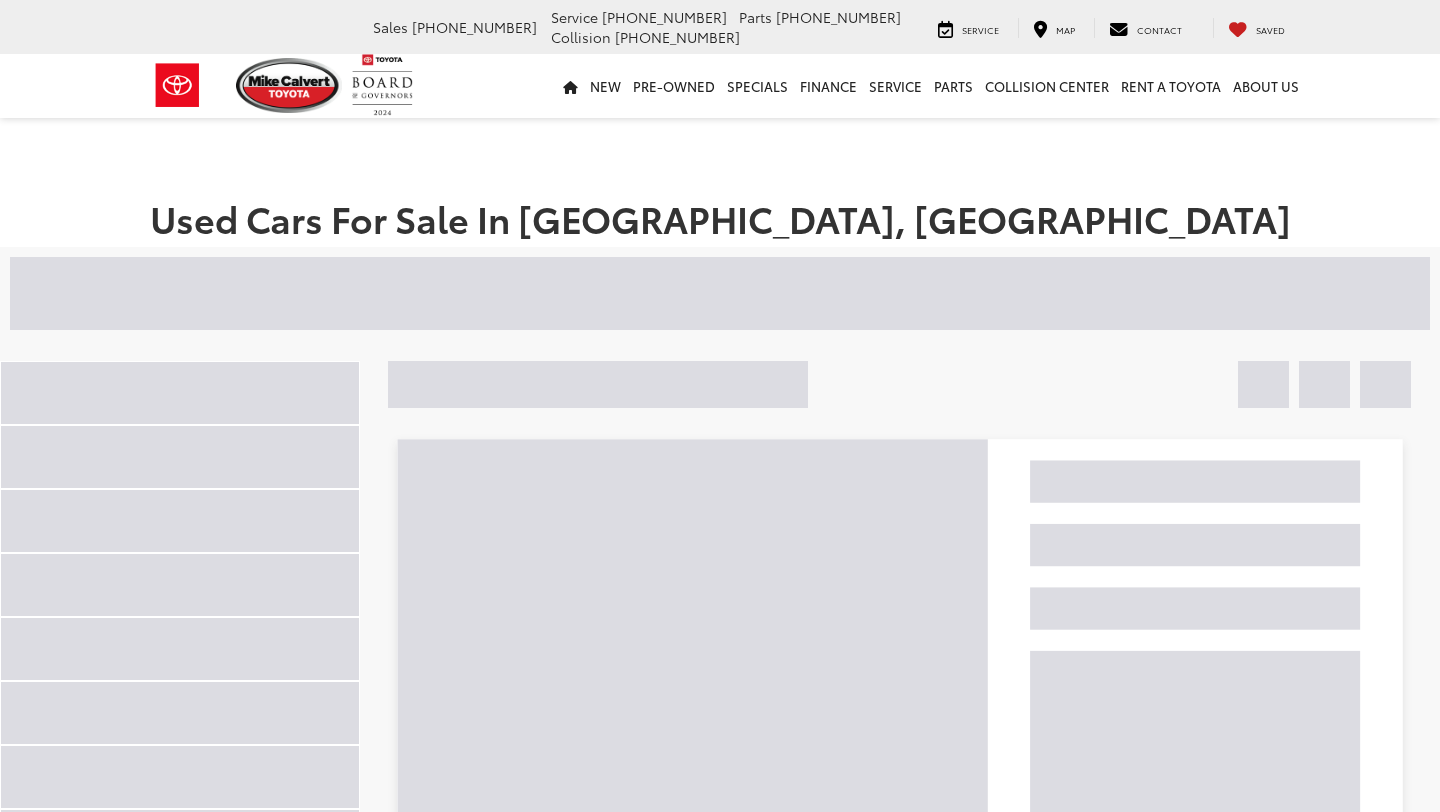 scroll, scrollTop: 0, scrollLeft: 0, axis: both 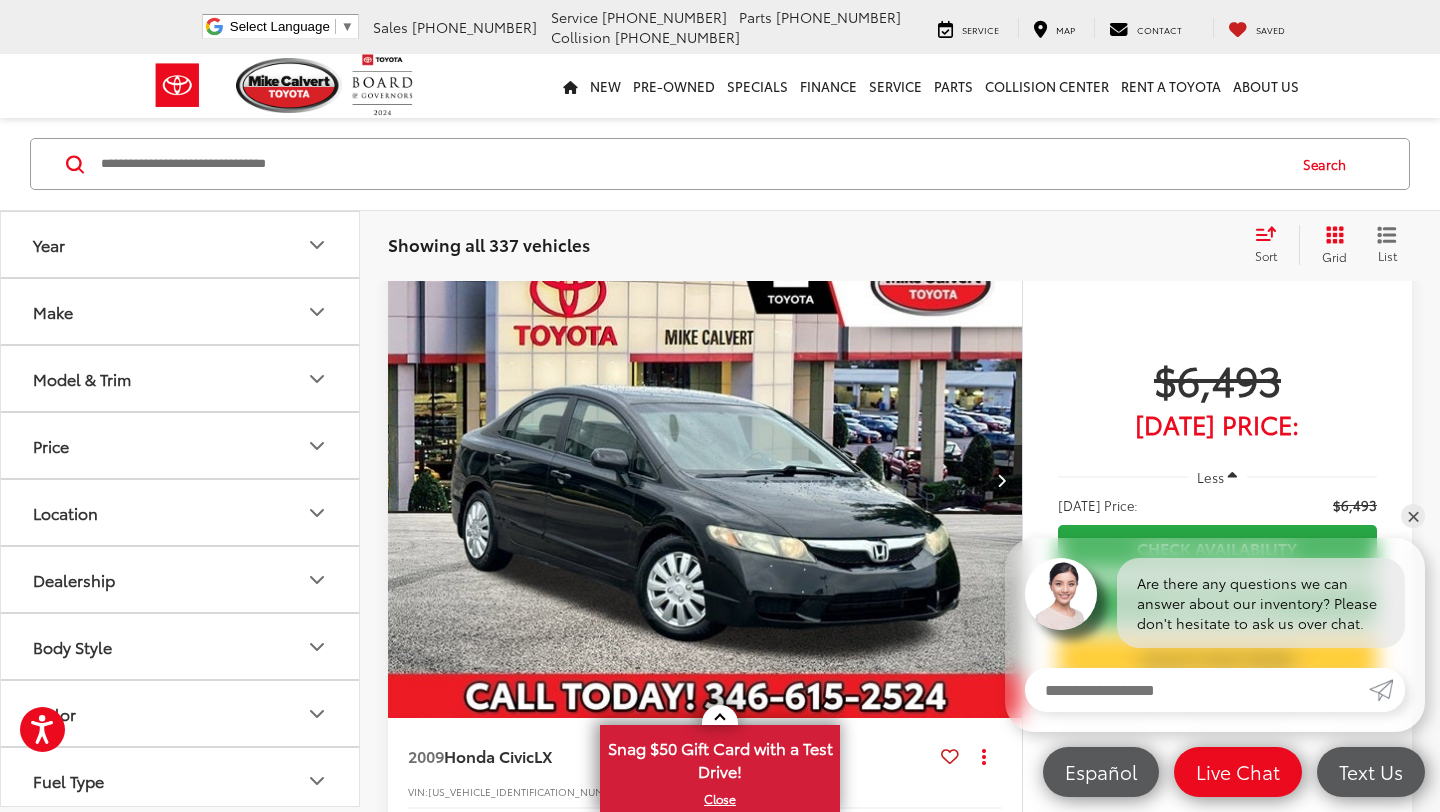 click on "Make" at bounding box center (181, 311) 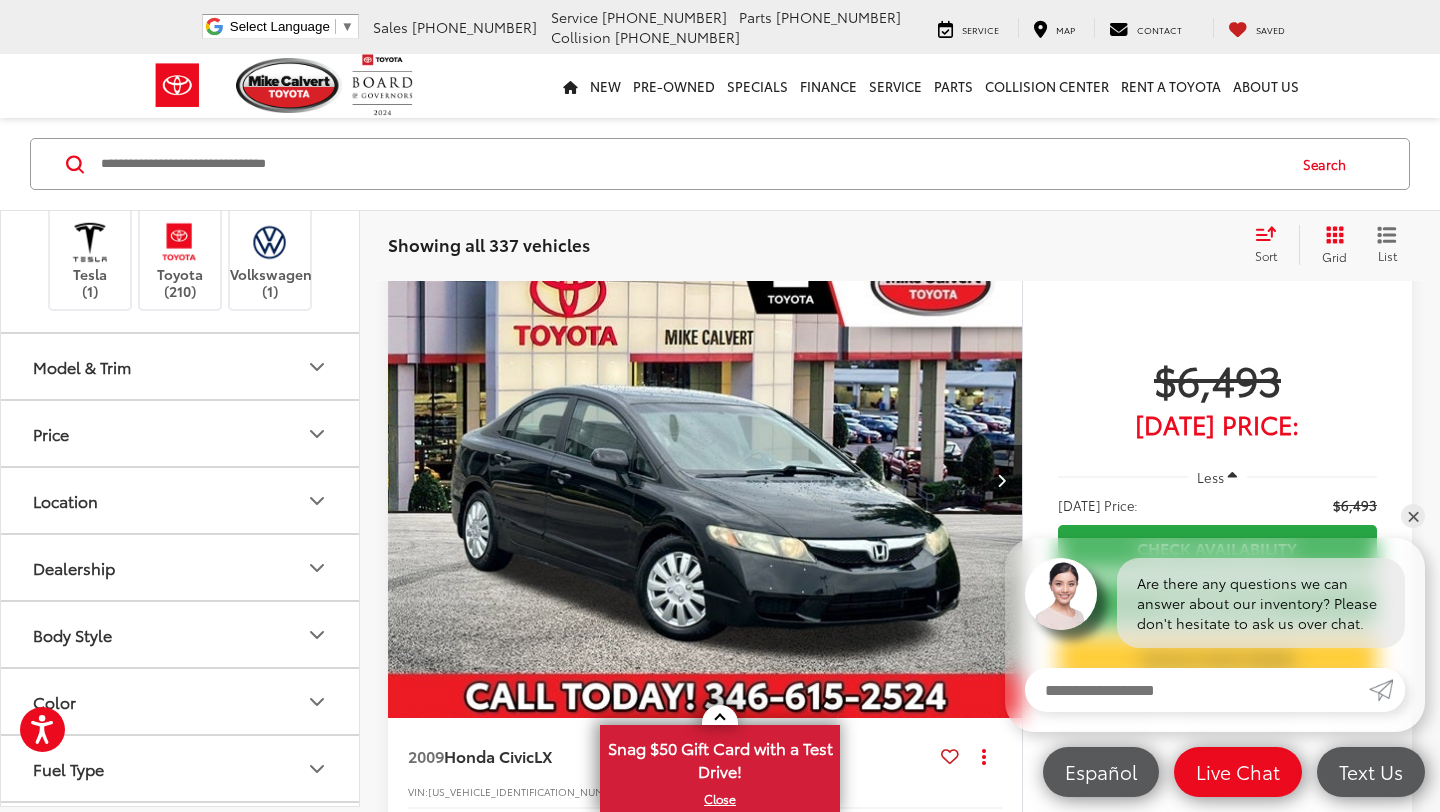scroll, scrollTop: 600, scrollLeft: 0, axis: vertical 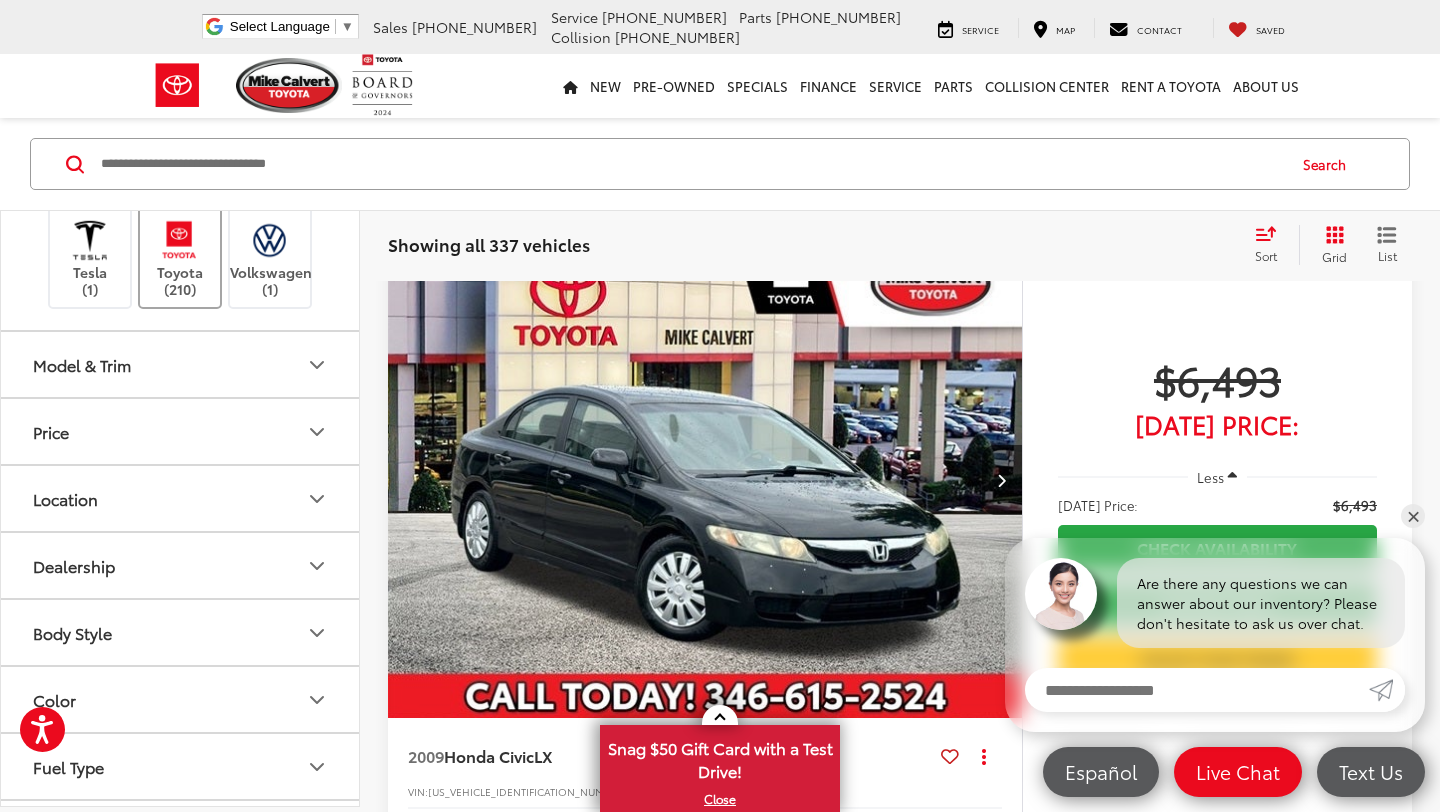 click on "Toyota   (210)" at bounding box center (180, 256) 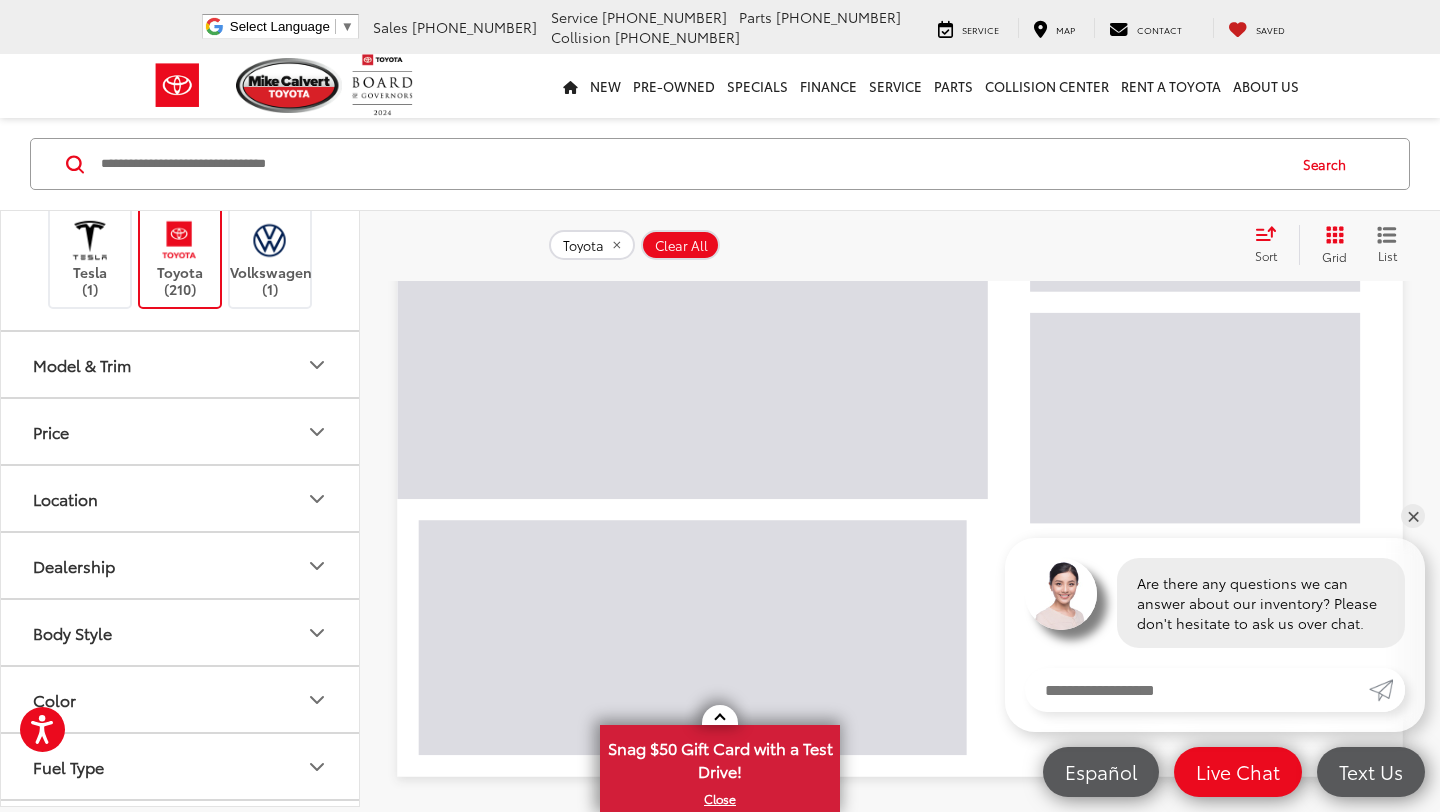 scroll, scrollTop: 129, scrollLeft: 0, axis: vertical 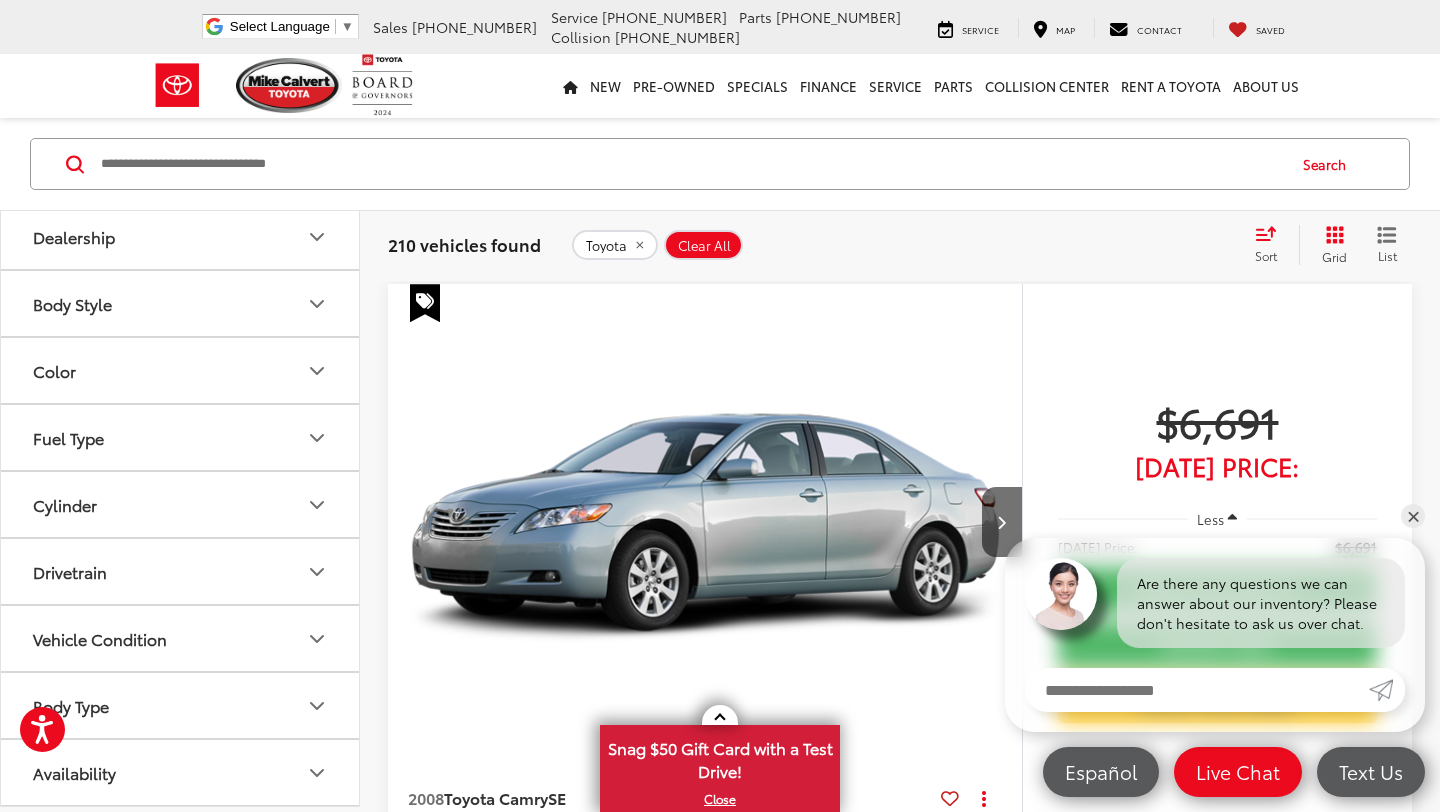 click on "Model & Trim" at bounding box center [181, 35] 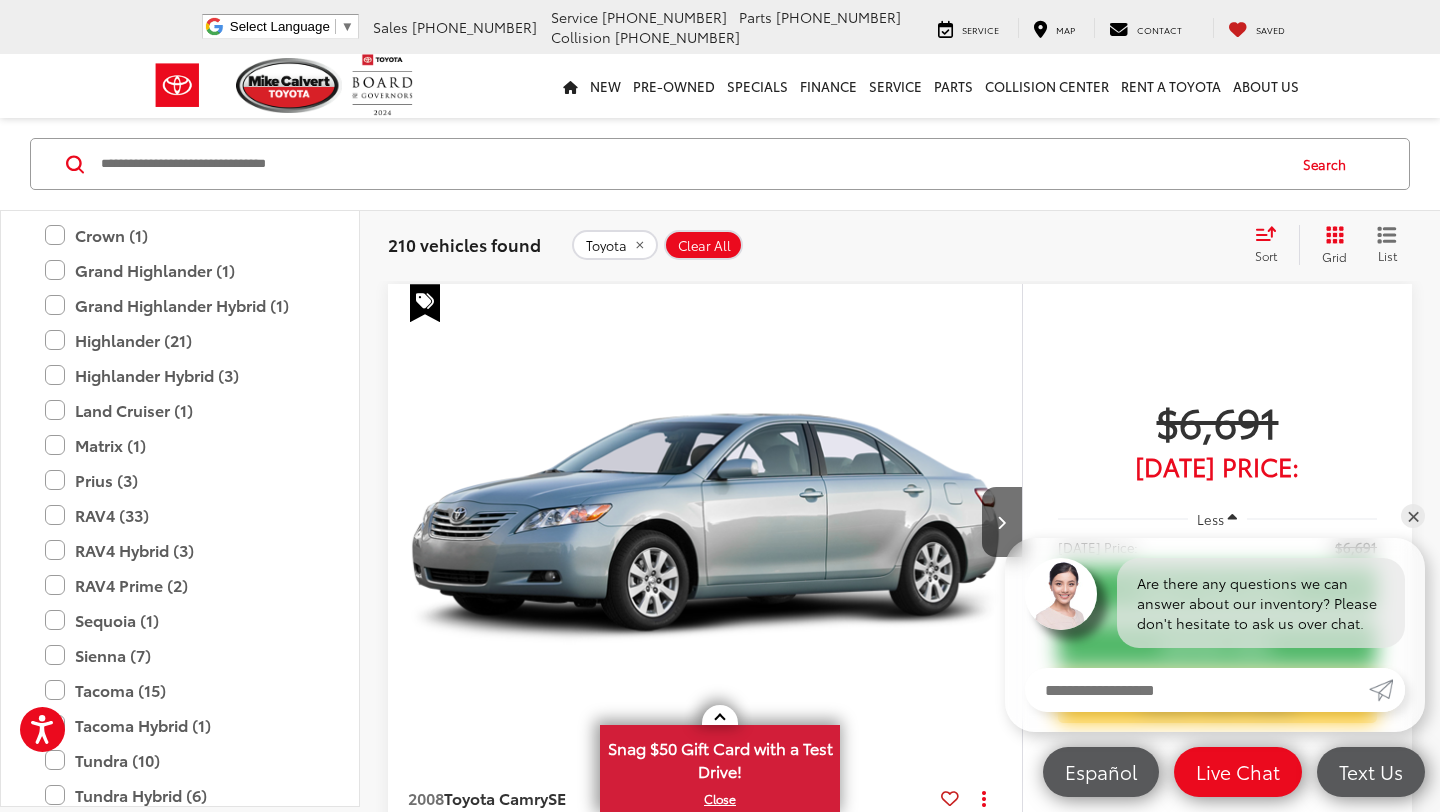 click on "Corolla (31)" at bounding box center [180, 130] 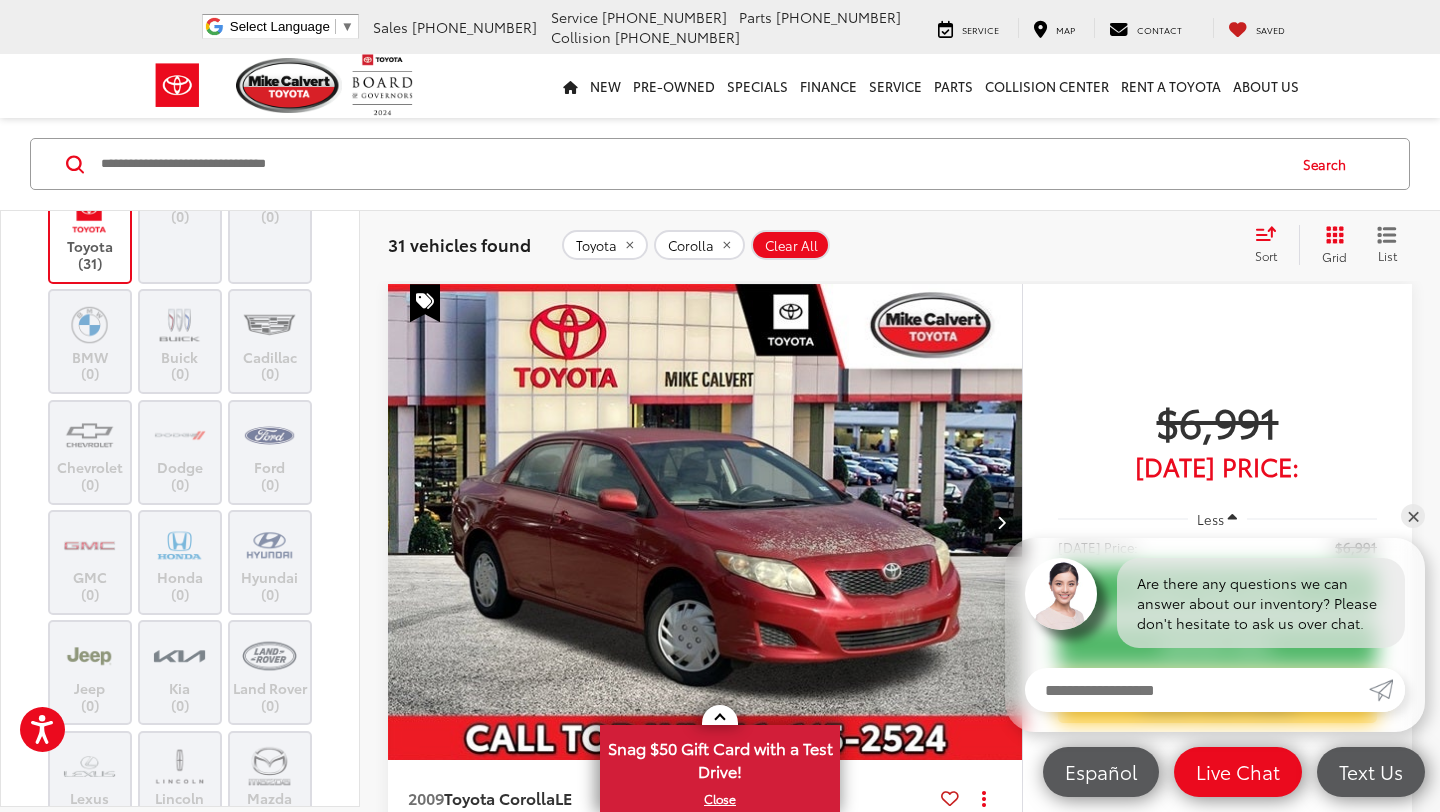 scroll, scrollTop: 0, scrollLeft: 0, axis: both 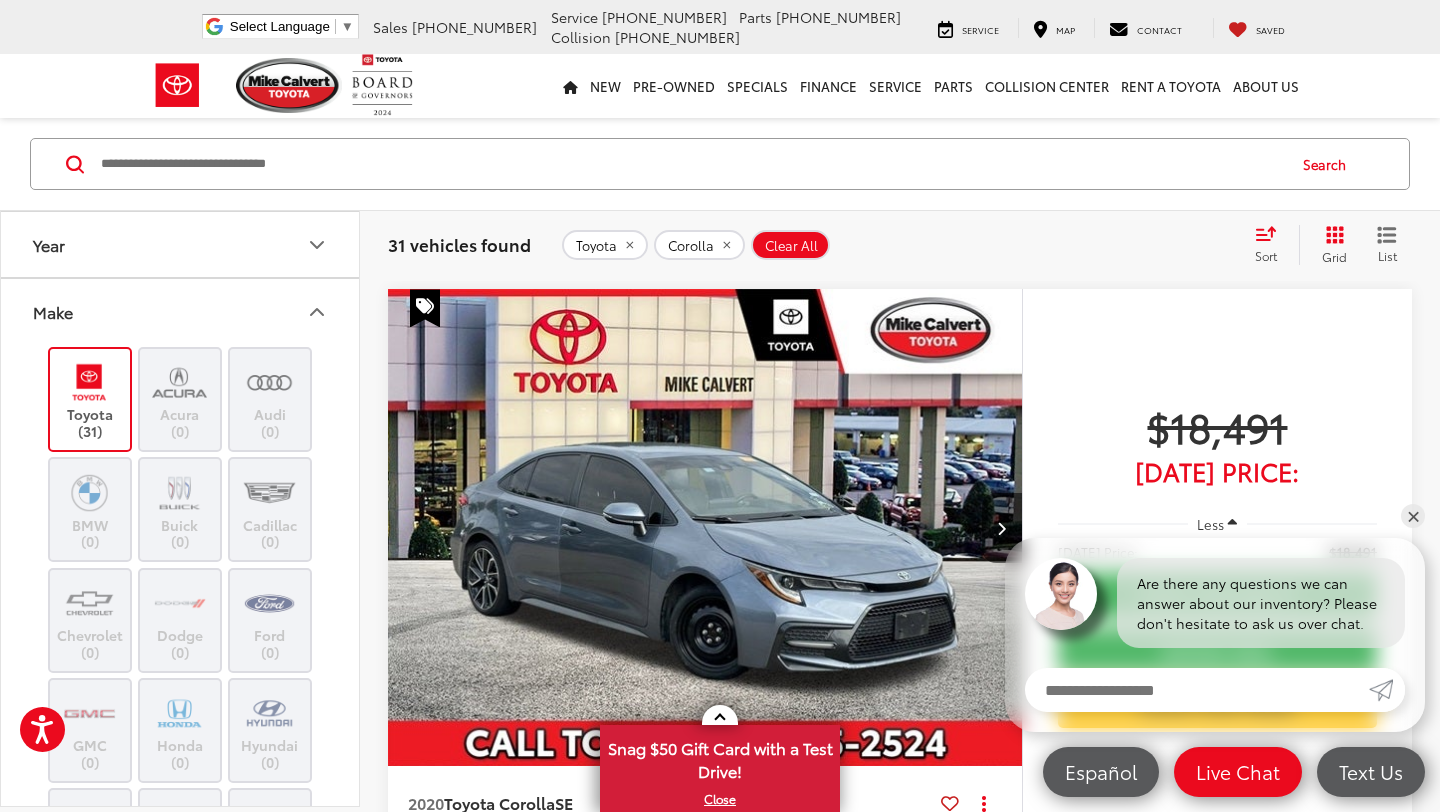 click 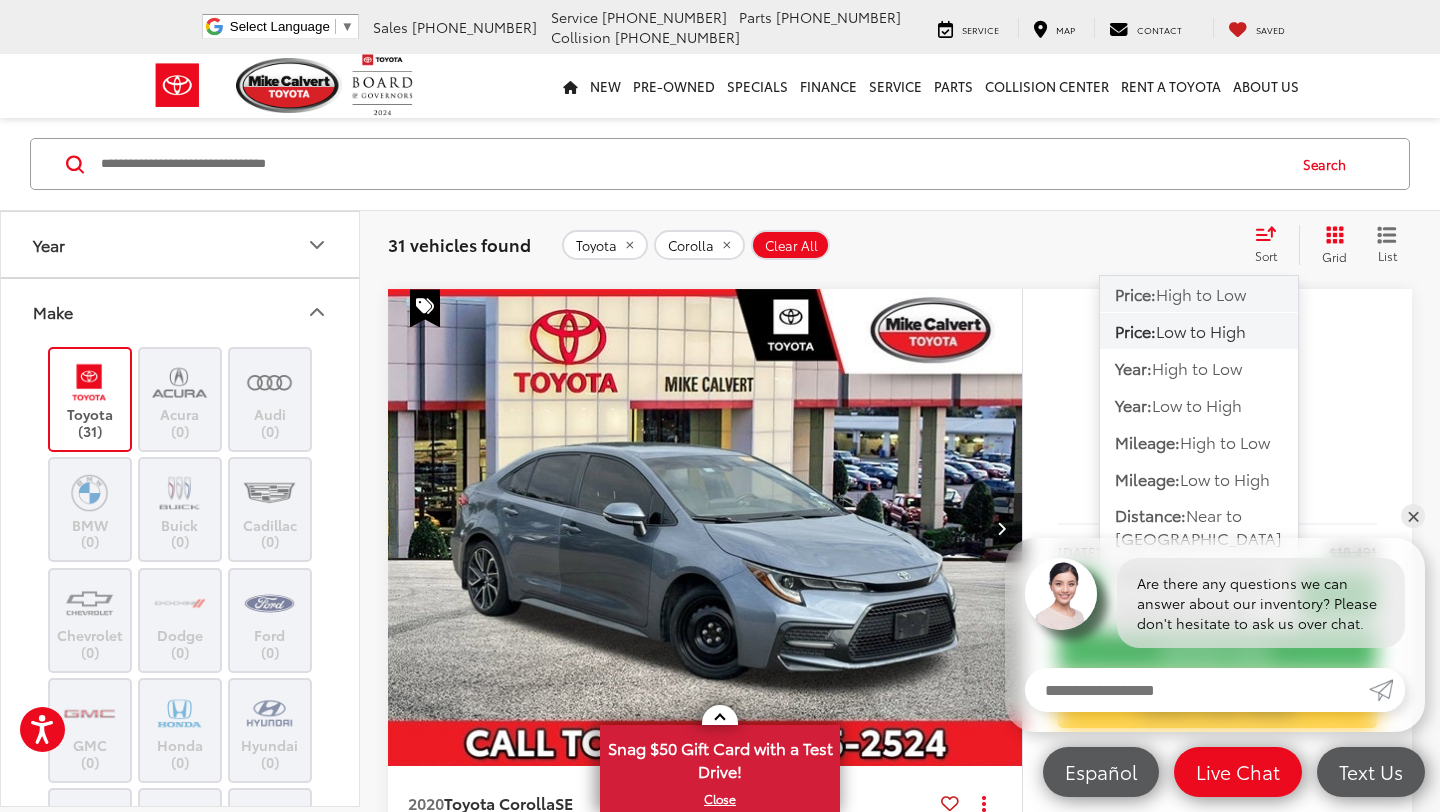 click on "High to Low" at bounding box center (1201, 293) 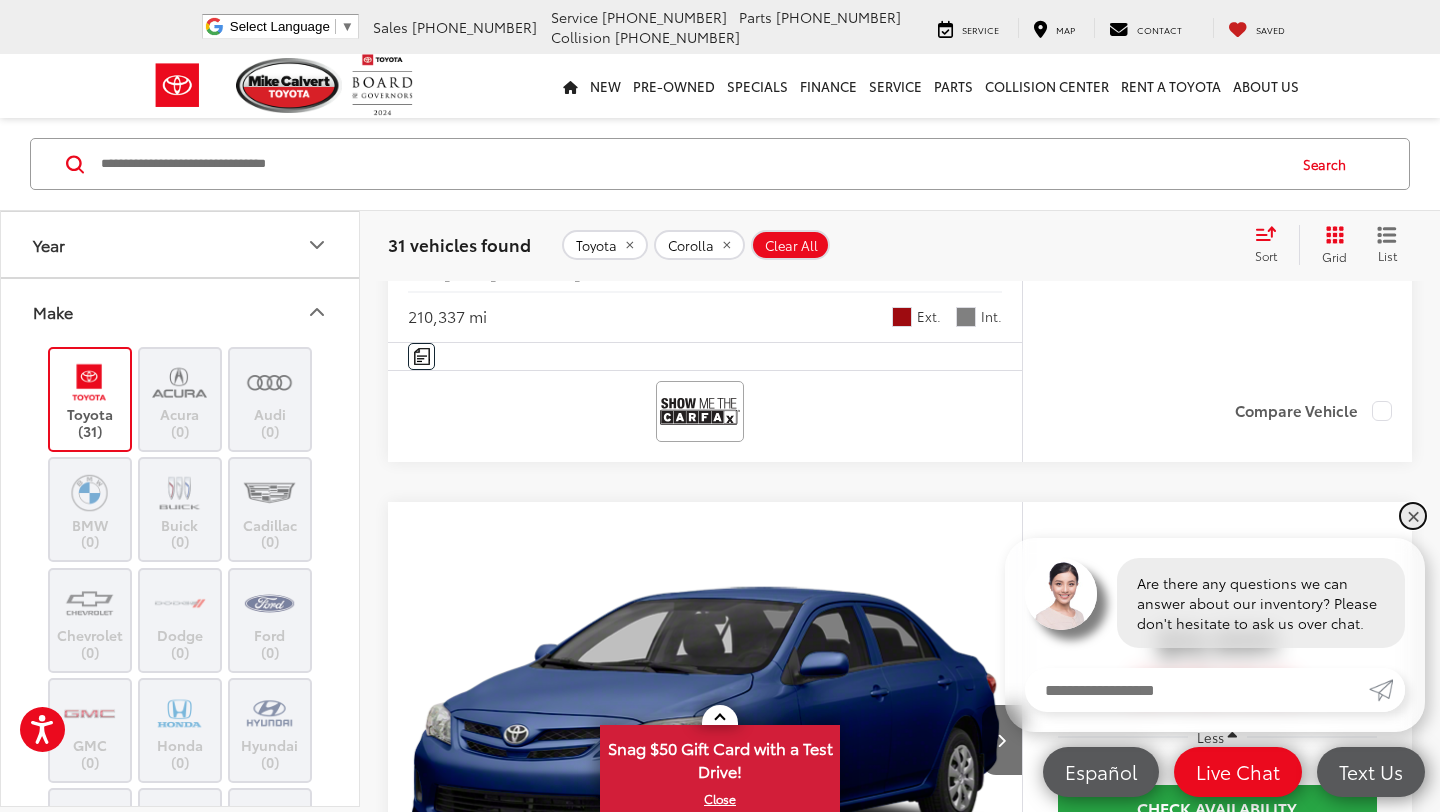 click on "✕" at bounding box center (1413, 516) 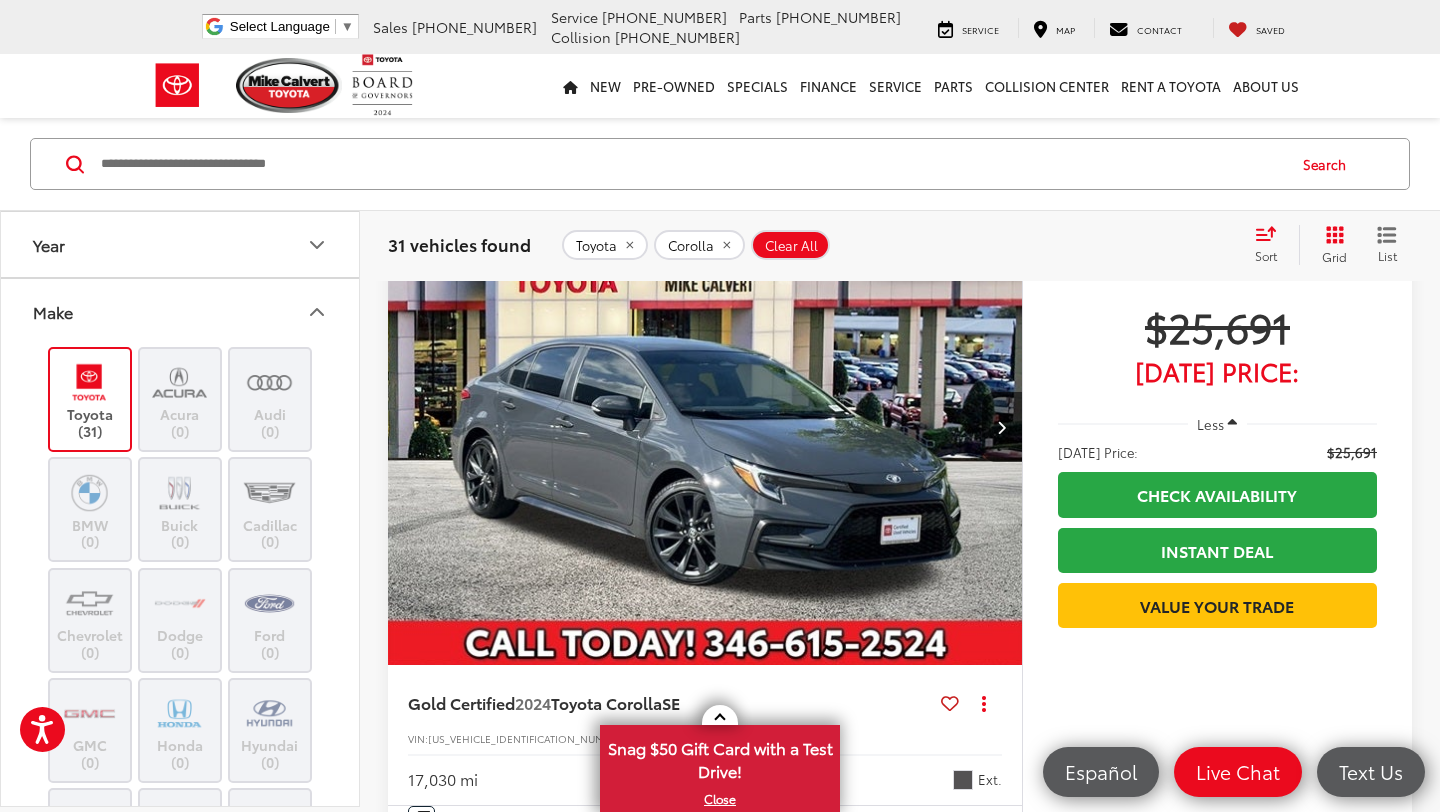scroll, scrollTop: 997, scrollLeft: 0, axis: vertical 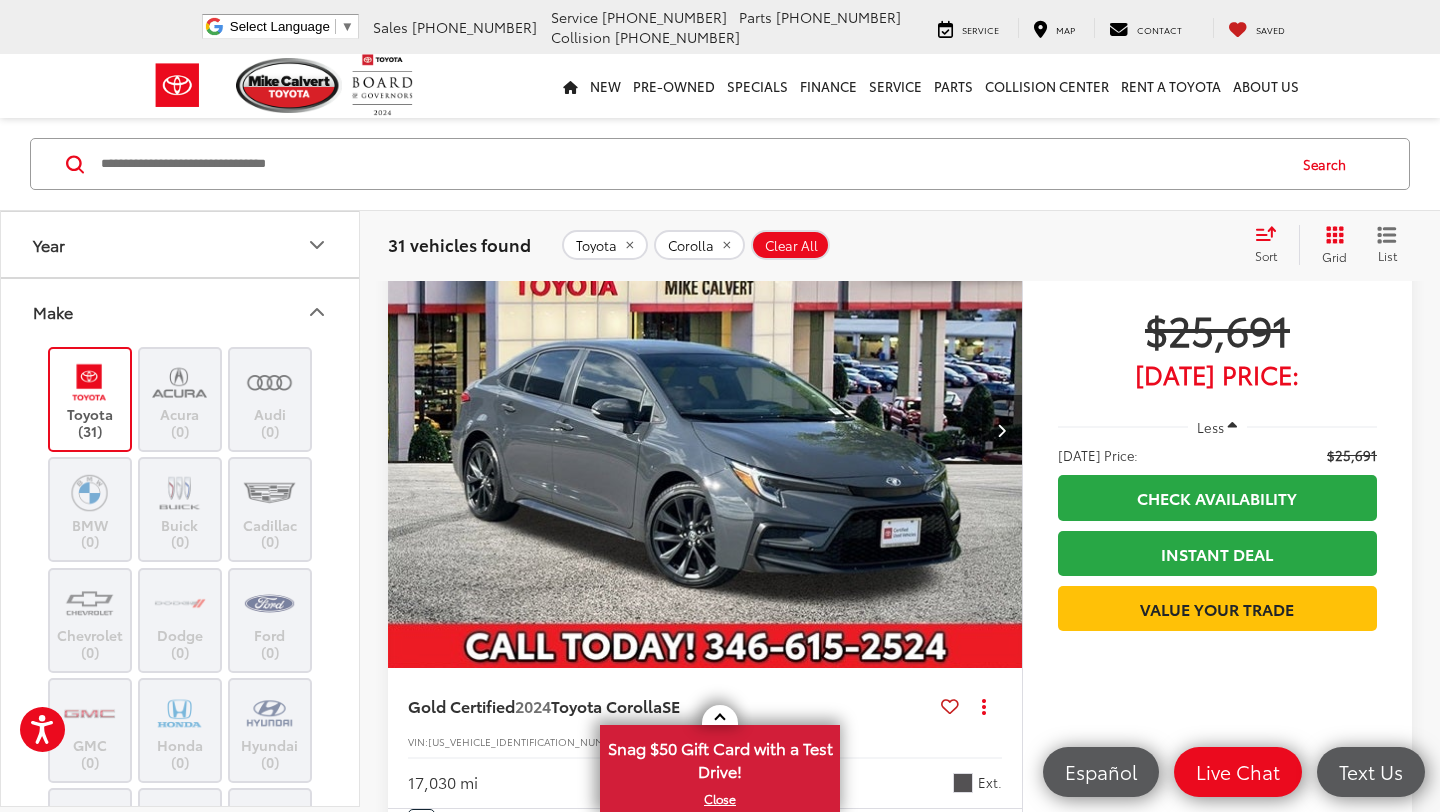 click at bounding box center [1001, 430] 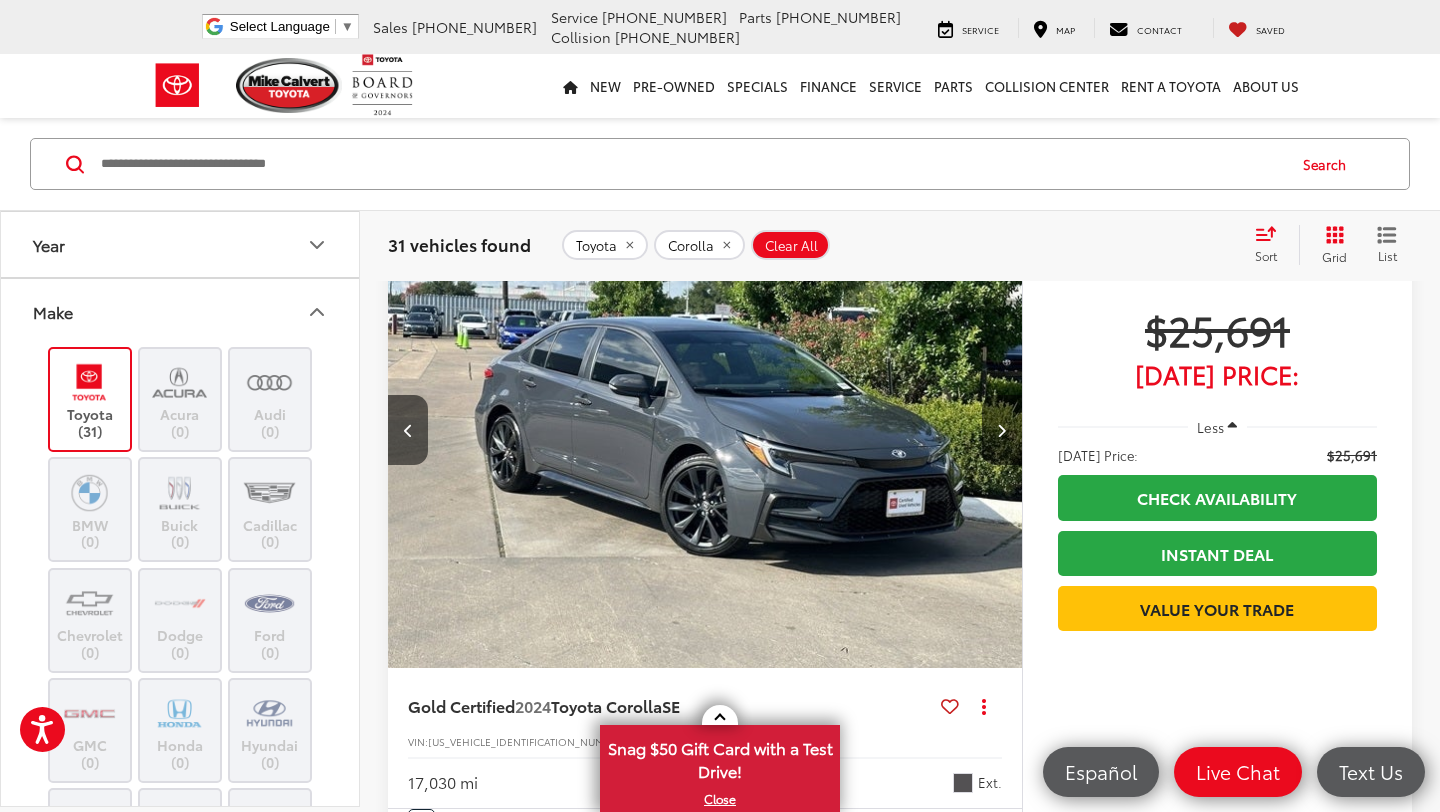 click at bounding box center [1001, 430] 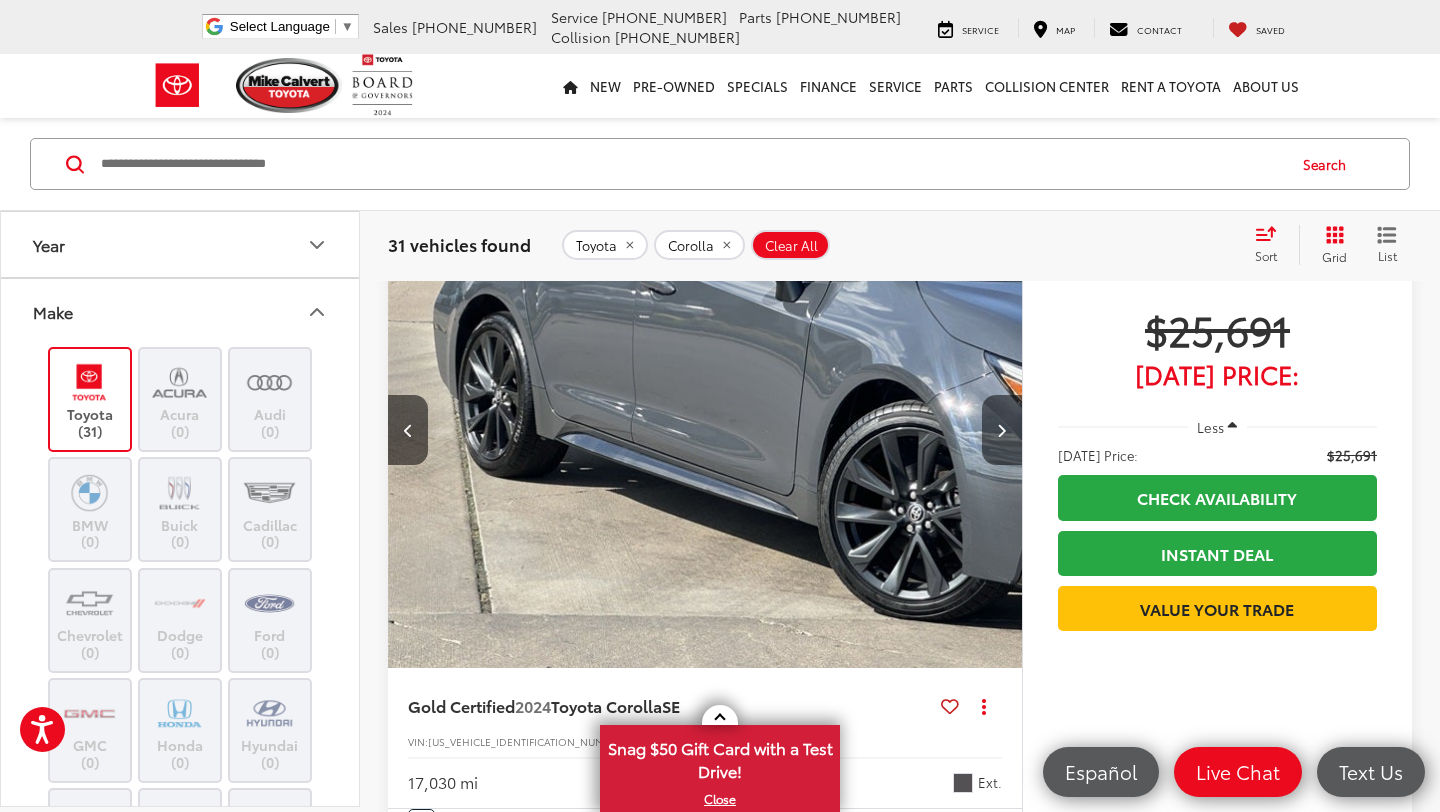click at bounding box center (1001, 430) 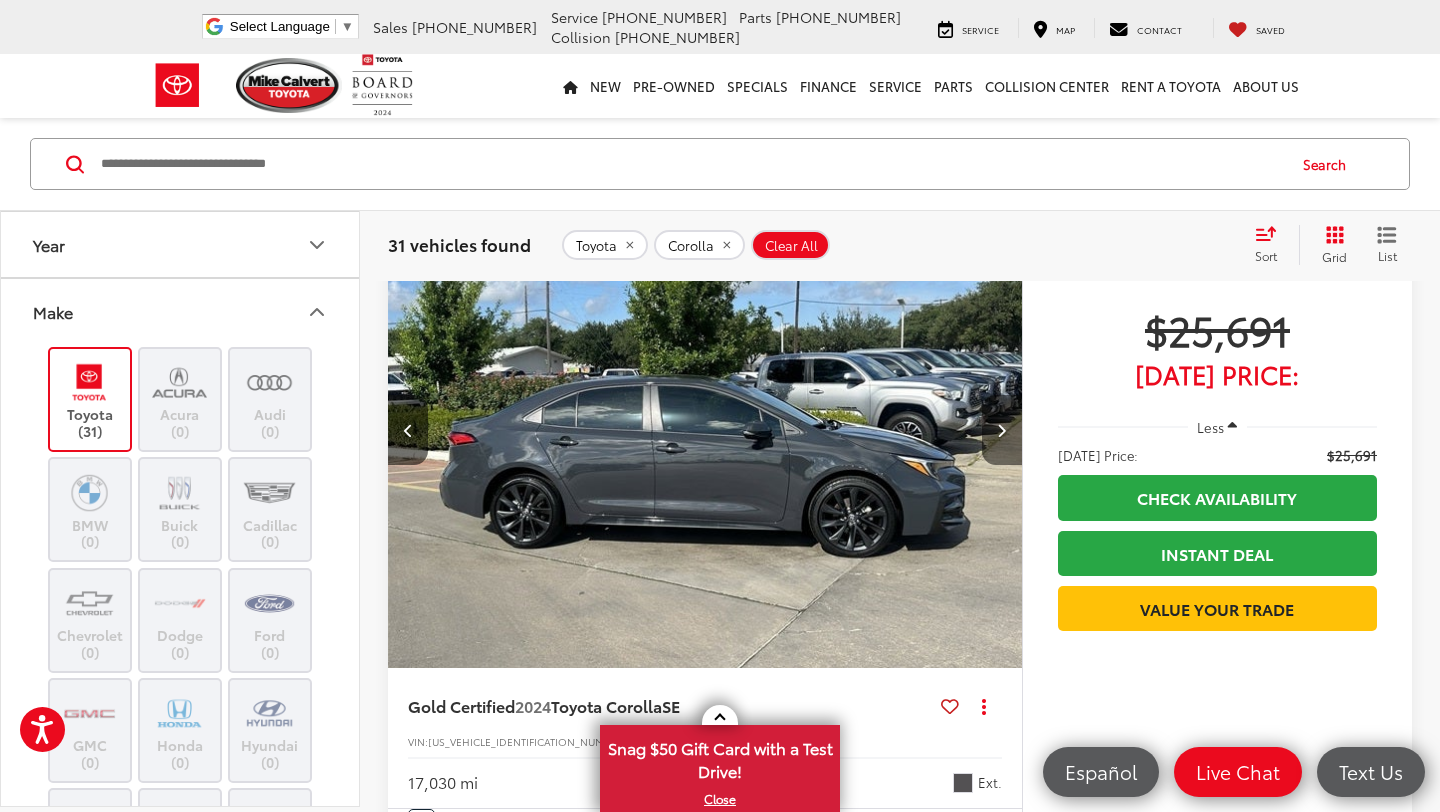 click at bounding box center [1001, 430] 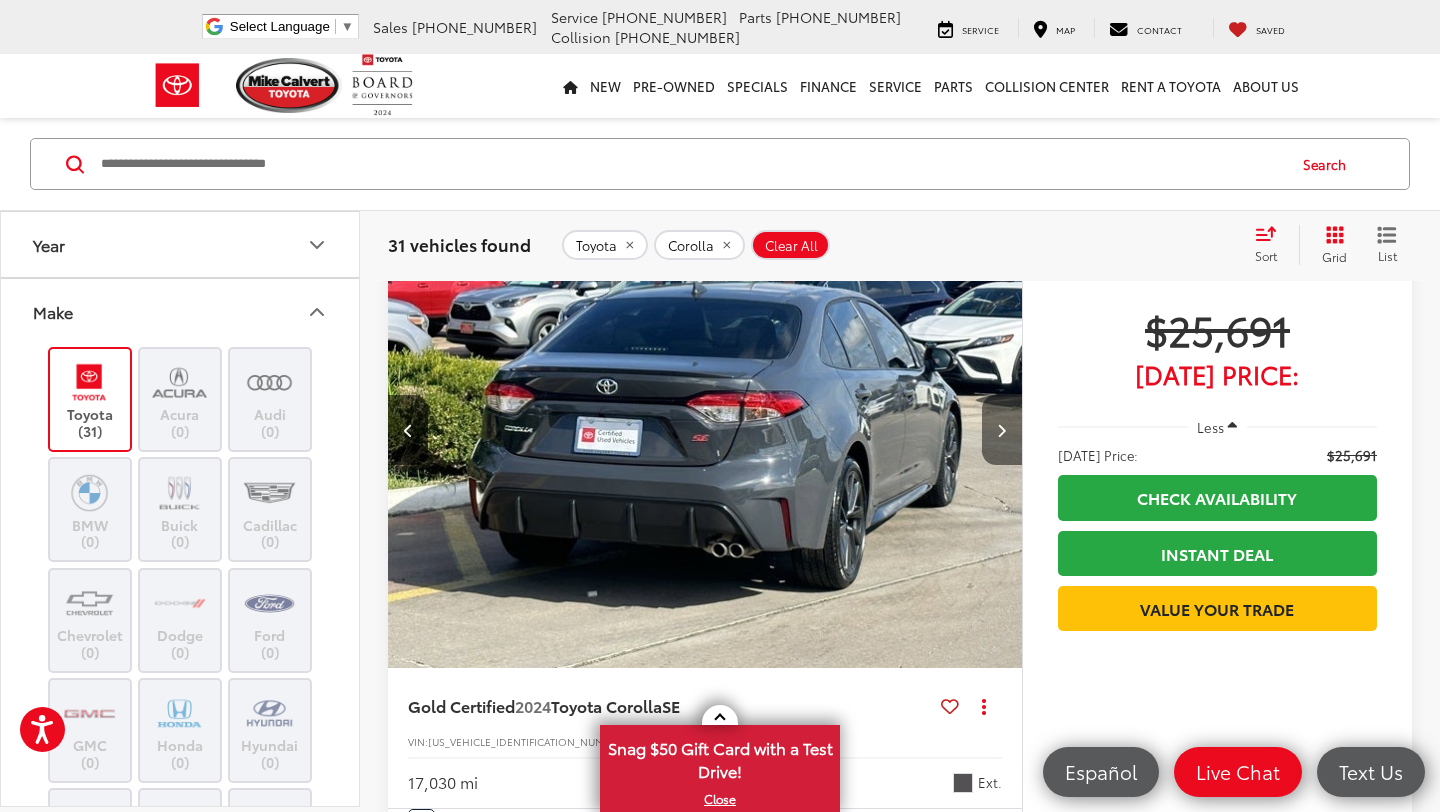 click at bounding box center (1001, 430) 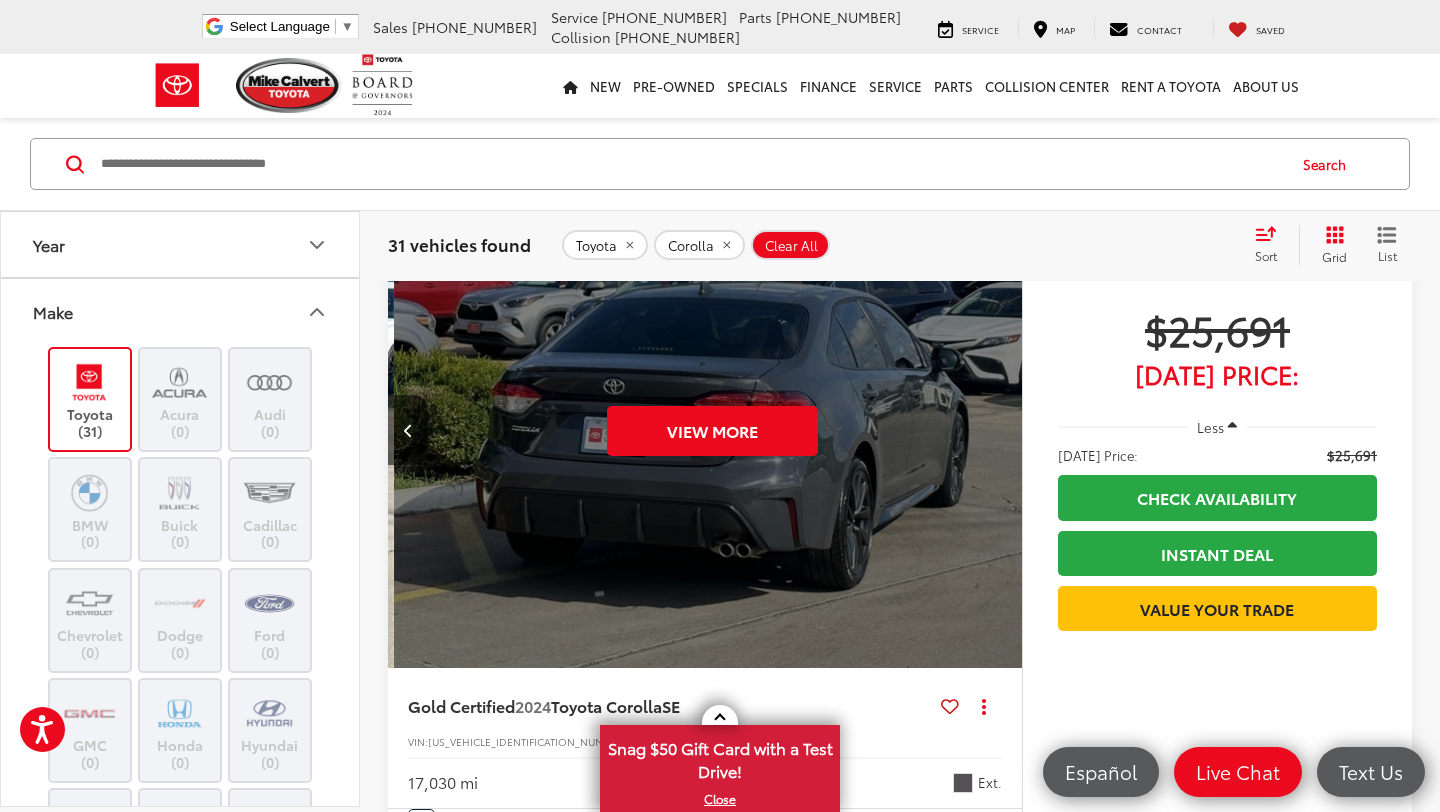 scroll, scrollTop: 0, scrollLeft: 3185, axis: horizontal 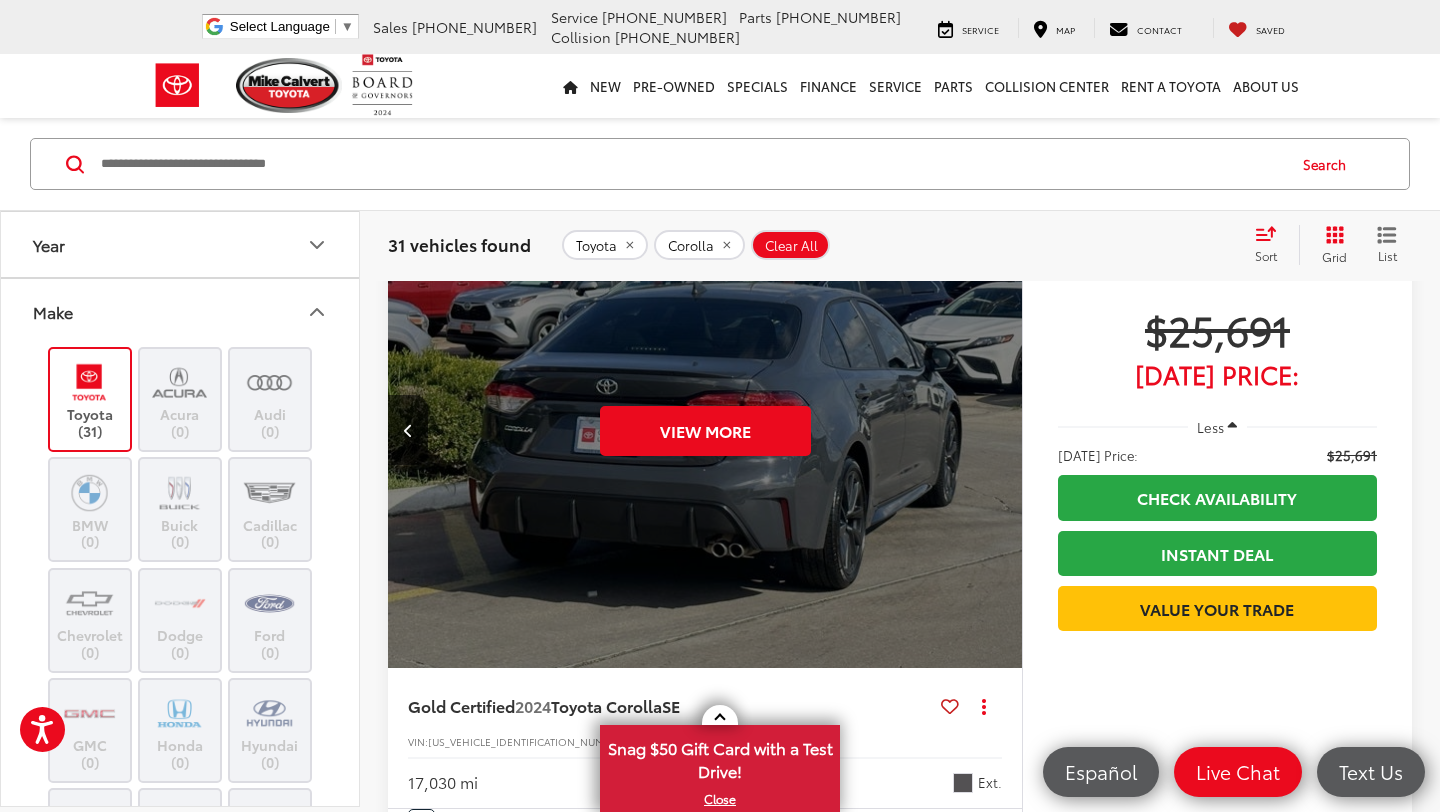 click on "View More" at bounding box center [705, 431] 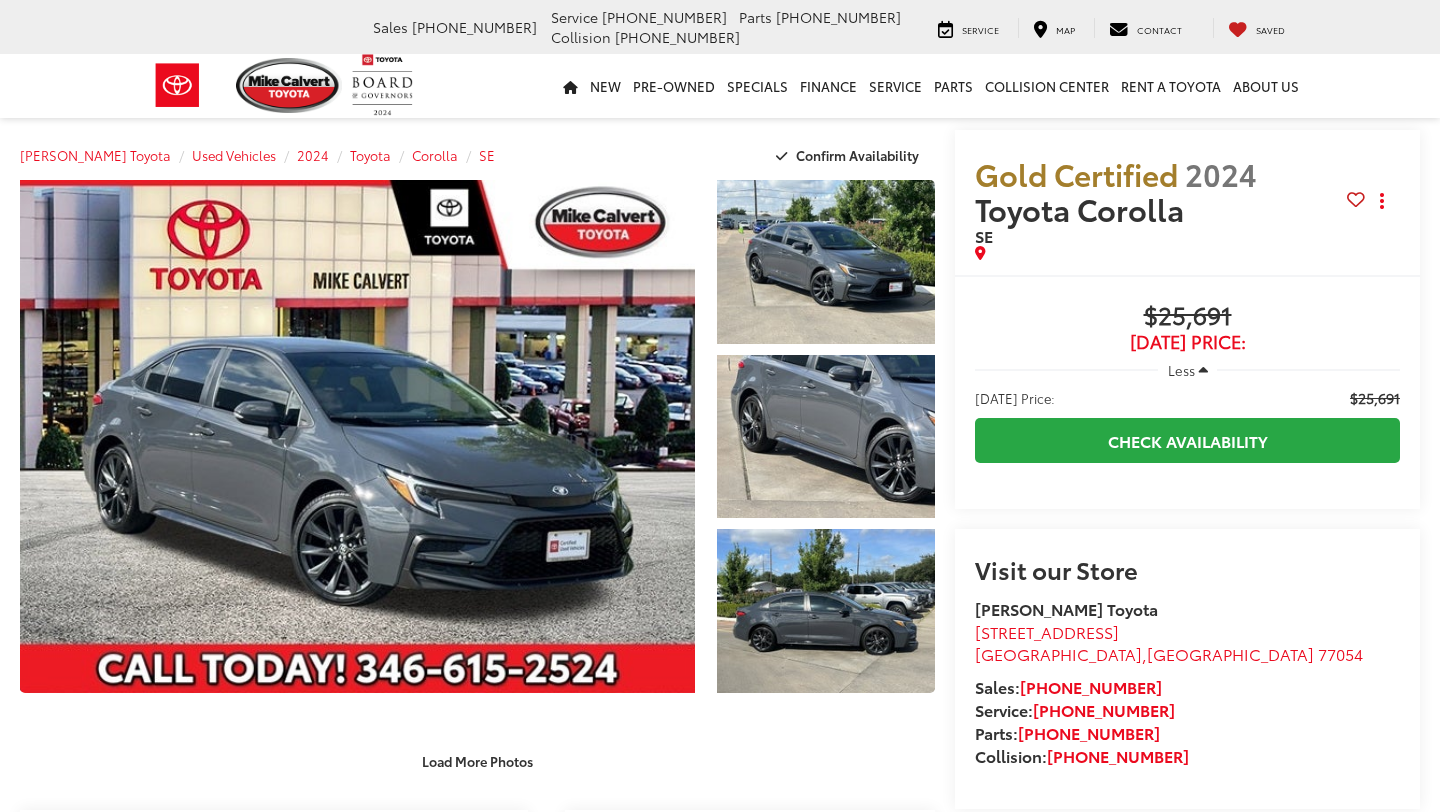 scroll, scrollTop: 0, scrollLeft: 0, axis: both 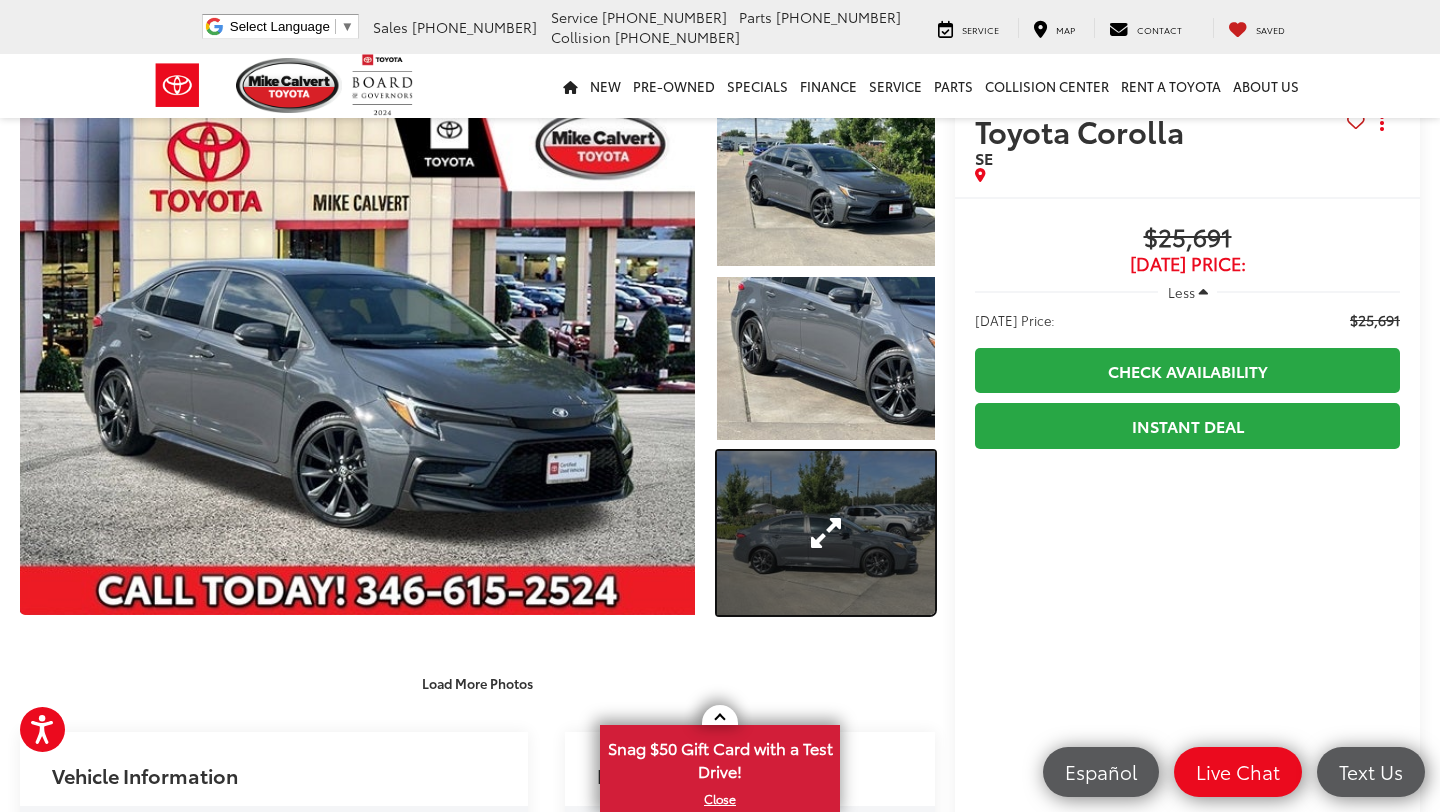 click at bounding box center (826, 533) 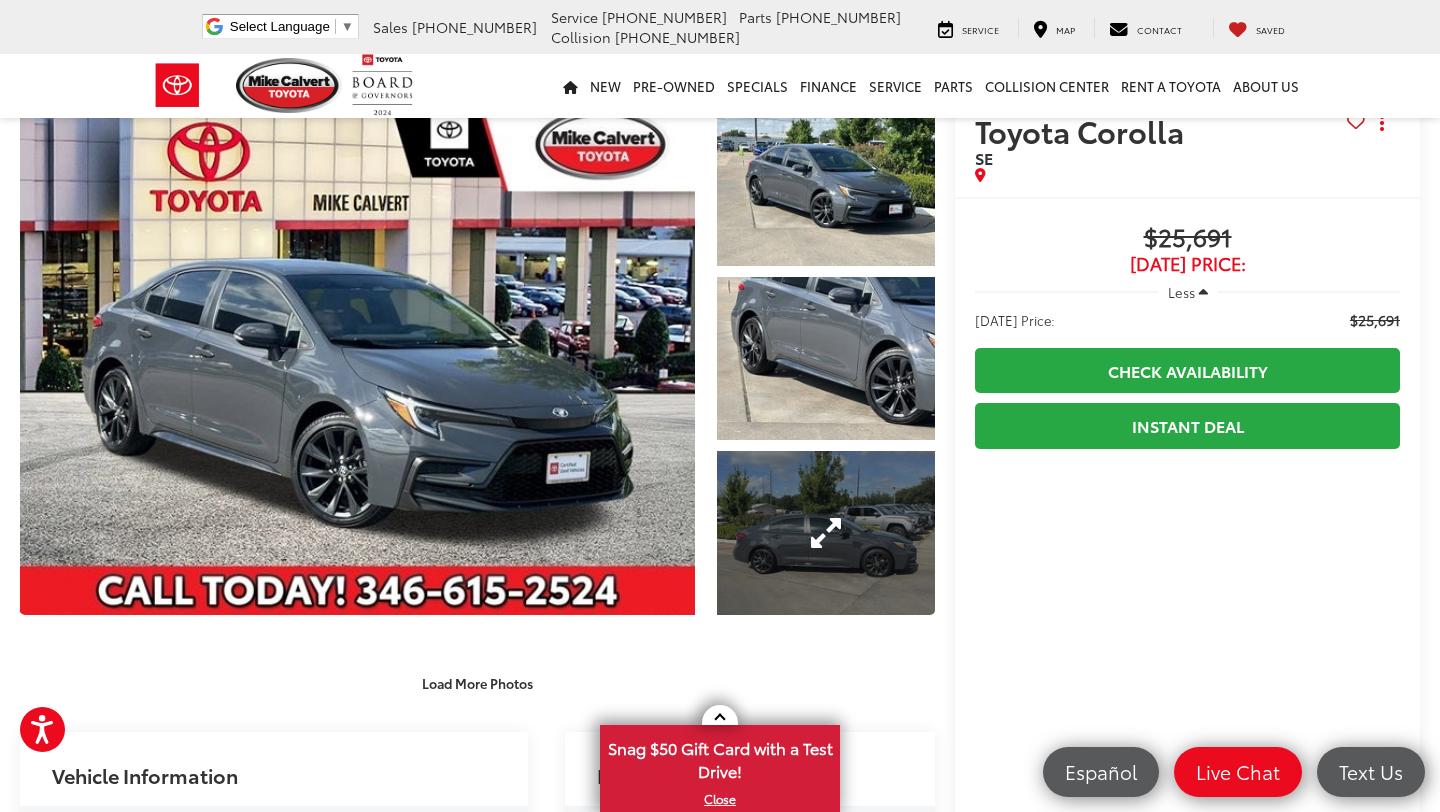 scroll, scrollTop: 153, scrollLeft: 0, axis: vertical 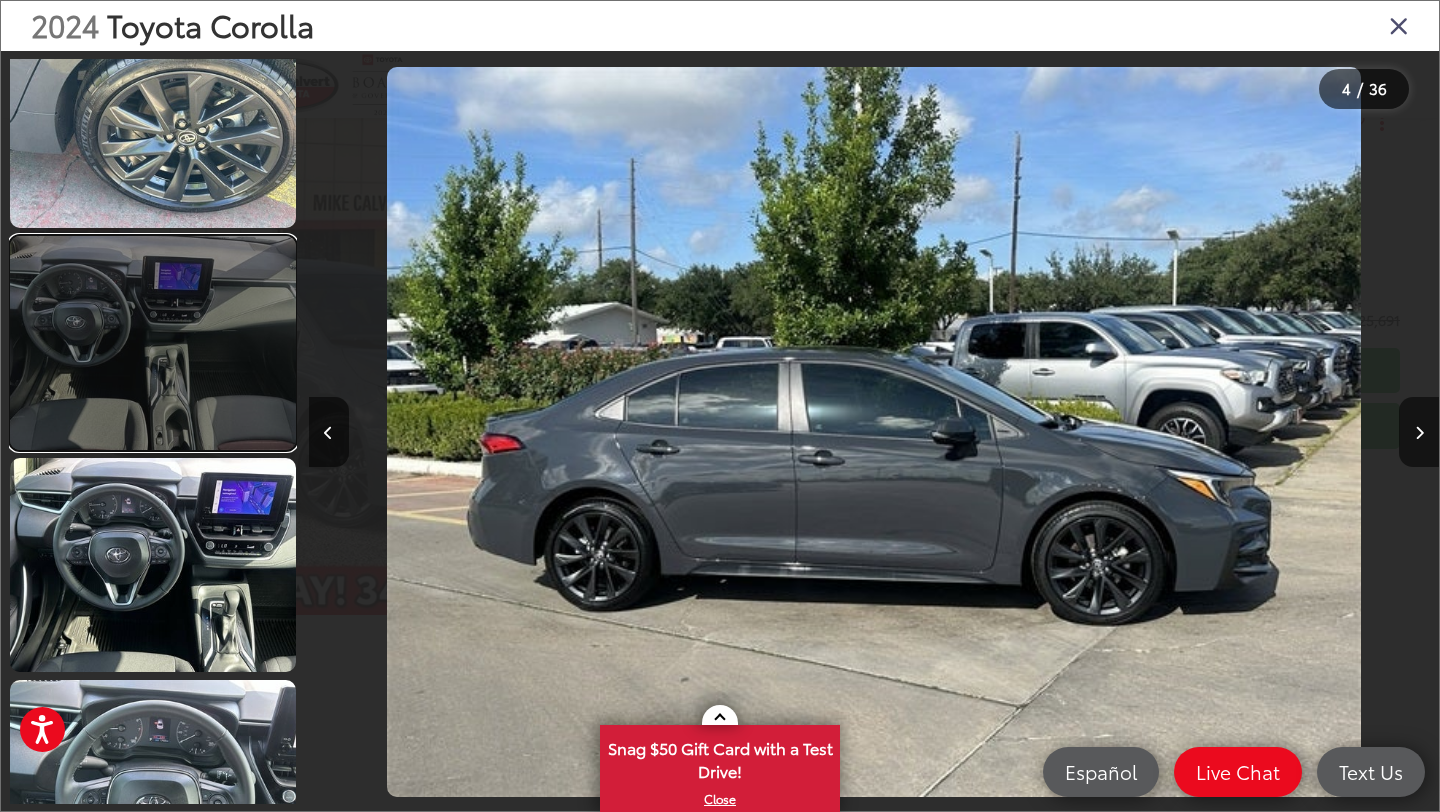 click at bounding box center (153, 343) 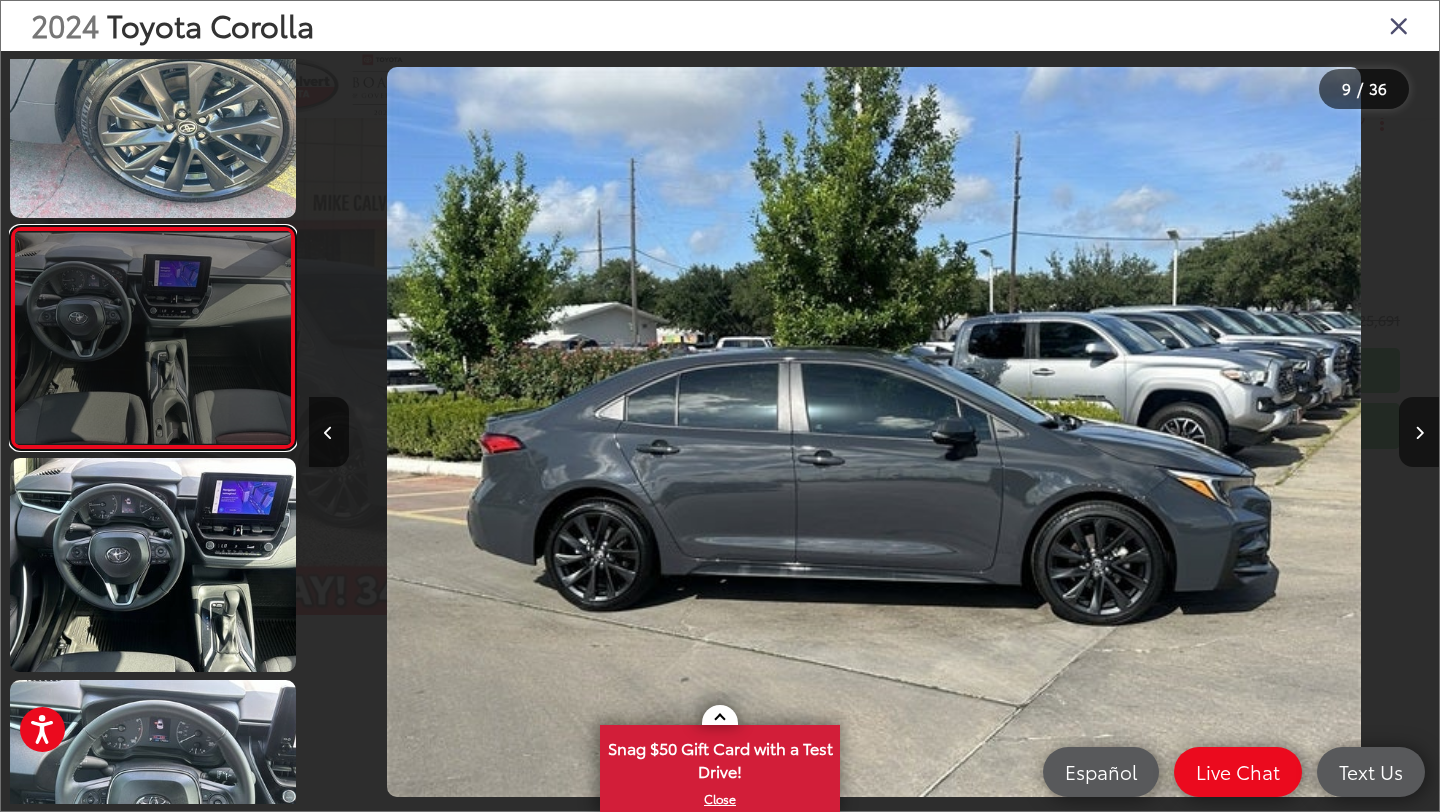 scroll, scrollTop: 1581, scrollLeft: 0, axis: vertical 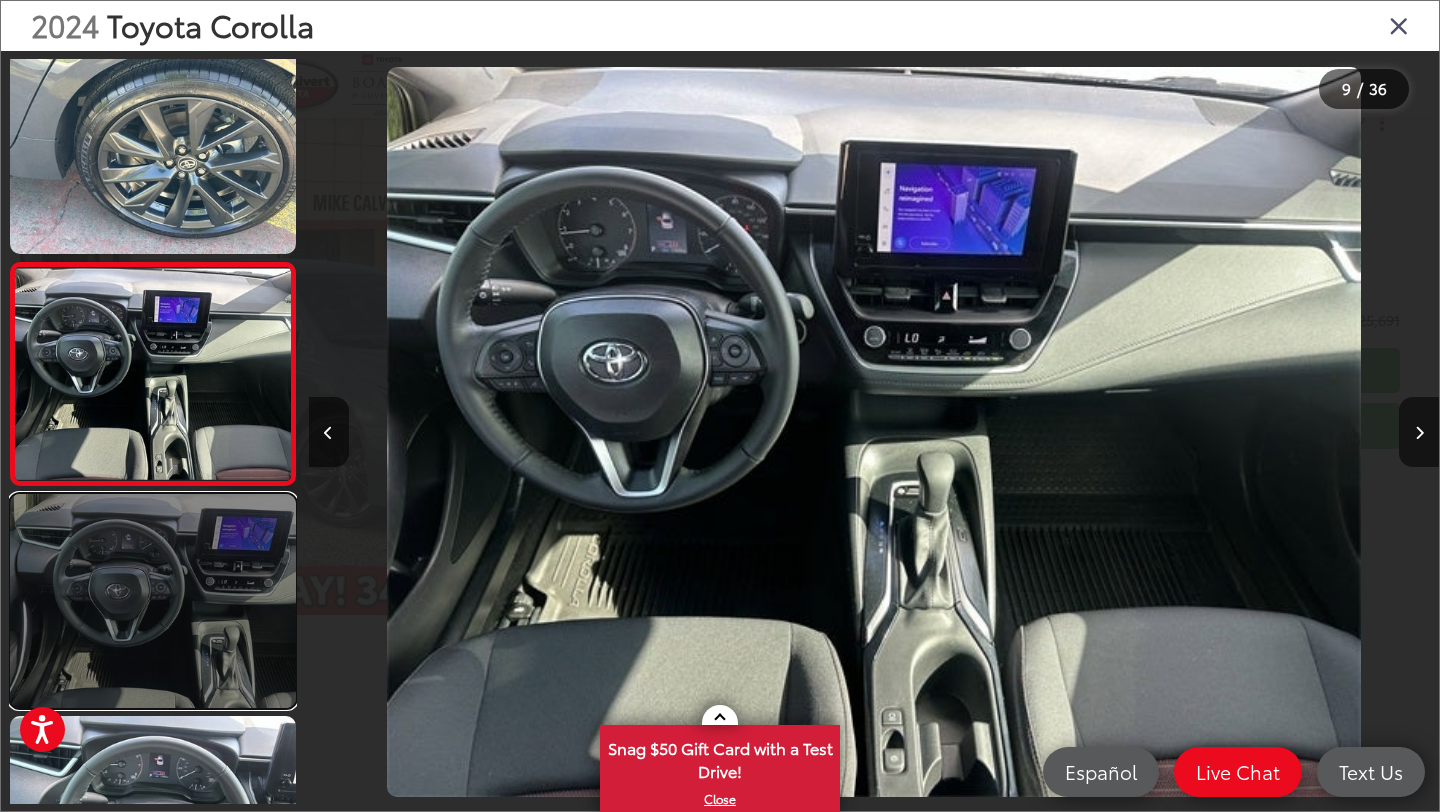 click at bounding box center [153, 601] 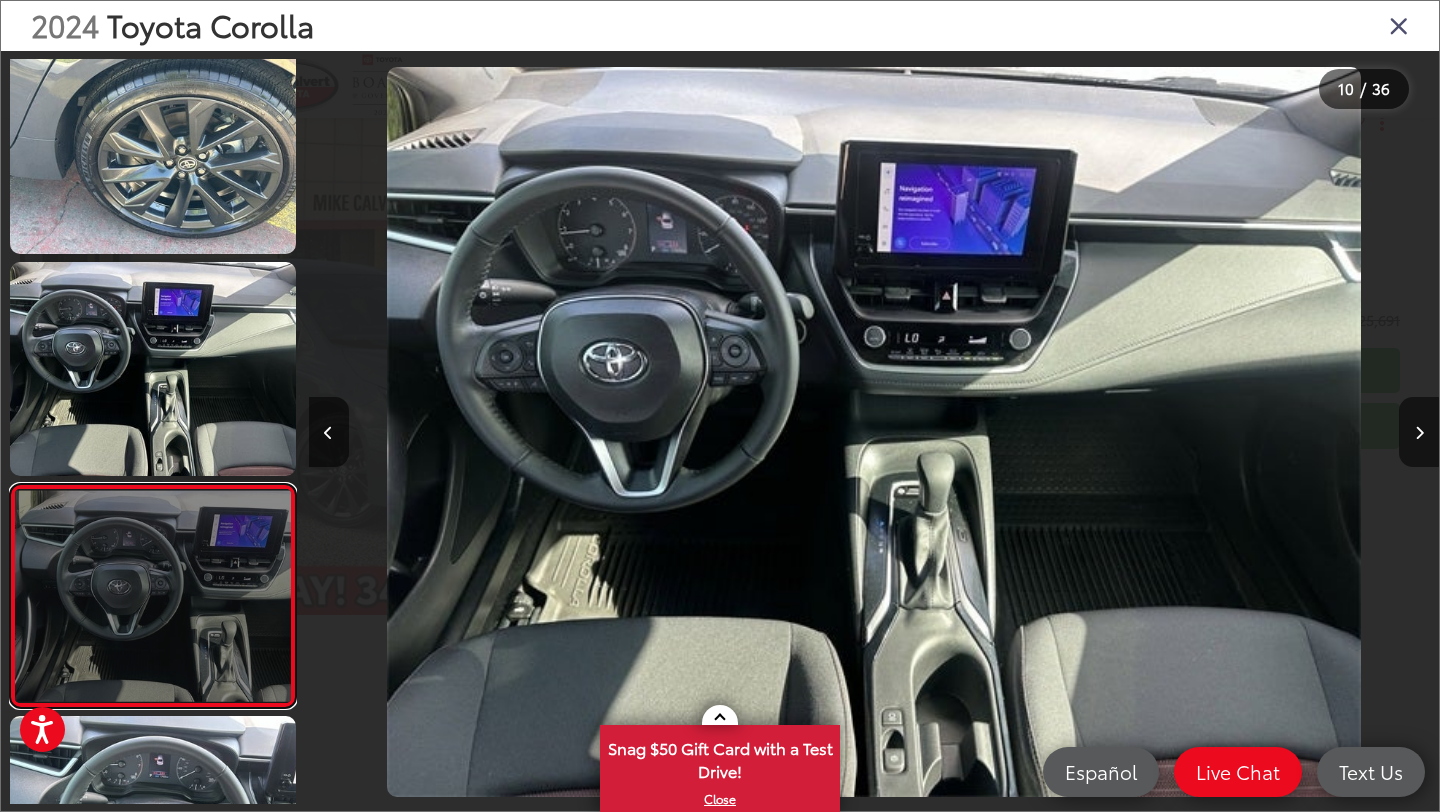 scroll, scrollTop: 0, scrollLeft: 9107, axis: horizontal 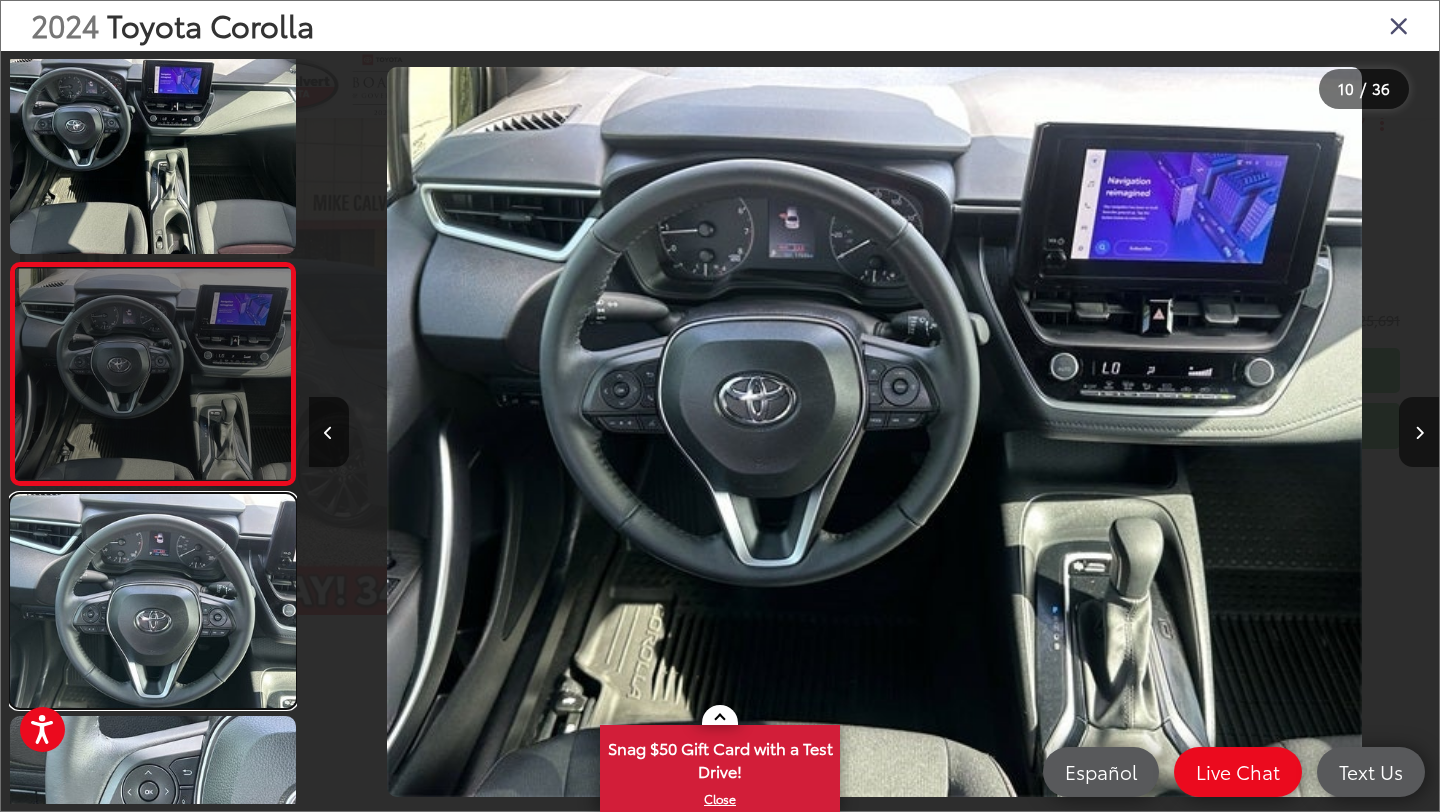 click at bounding box center [153, 601] 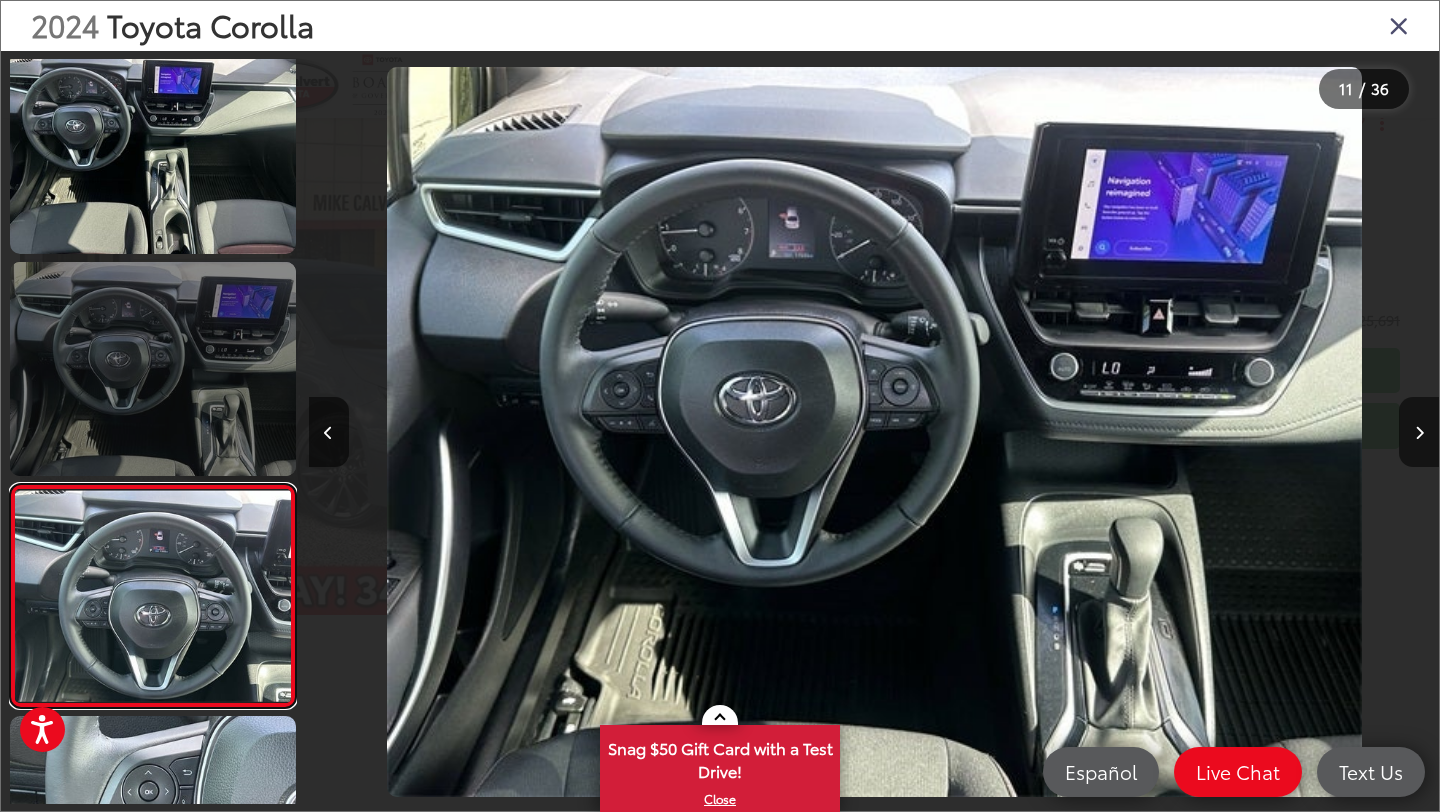 scroll, scrollTop: 0, scrollLeft: 10237, axis: horizontal 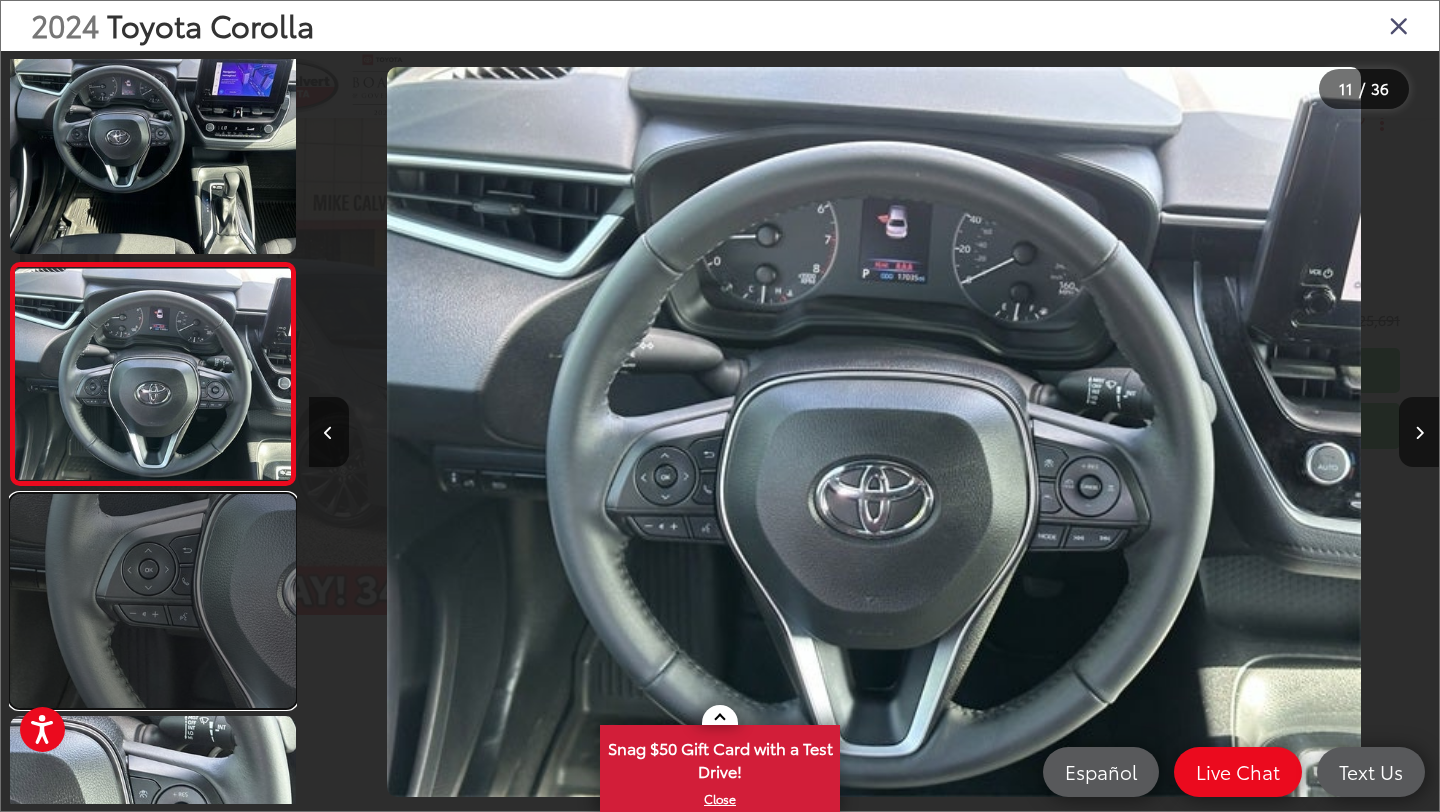 click at bounding box center (153, 601) 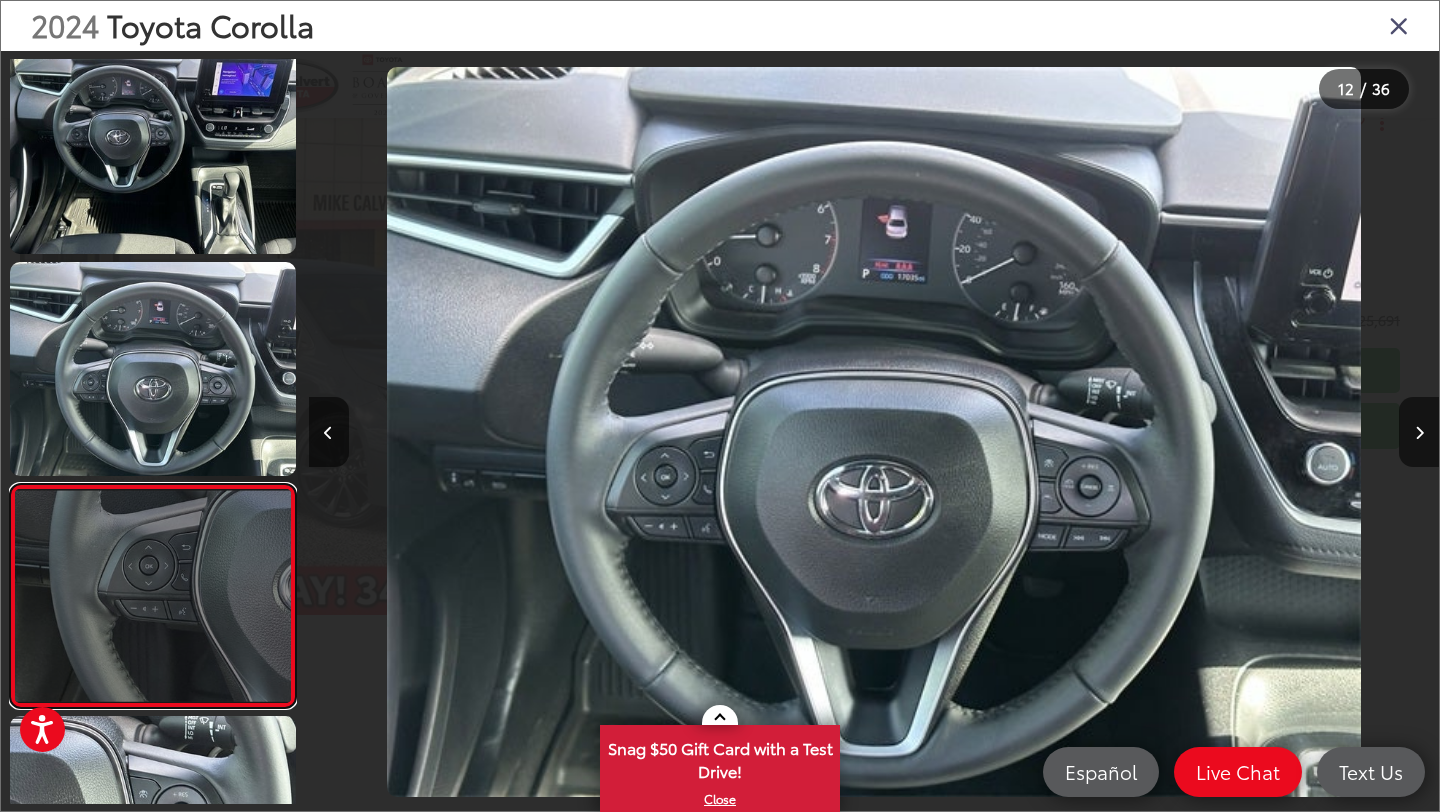 scroll, scrollTop: 0, scrollLeft: 11529, axis: horizontal 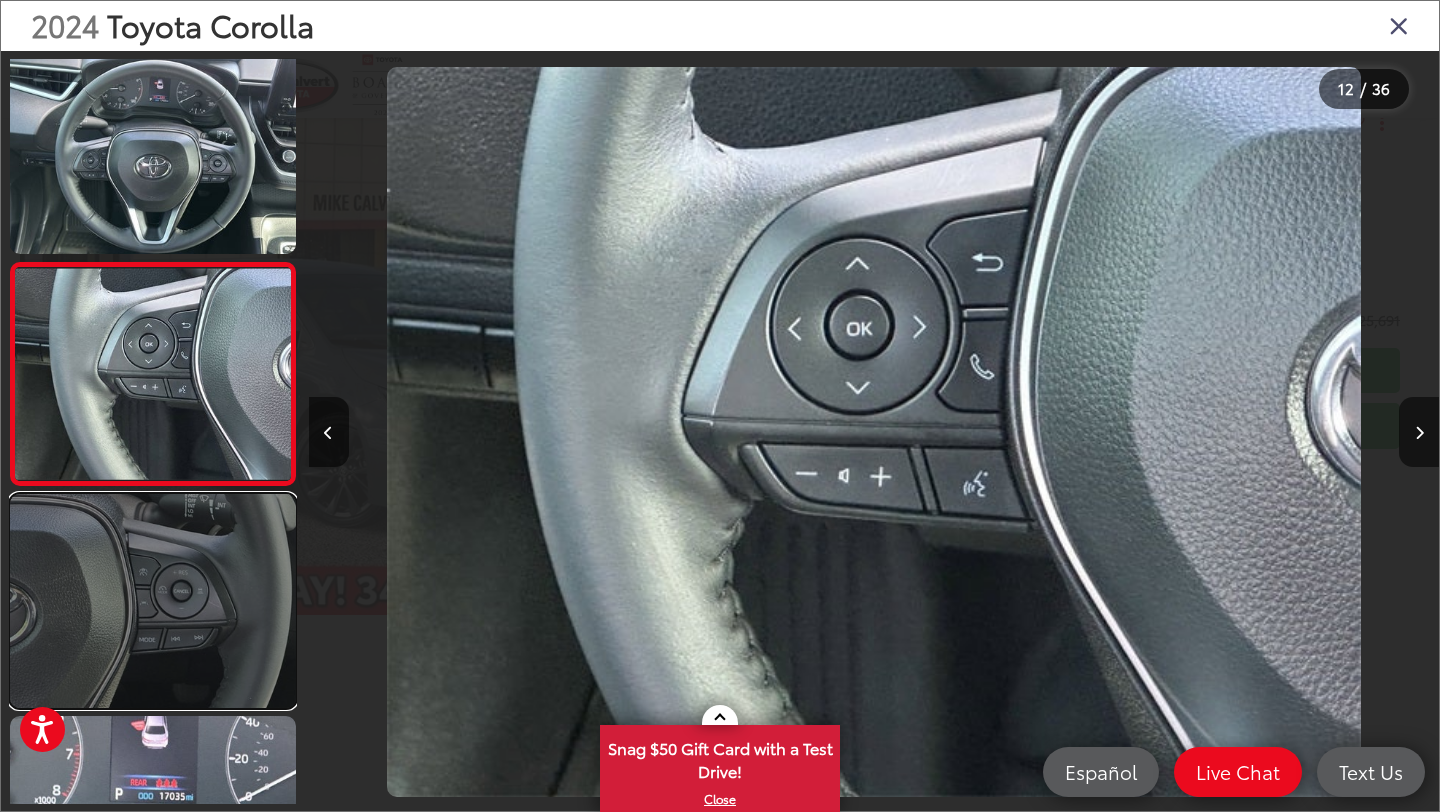 click at bounding box center (153, 601) 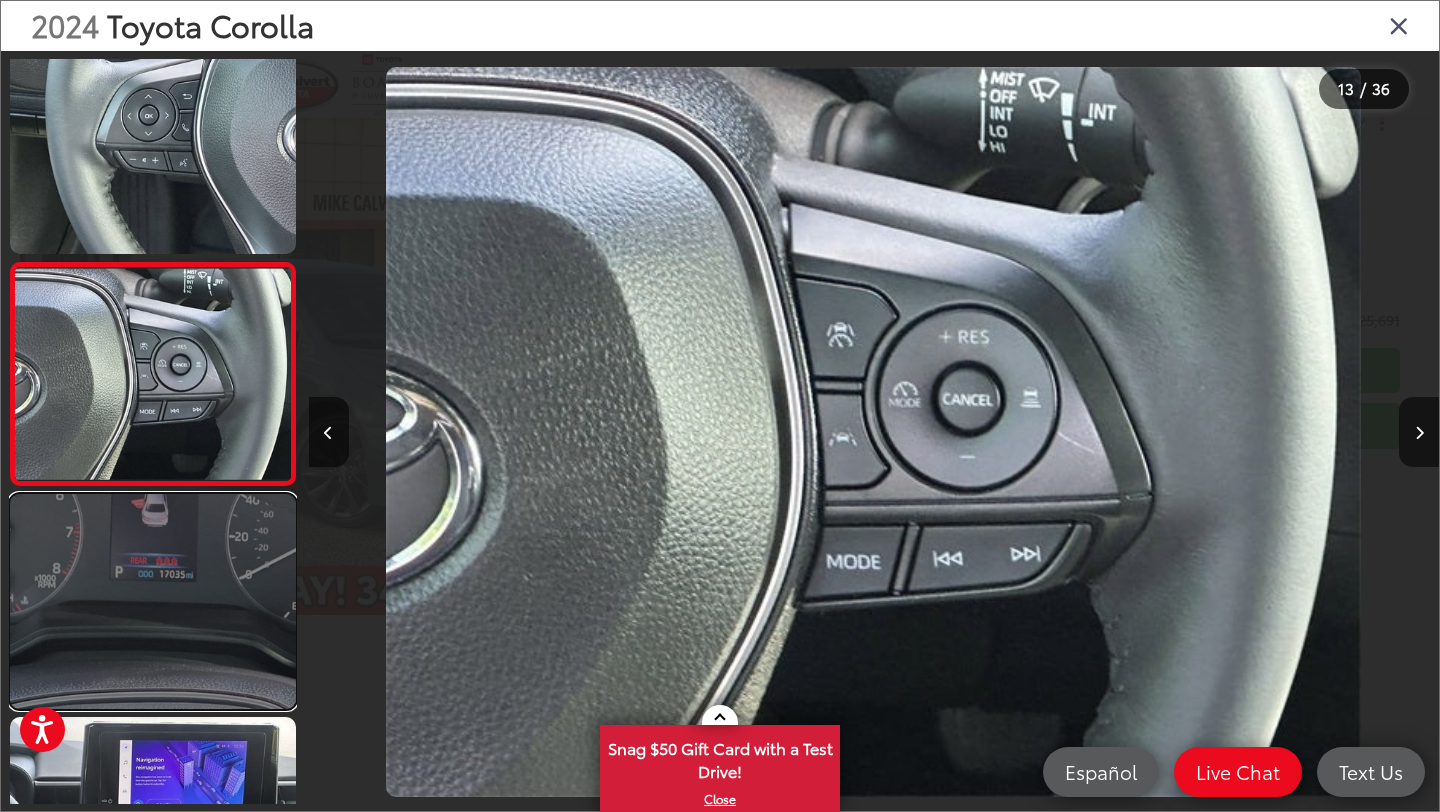 click at bounding box center [153, 601] 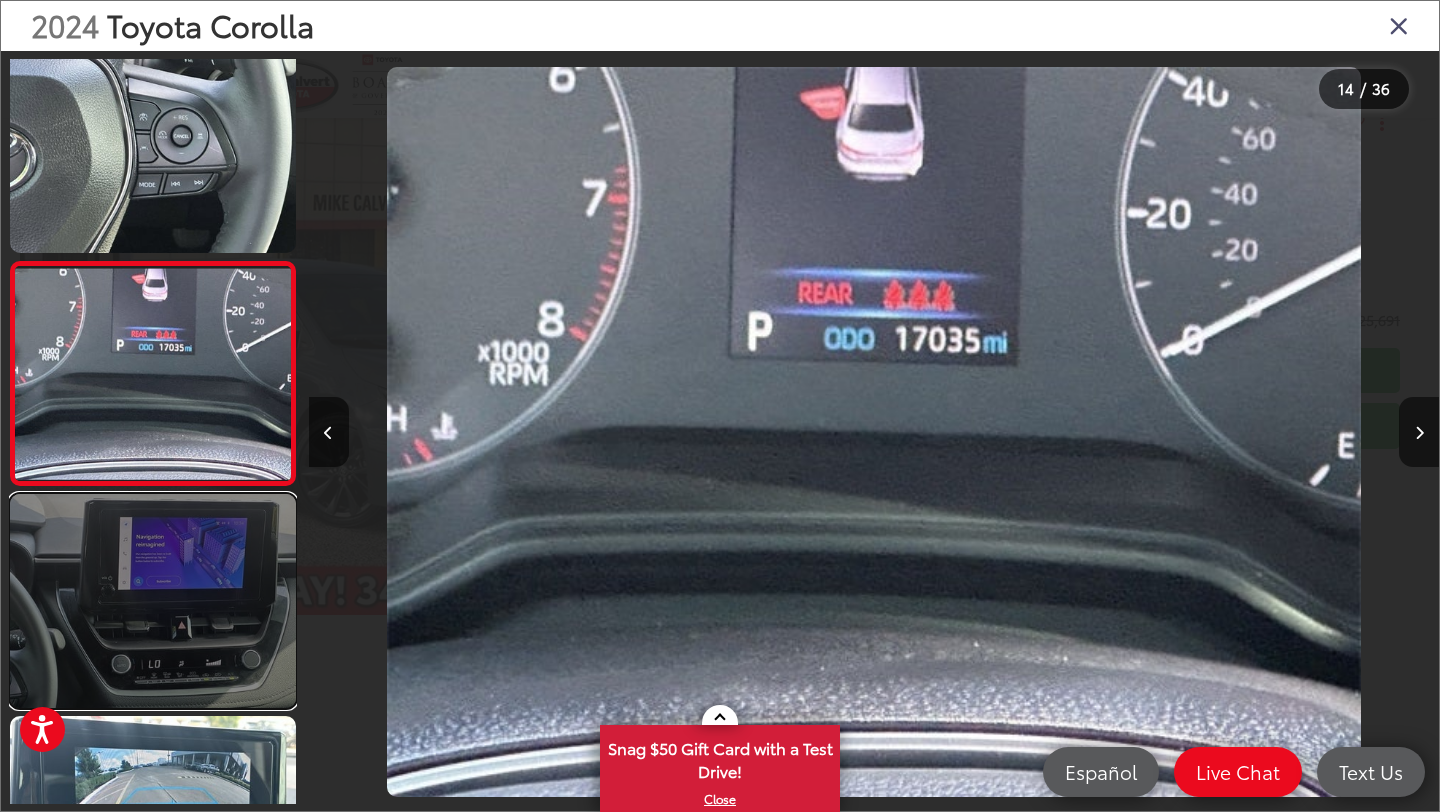 click at bounding box center [153, 601] 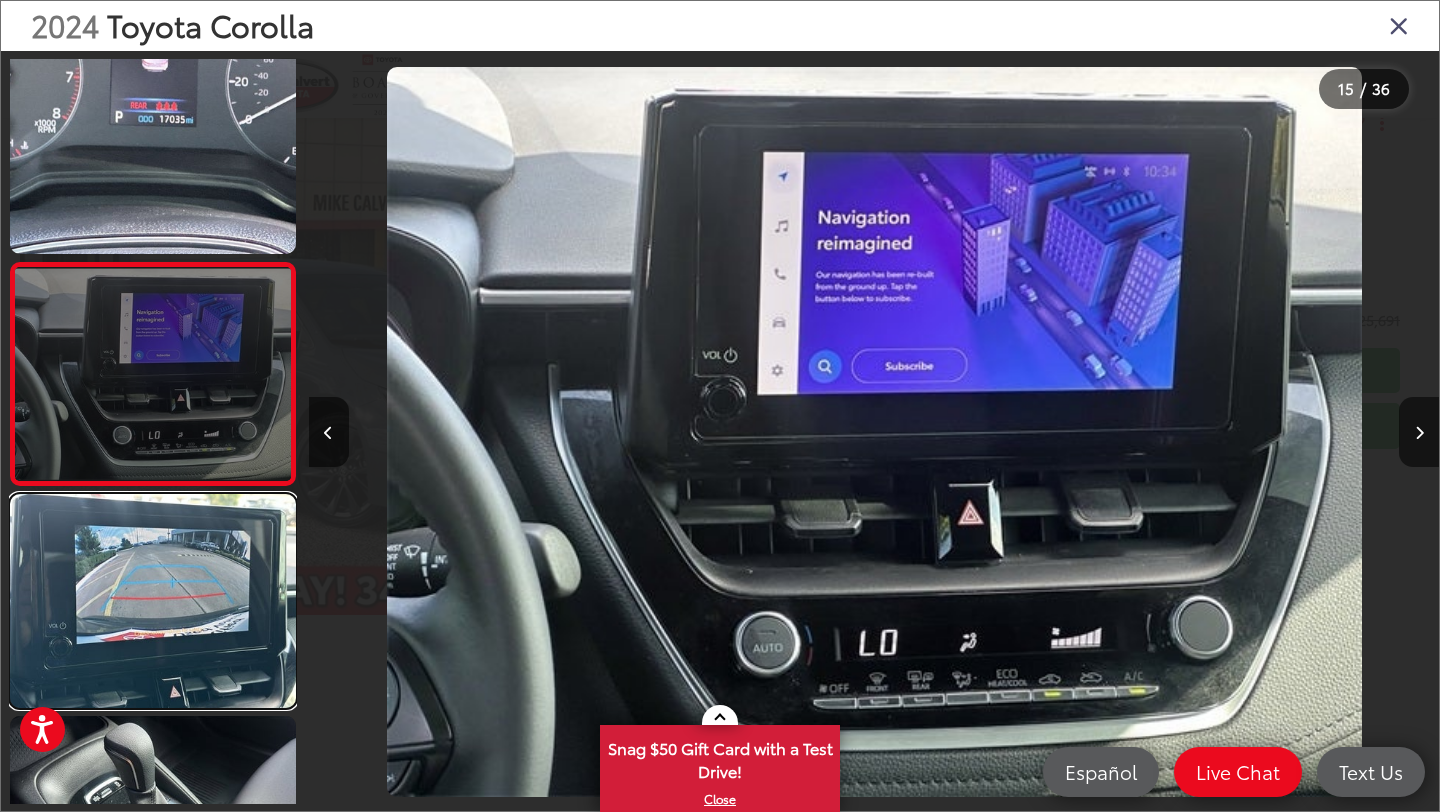 click at bounding box center [153, 601] 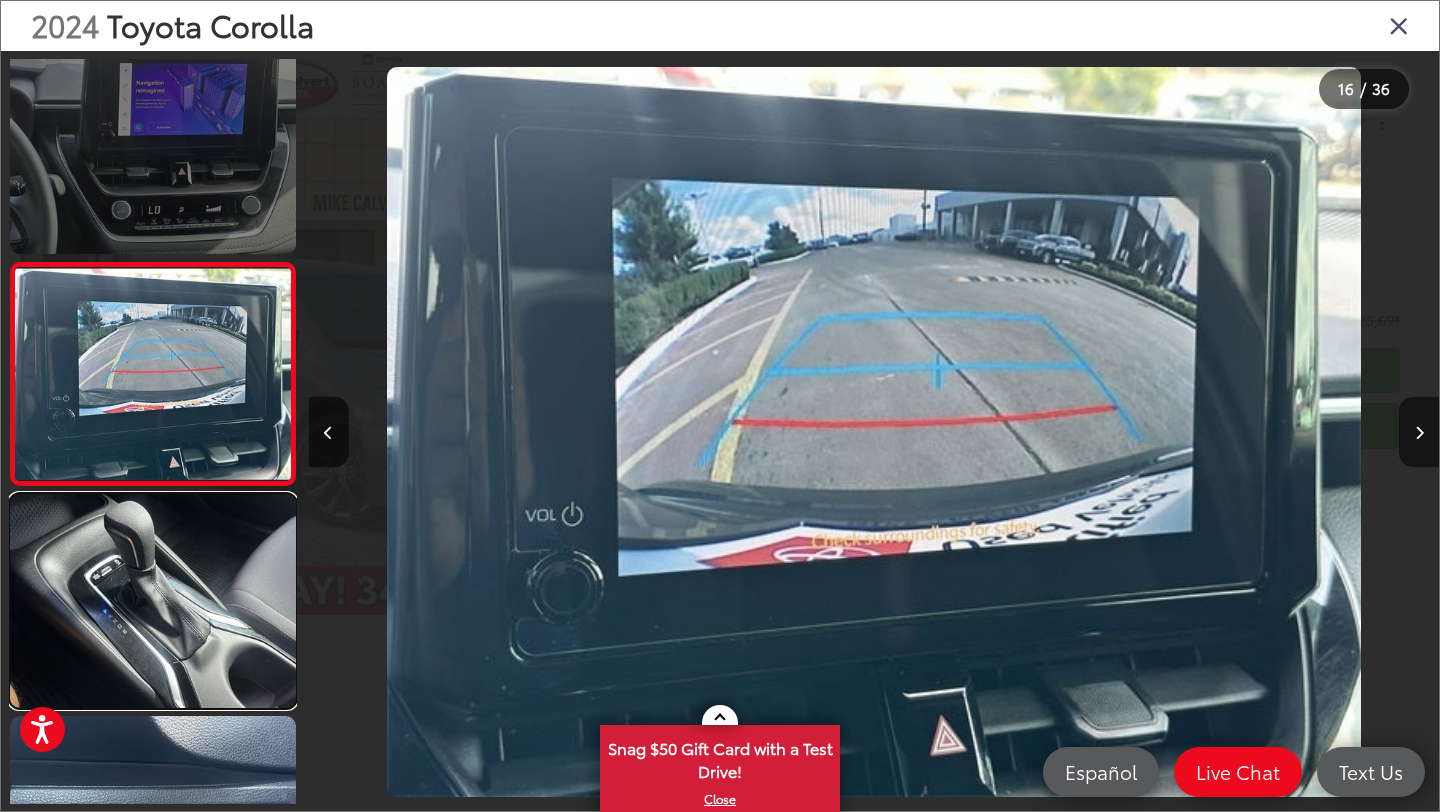 click at bounding box center [153, 601] 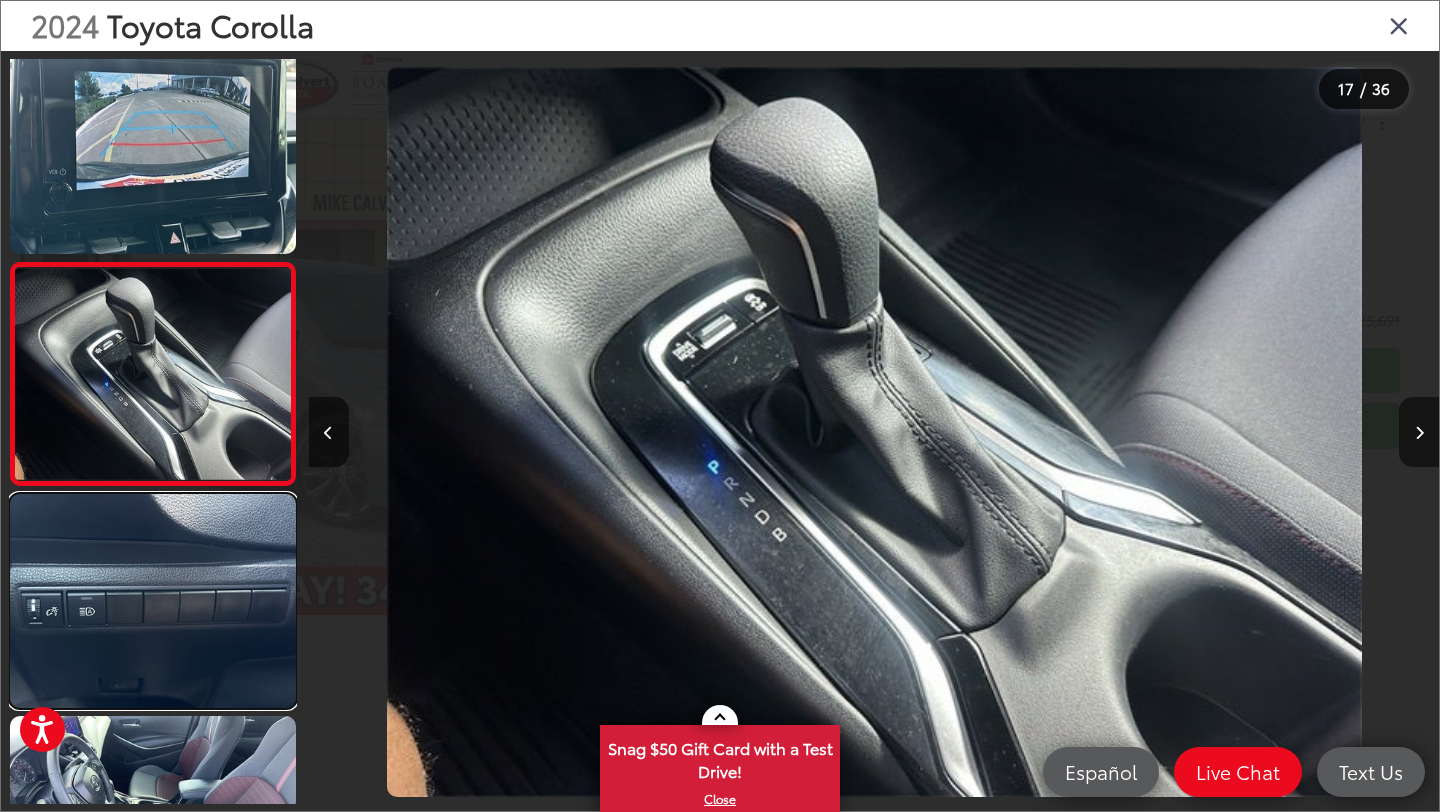 click at bounding box center [153, 601] 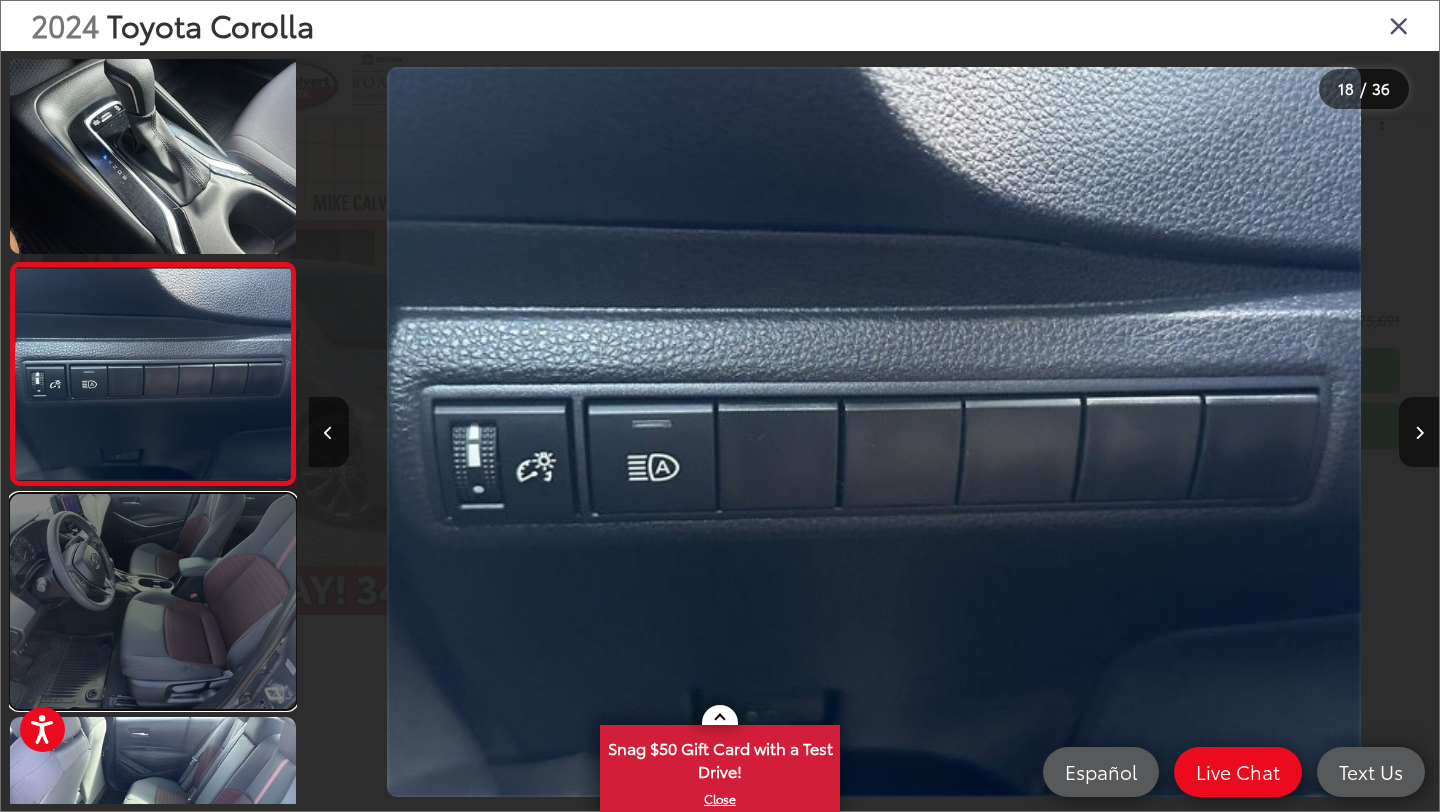 click at bounding box center [153, 601] 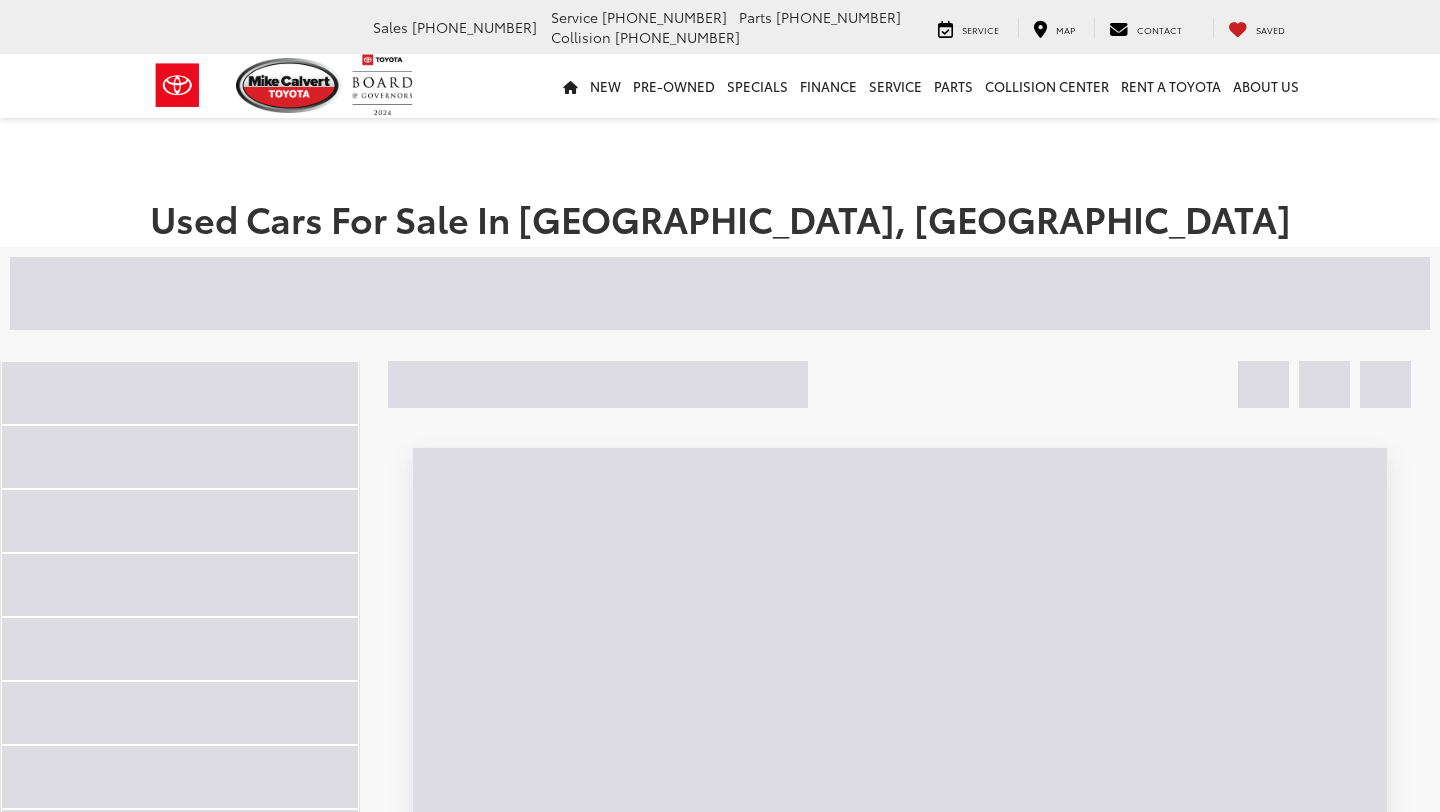 scroll, scrollTop: 997, scrollLeft: 0, axis: vertical 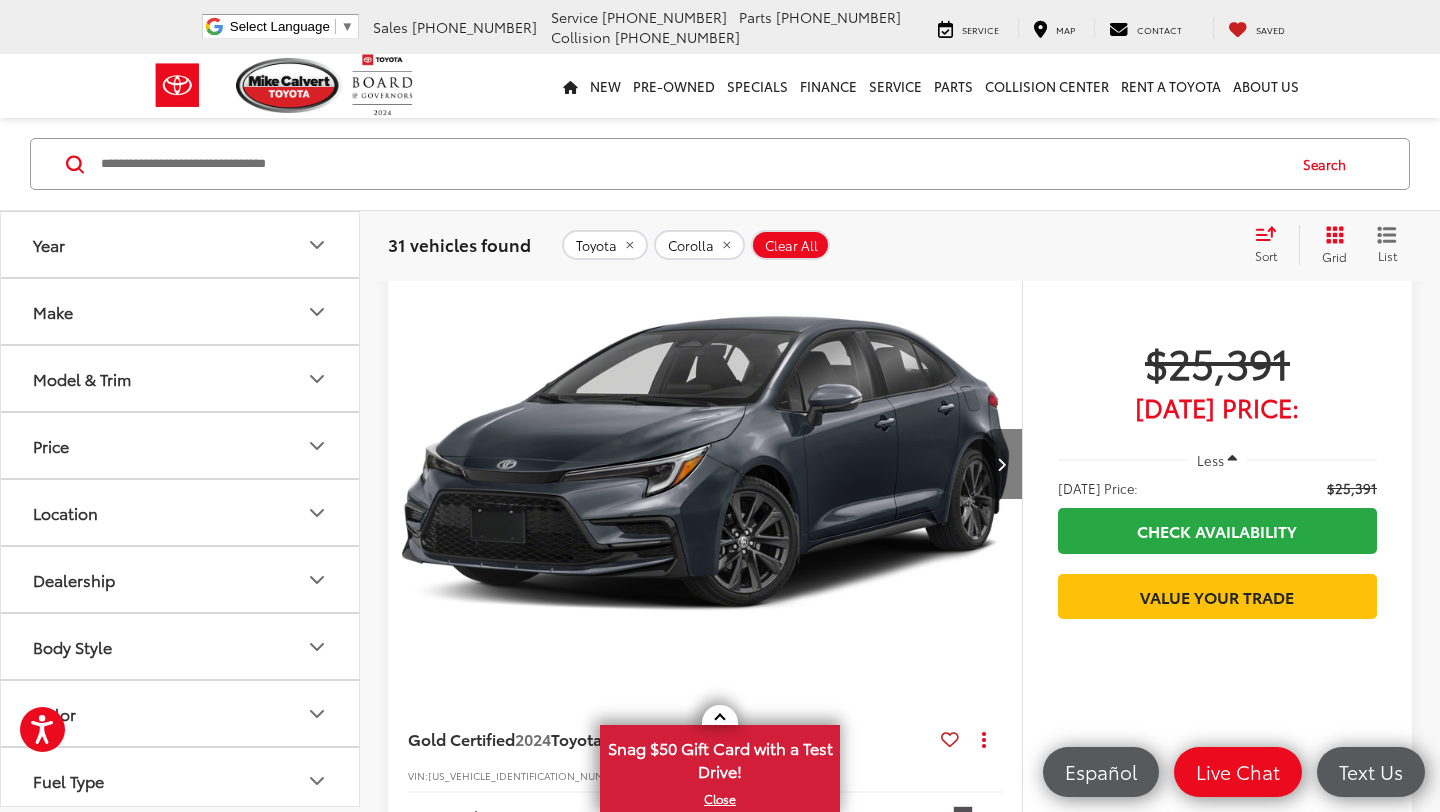 click at bounding box center [1002, 464] 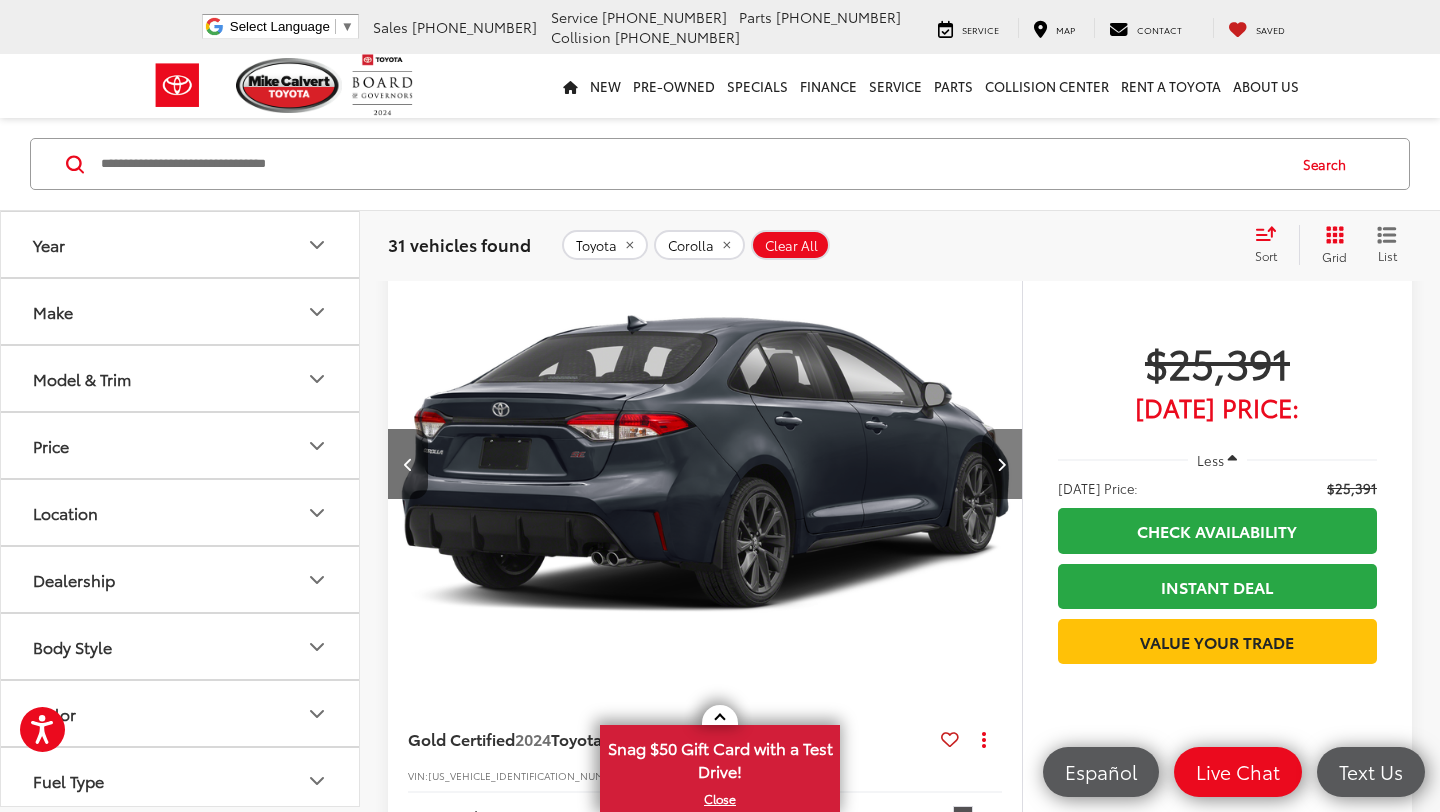 click at bounding box center (1002, 464) 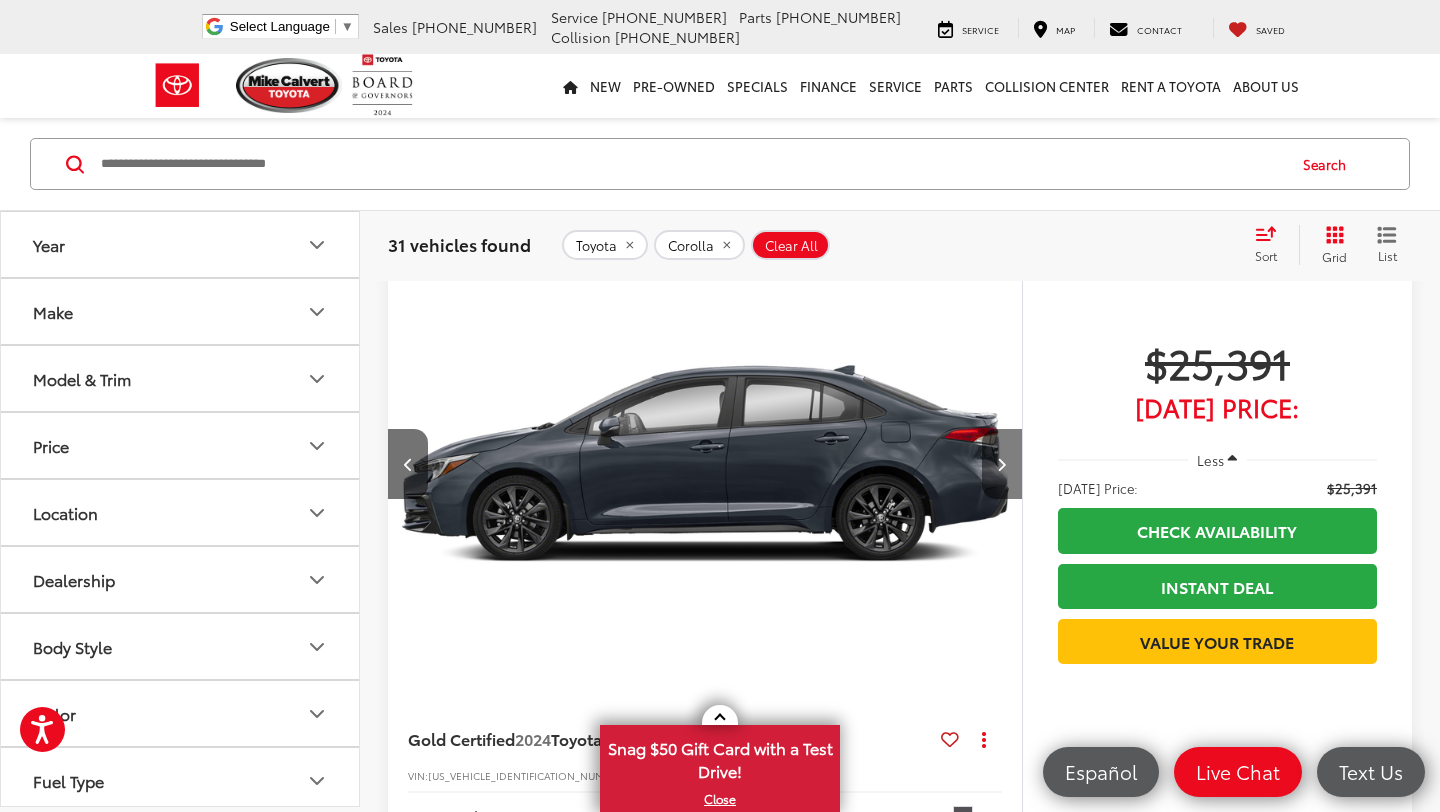 click at bounding box center (1002, 464) 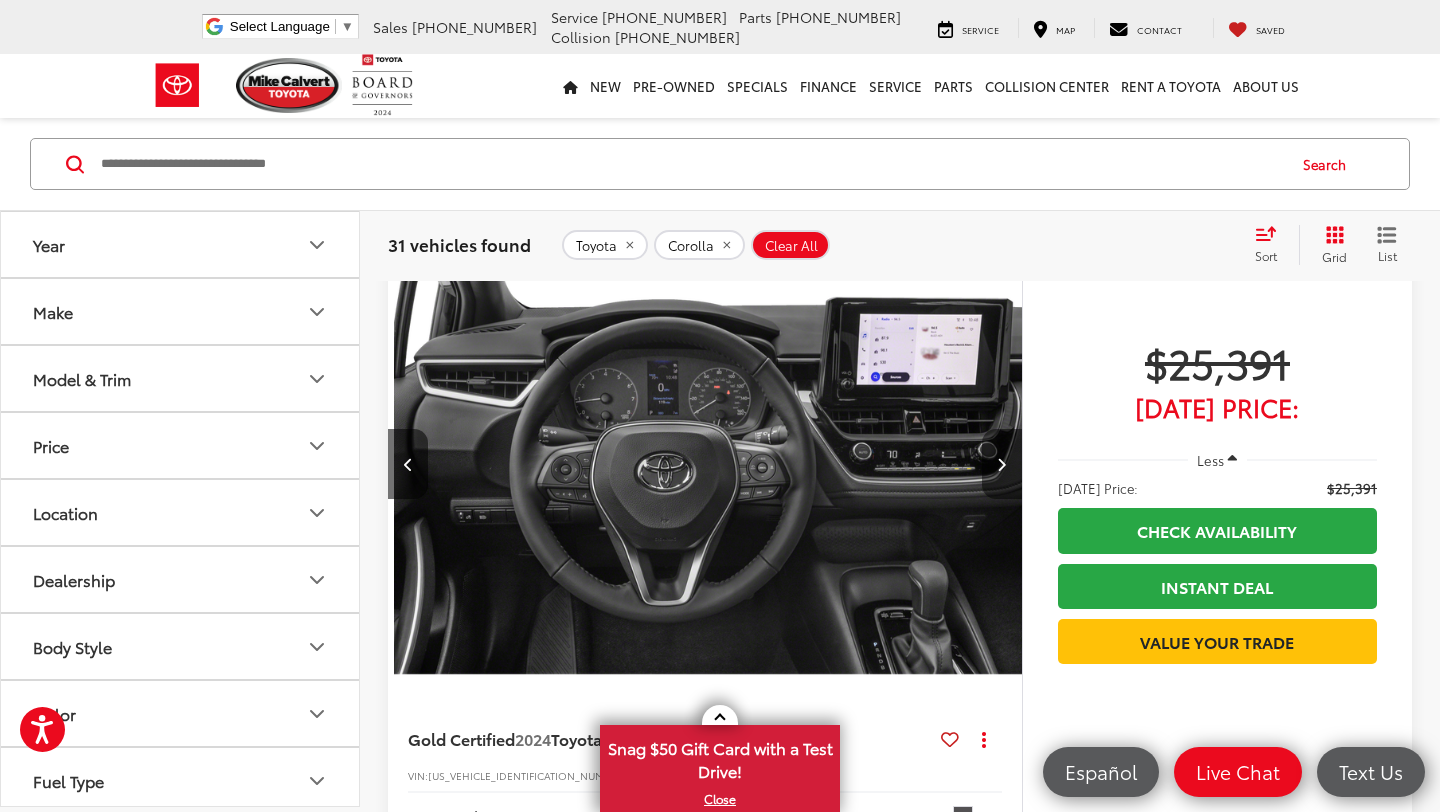 click at bounding box center (1002, 464) 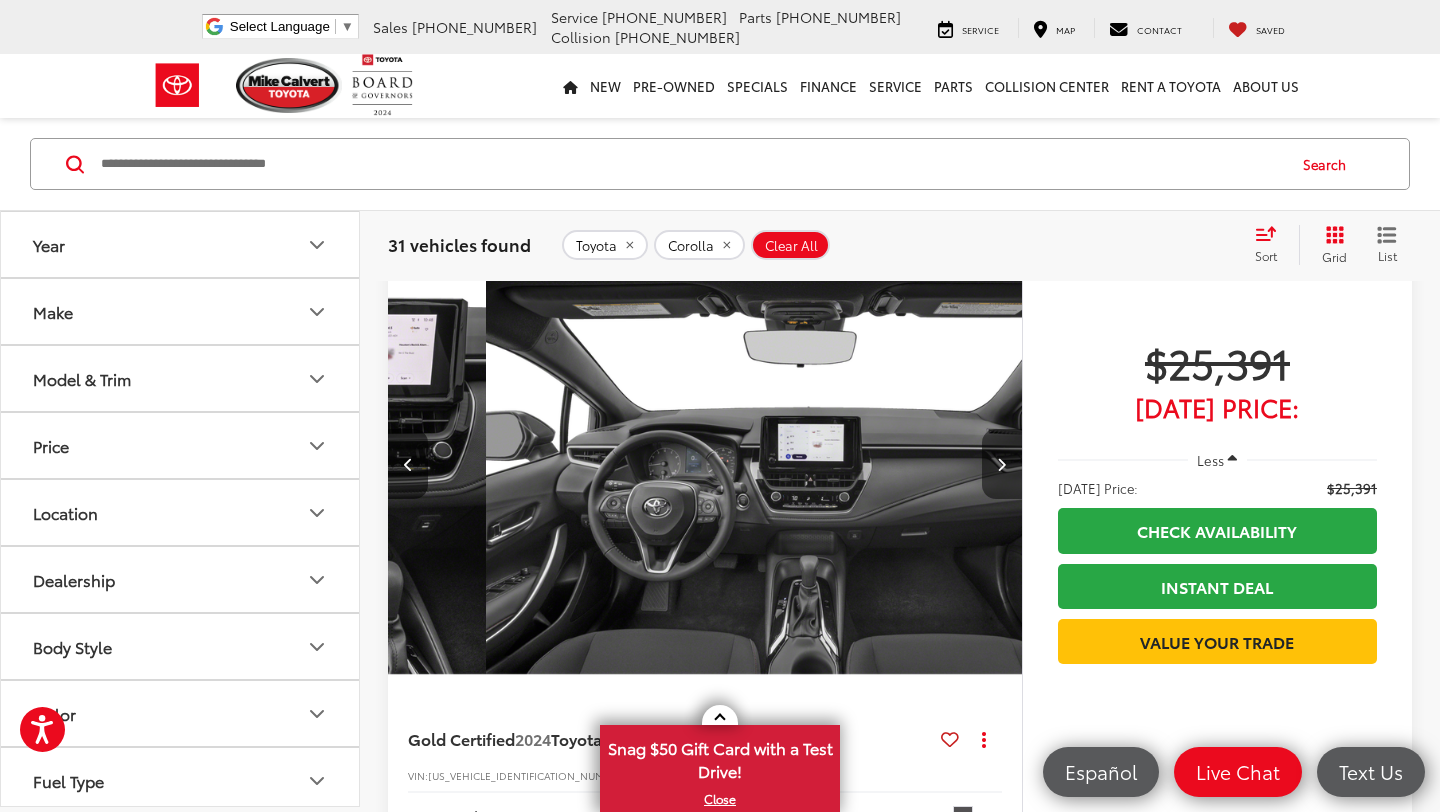 scroll, scrollTop: 0, scrollLeft: 2548, axis: horizontal 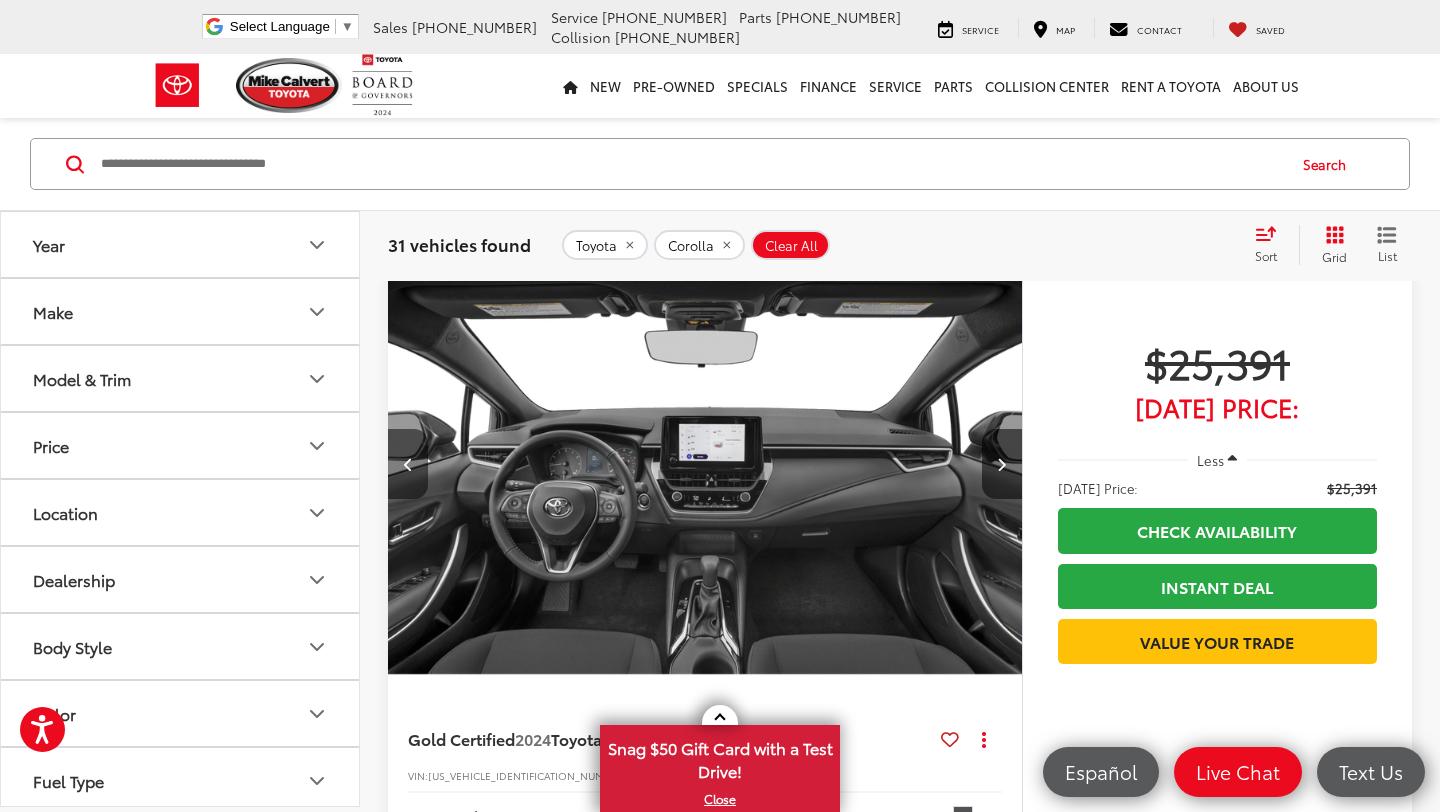 click at bounding box center [408, 464] 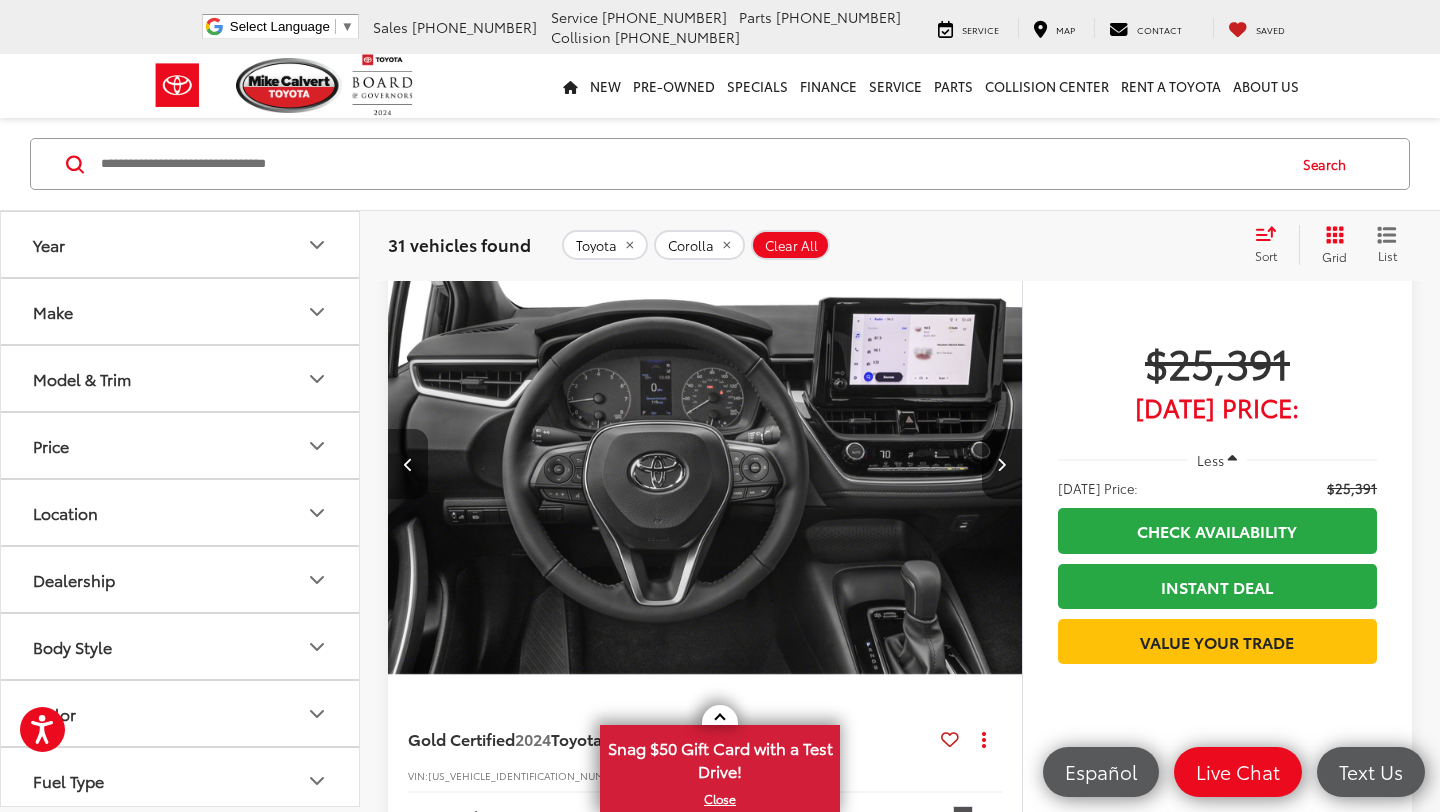 scroll, scrollTop: 0, scrollLeft: 1911, axis: horizontal 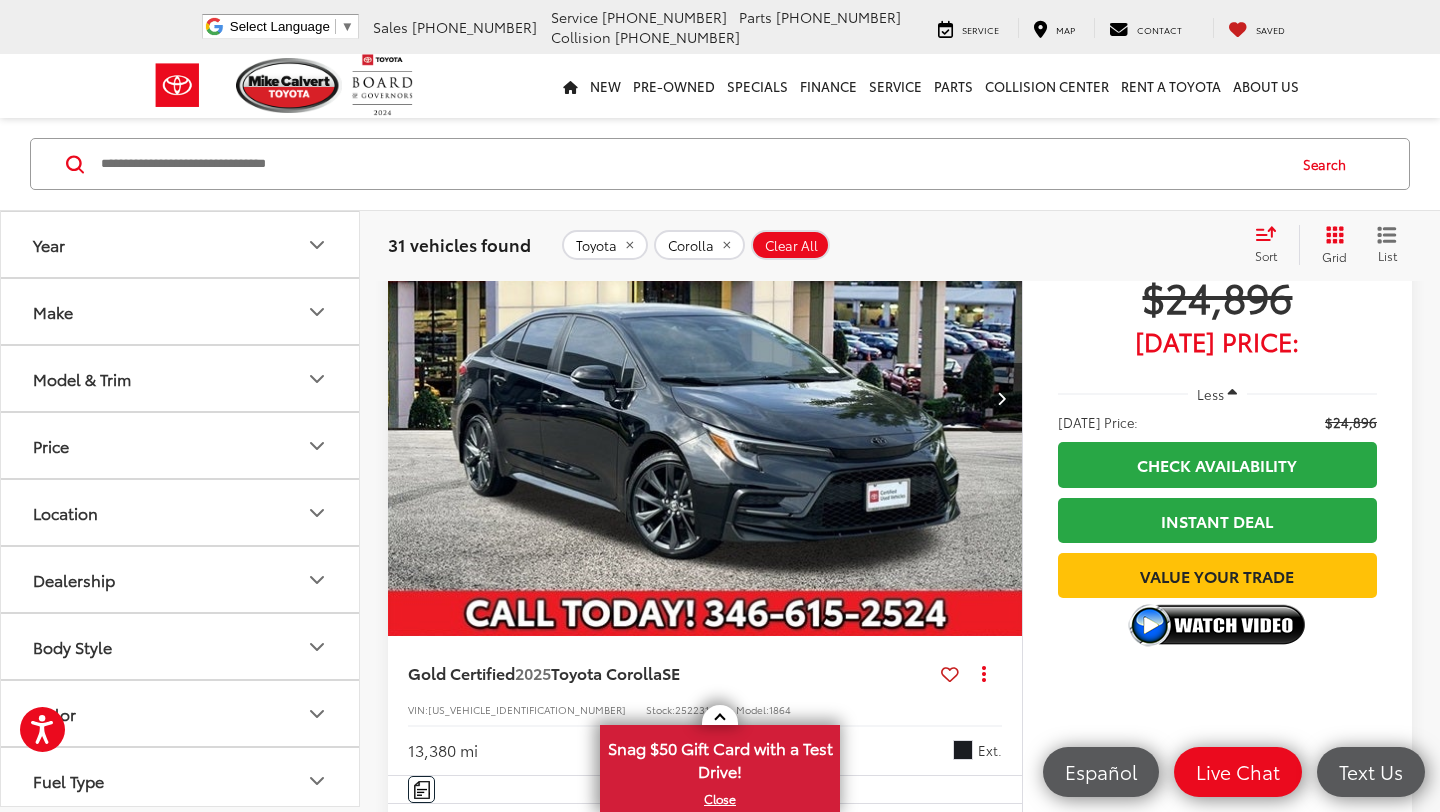click at bounding box center (1002, 398) 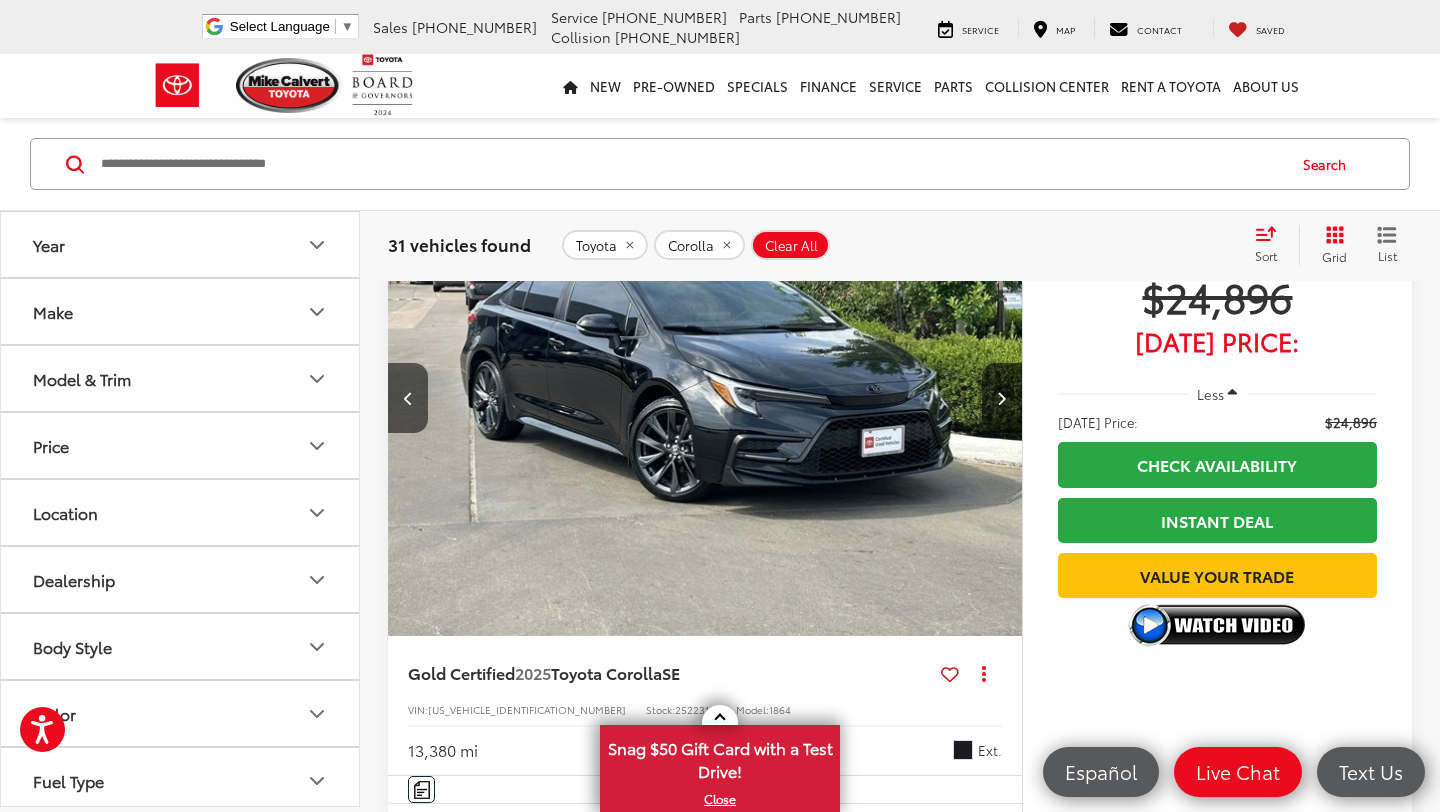 click at bounding box center [1002, 398] 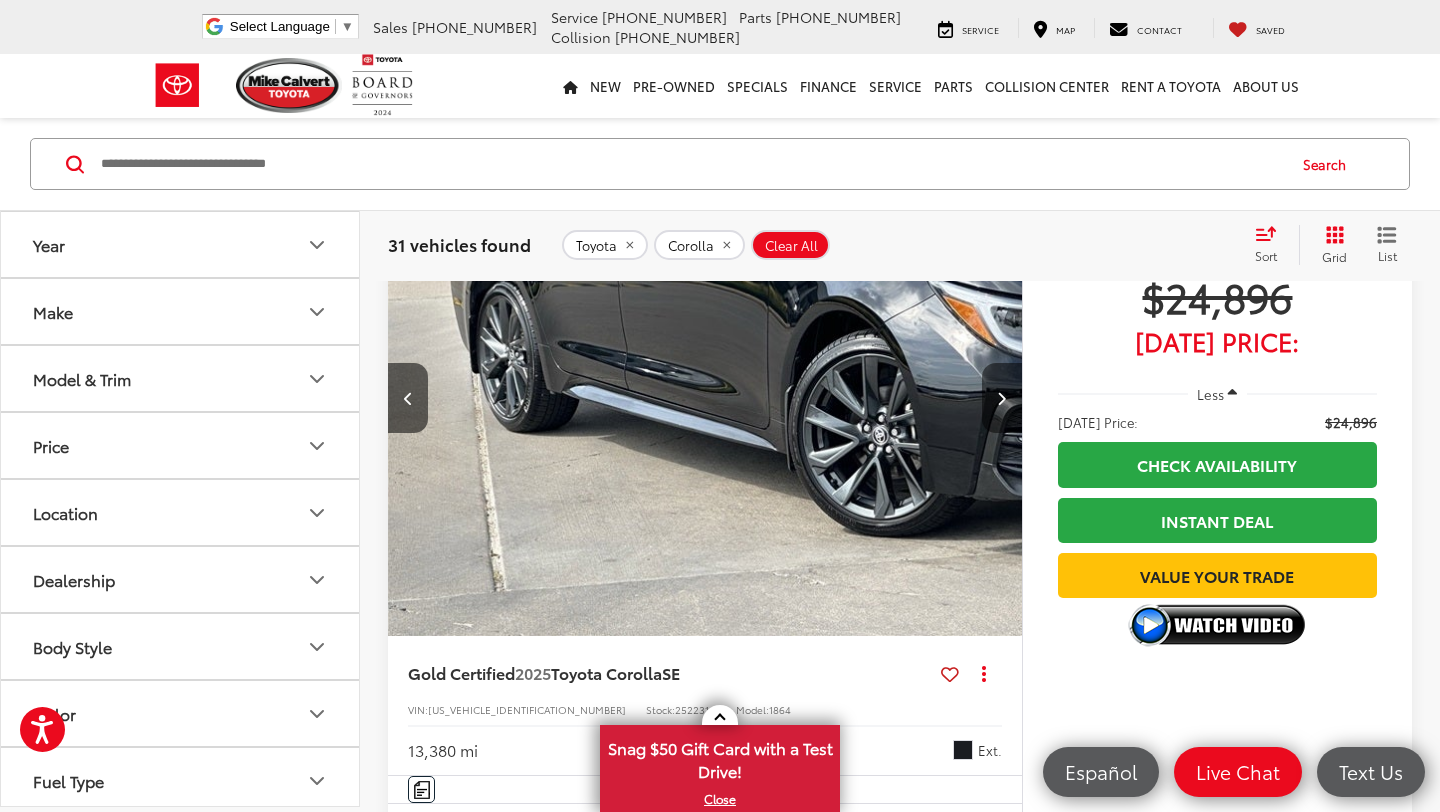 click at bounding box center (1002, 398) 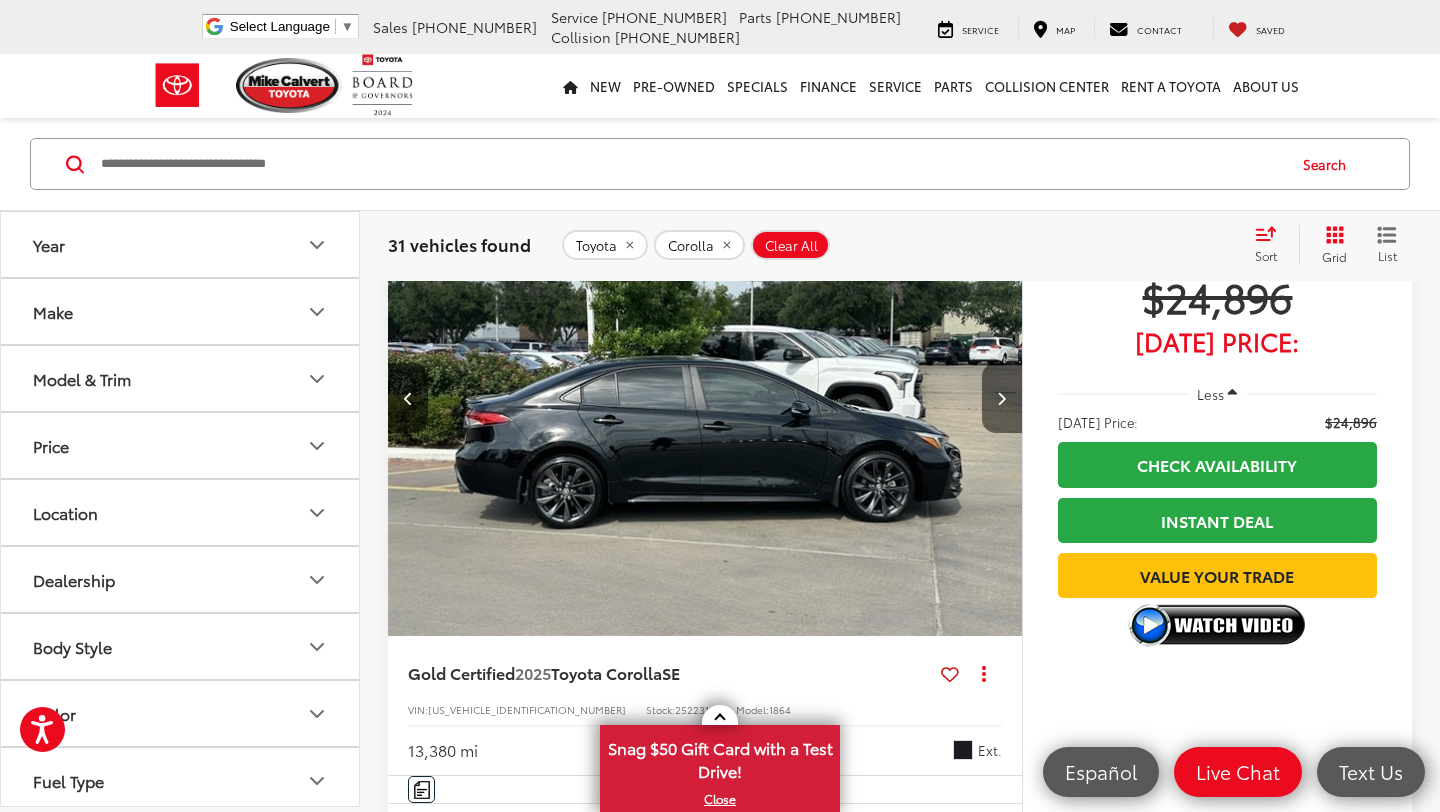 click at bounding box center [1002, 398] 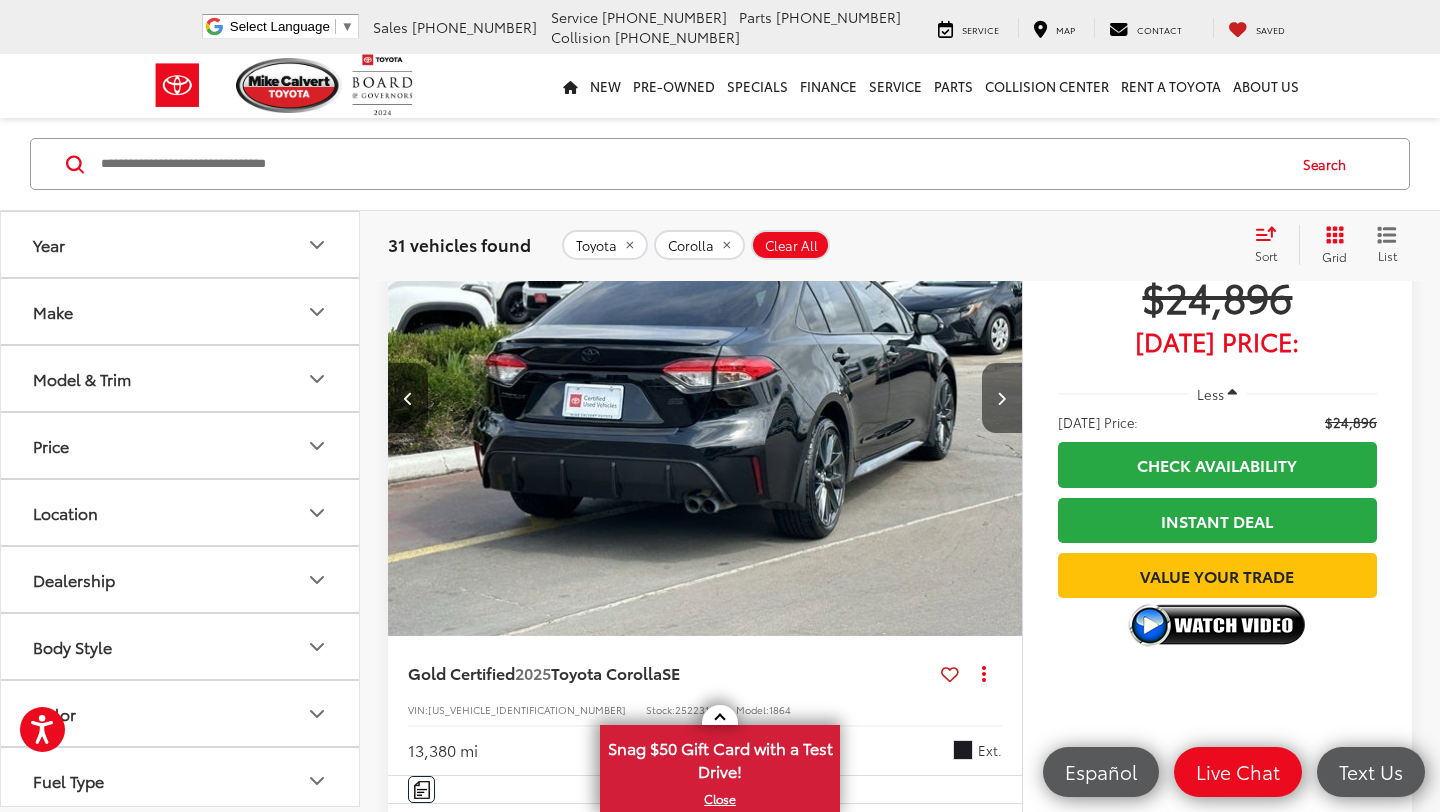 click at bounding box center (1002, 398) 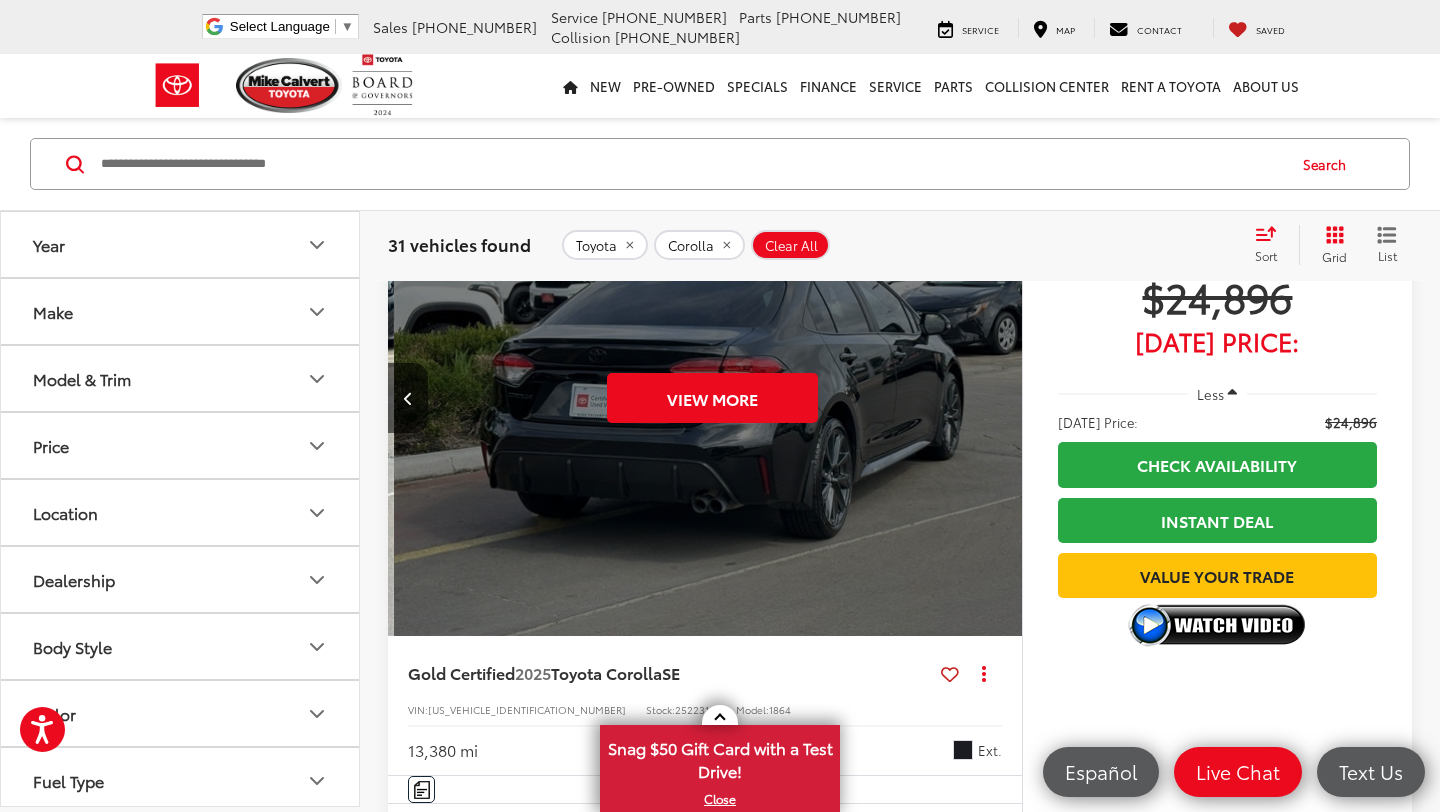 scroll, scrollTop: 0, scrollLeft: 3185, axis: horizontal 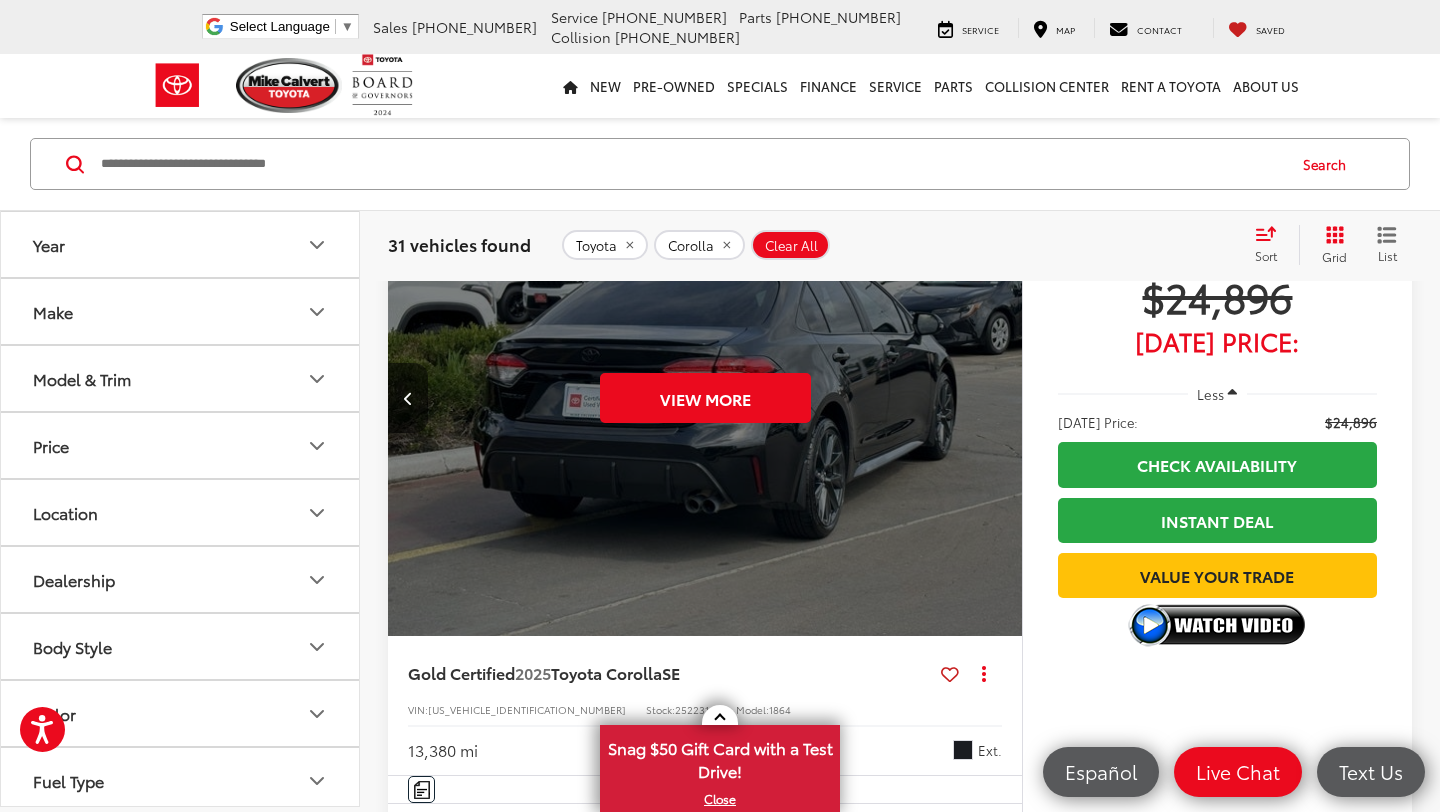 click on "View More" at bounding box center [705, 398] 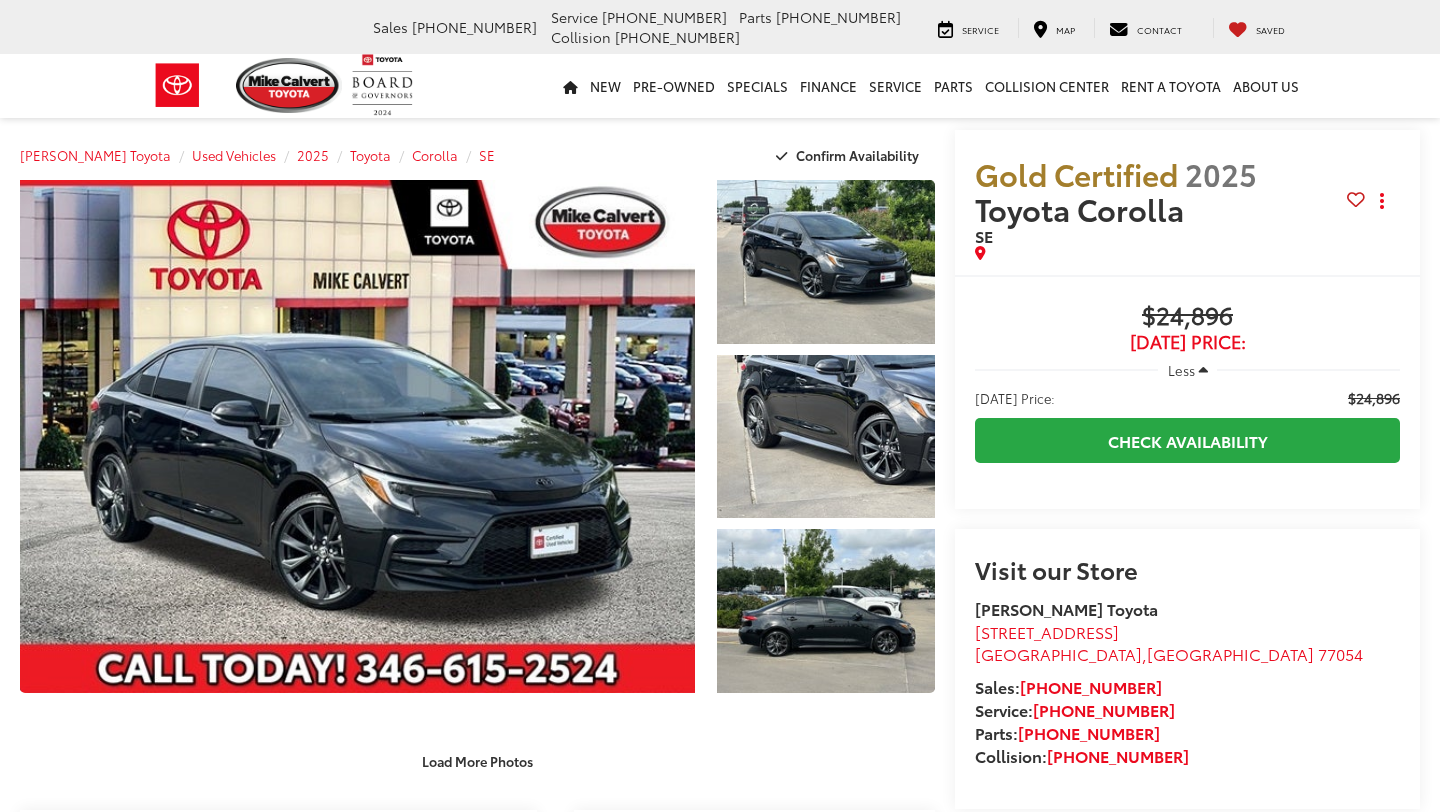 scroll, scrollTop: 0, scrollLeft: 0, axis: both 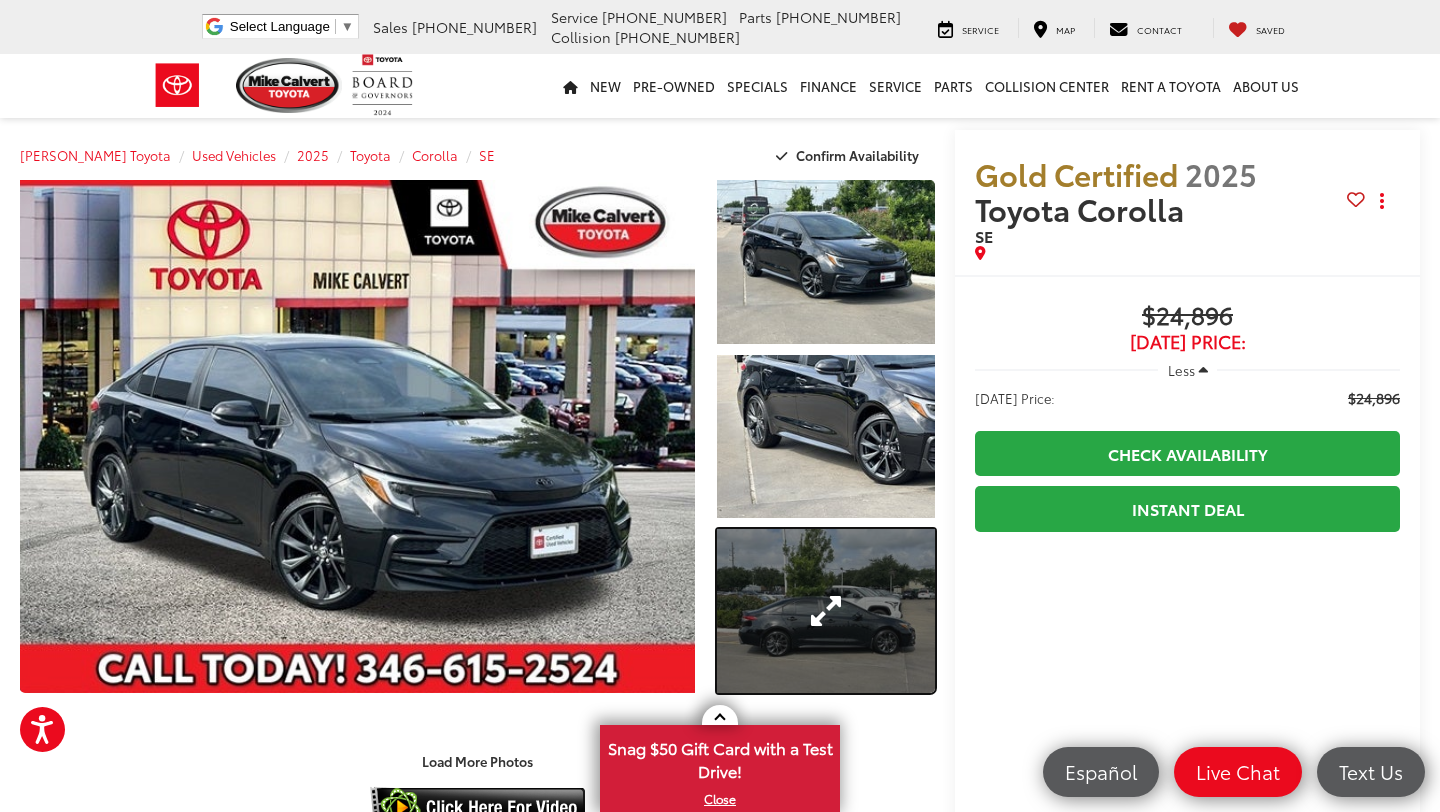 click at bounding box center (826, 611) 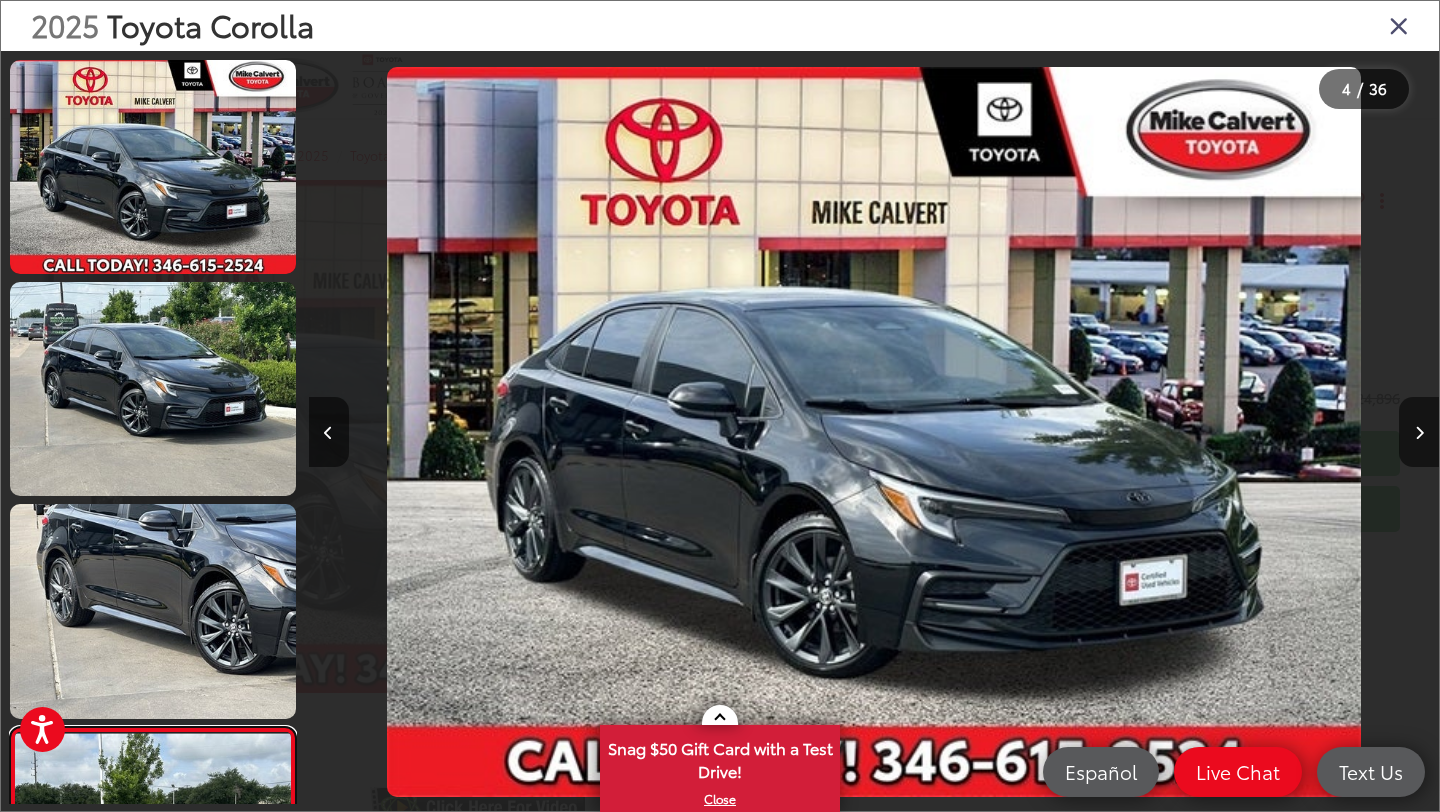 scroll, scrollTop: 261, scrollLeft: 0, axis: vertical 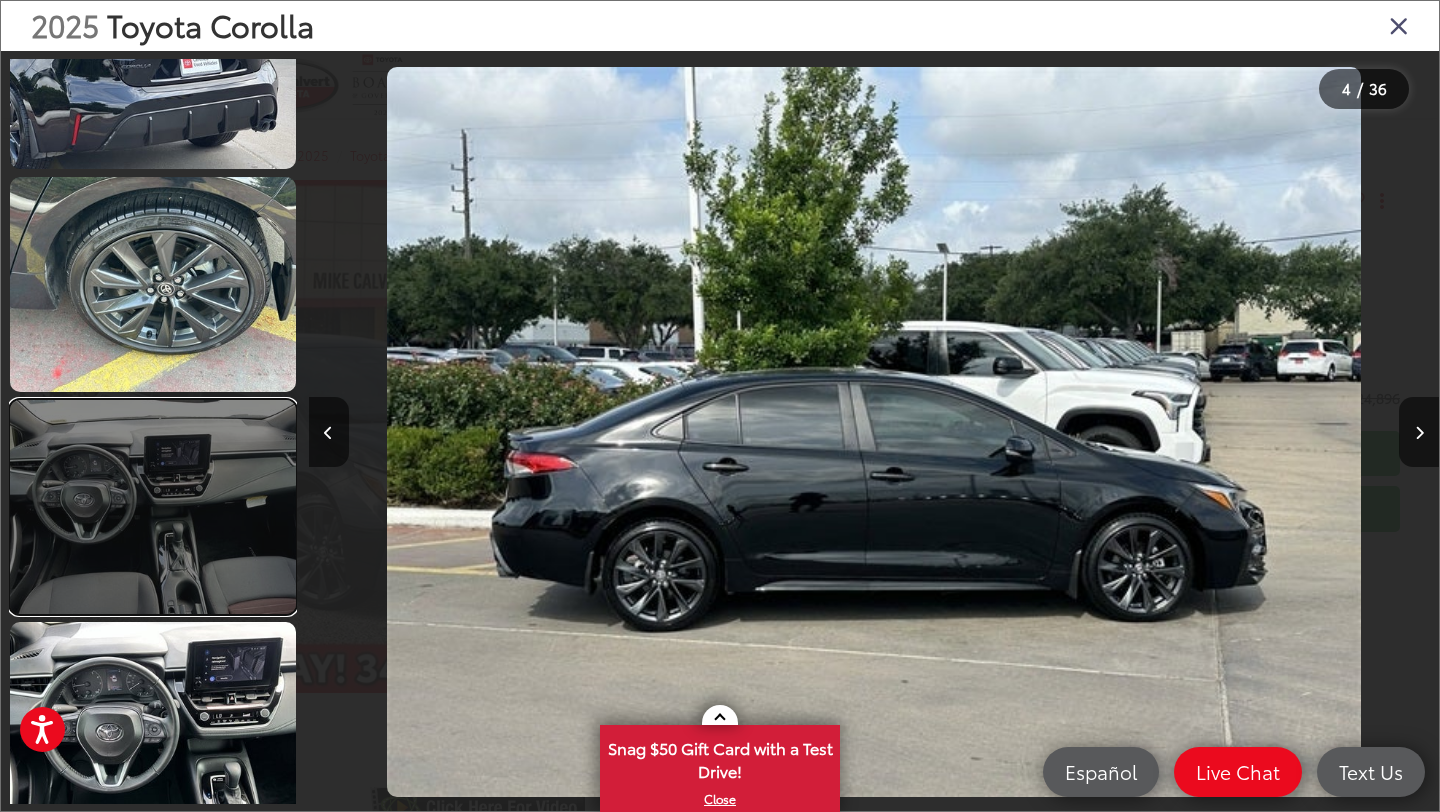 click at bounding box center [153, 507] 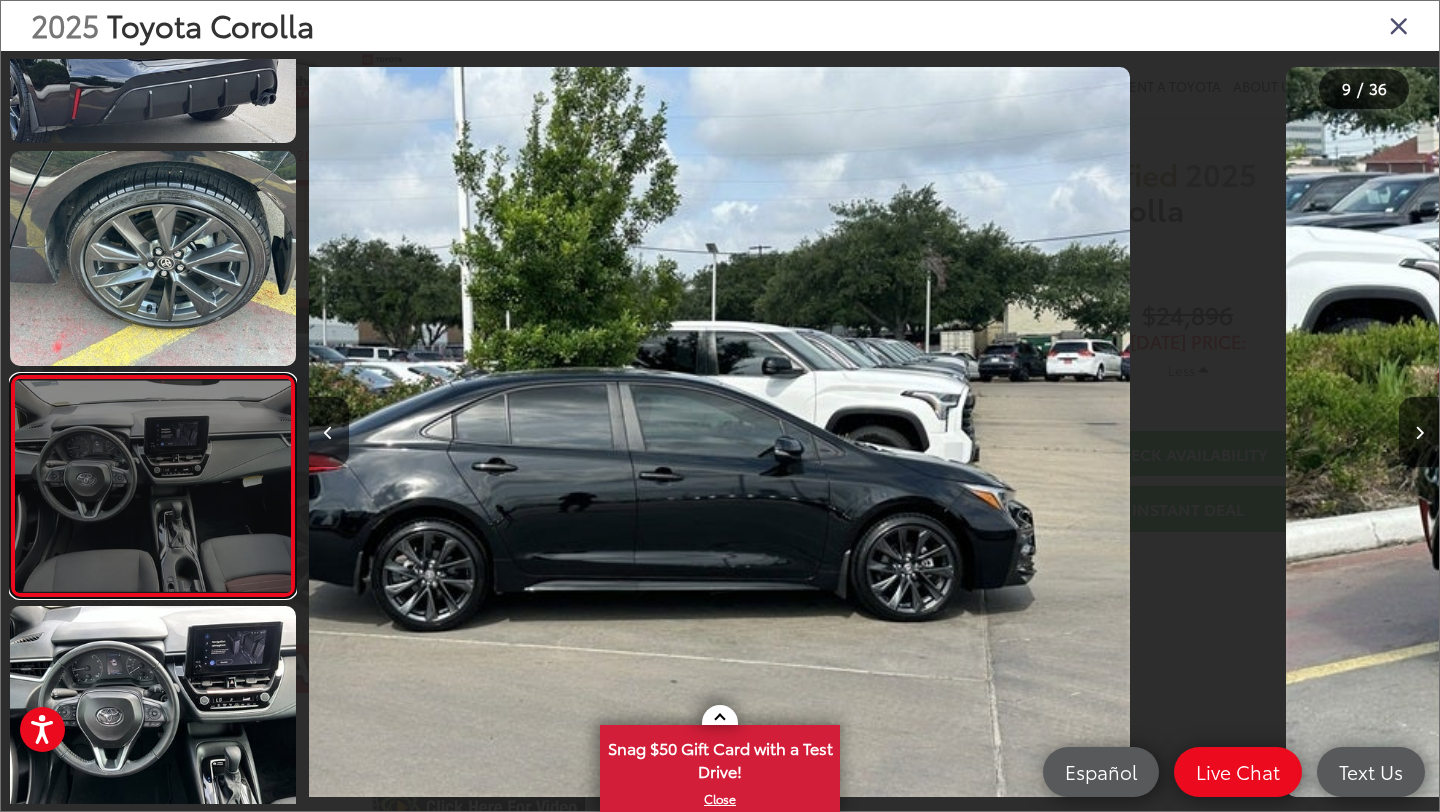 scroll, scrollTop: 1576, scrollLeft: 0, axis: vertical 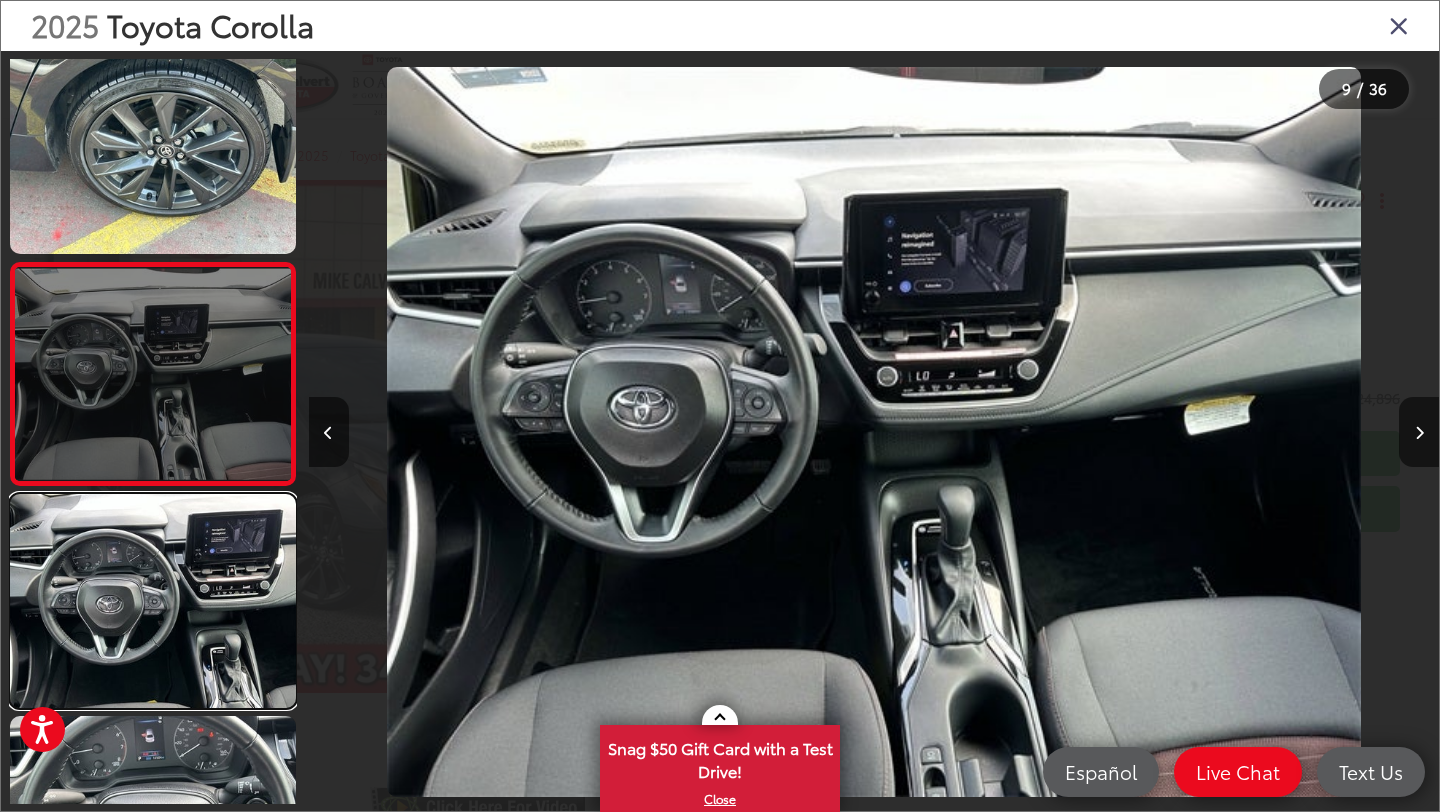click at bounding box center [153, 601] 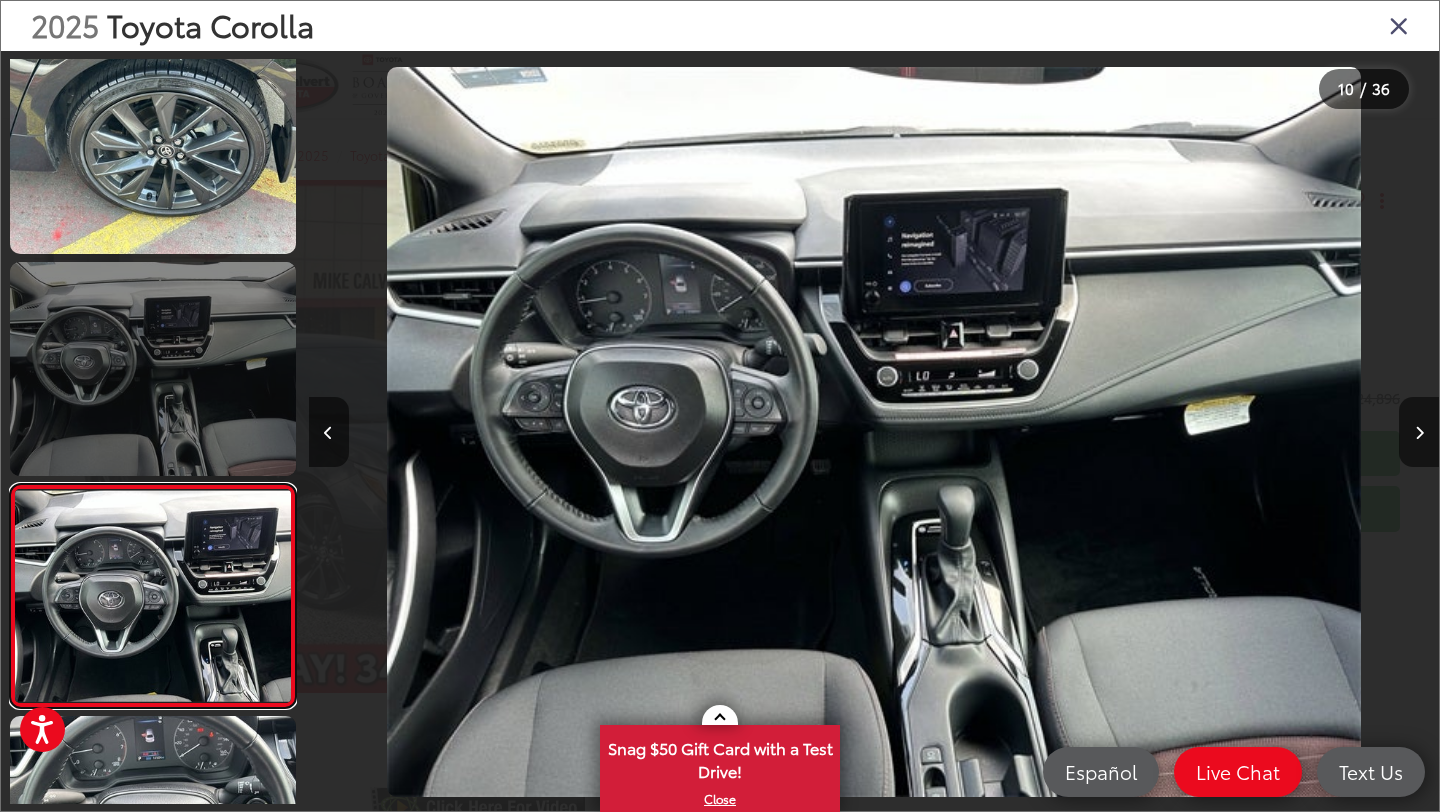 scroll, scrollTop: 0, scrollLeft: 9305, axis: horizontal 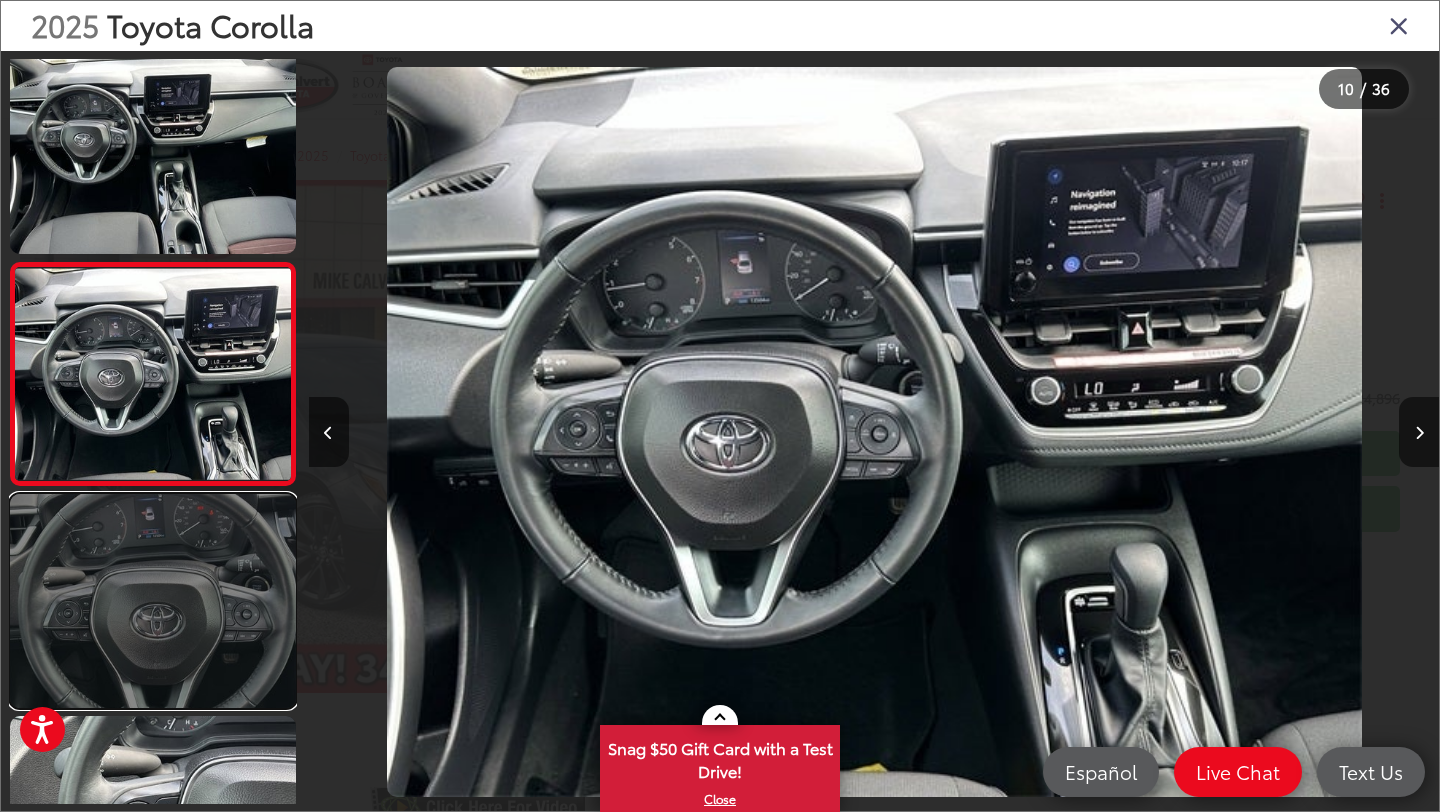 click at bounding box center (153, 601) 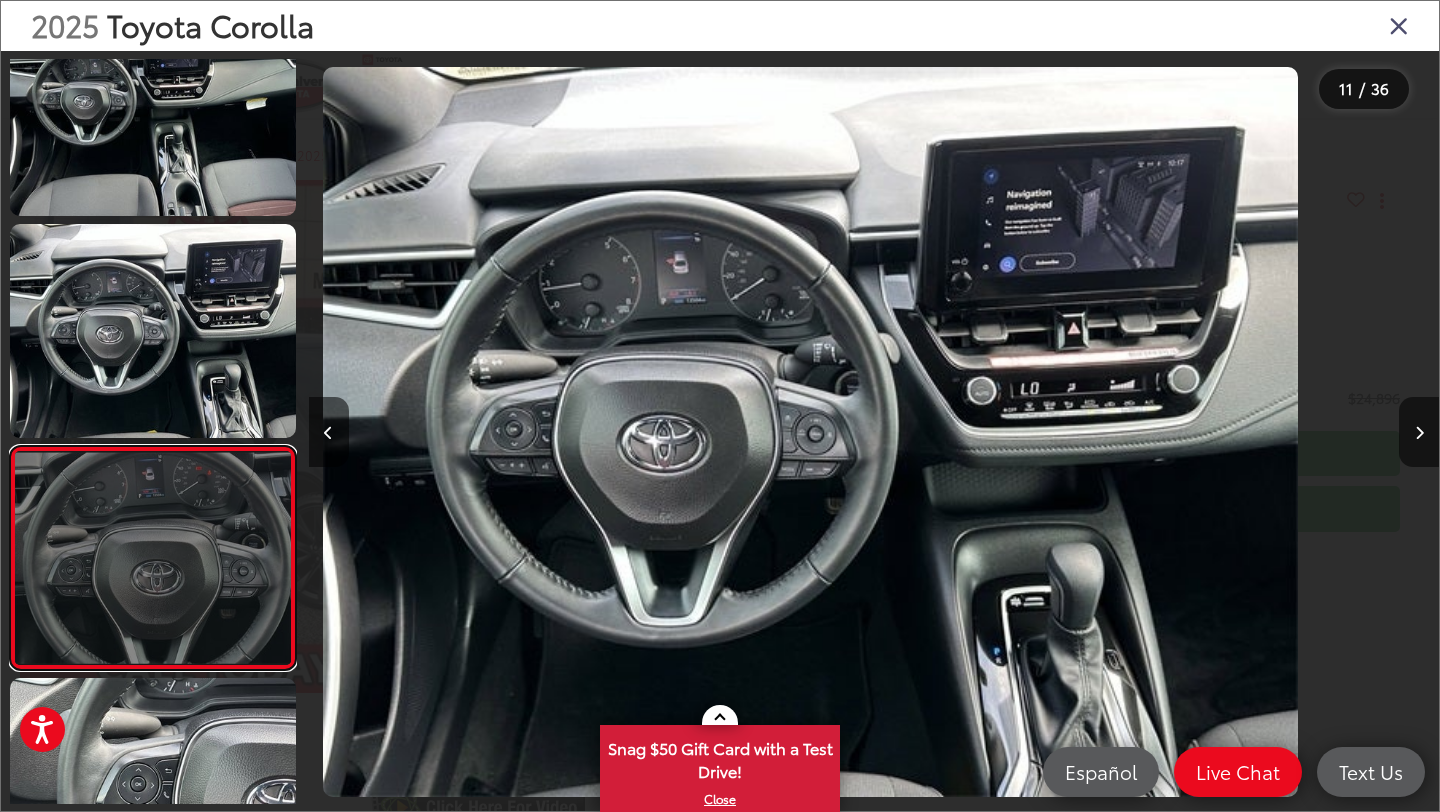 scroll, scrollTop: 1953, scrollLeft: 0, axis: vertical 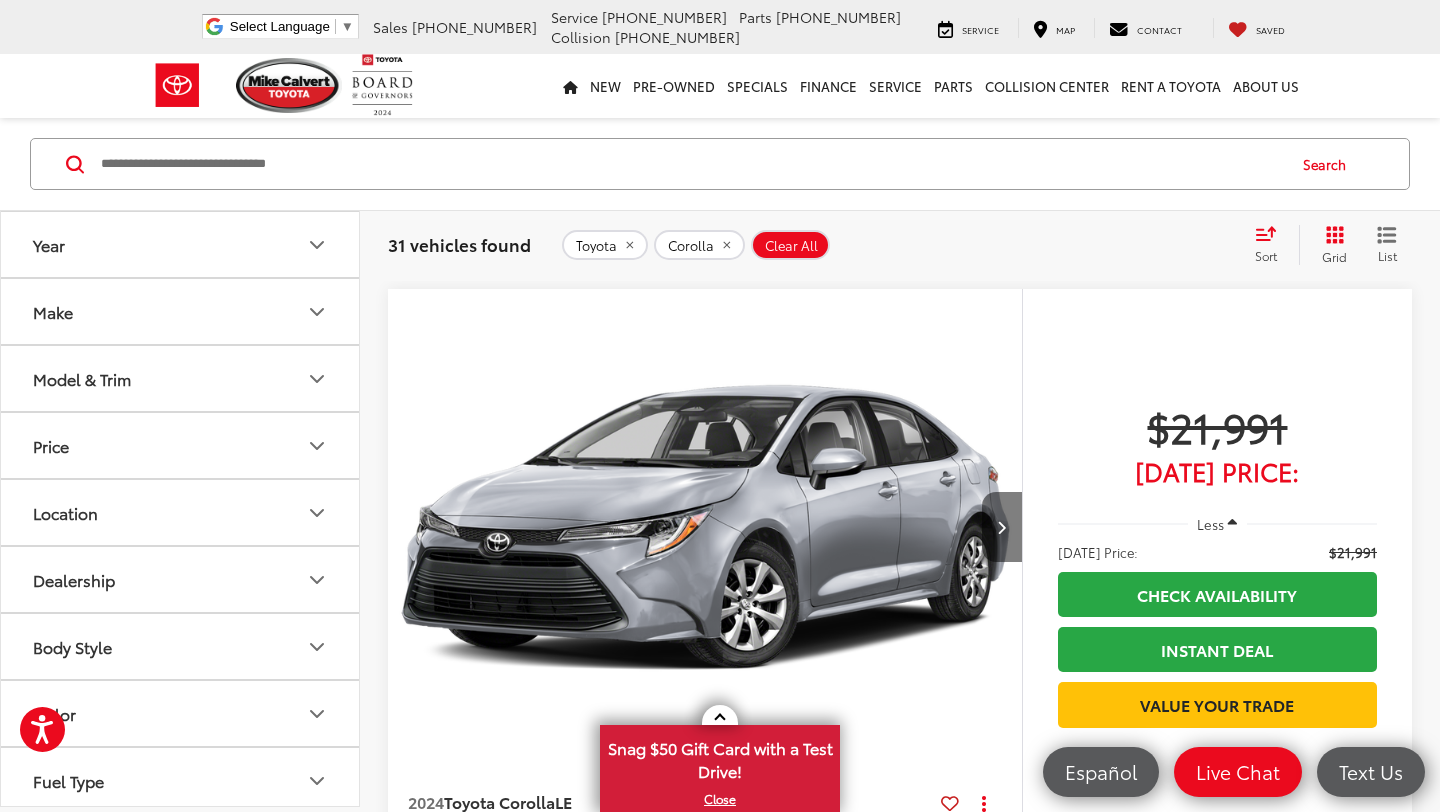 click at bounding box center (1001, 527) 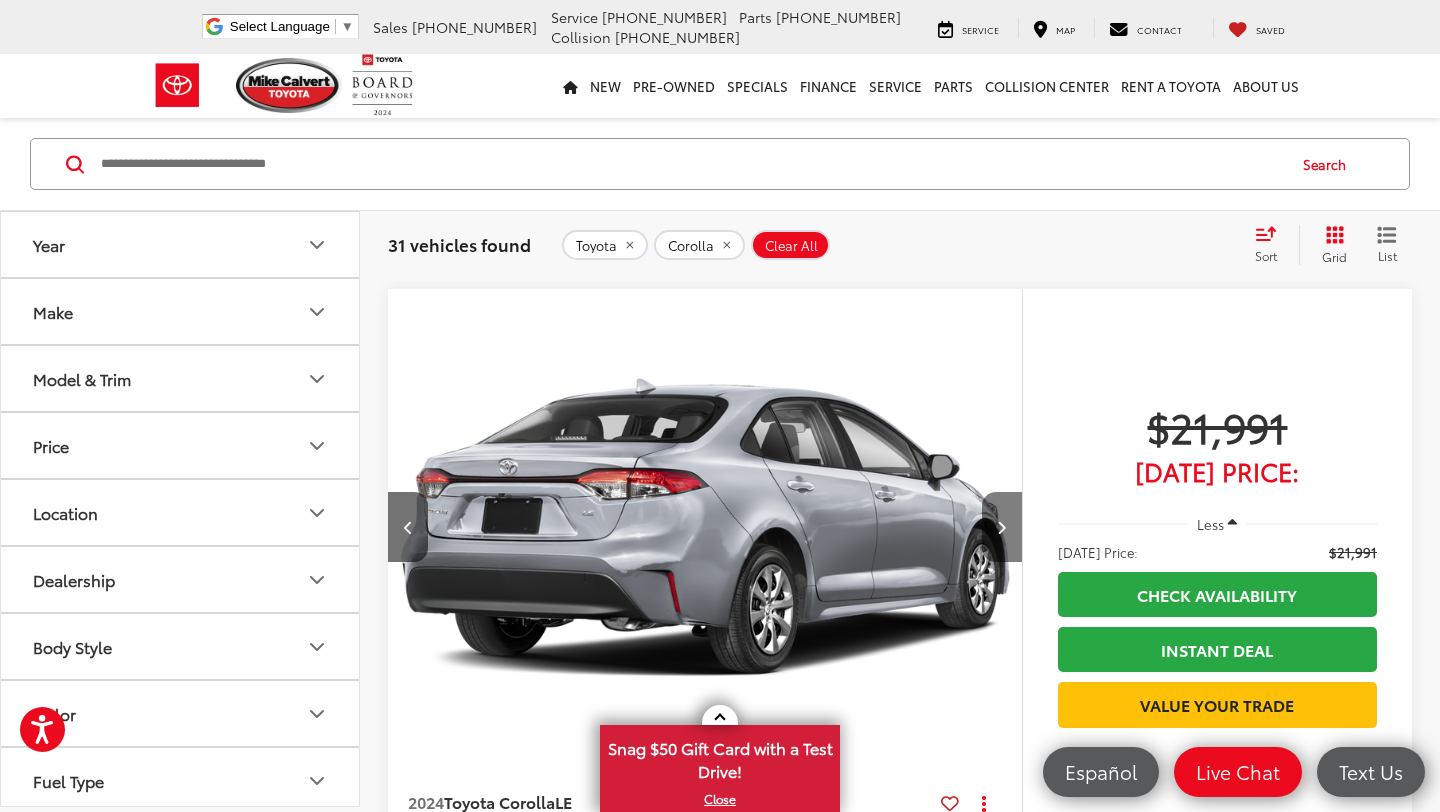 click at bounding box center [1001, 527] 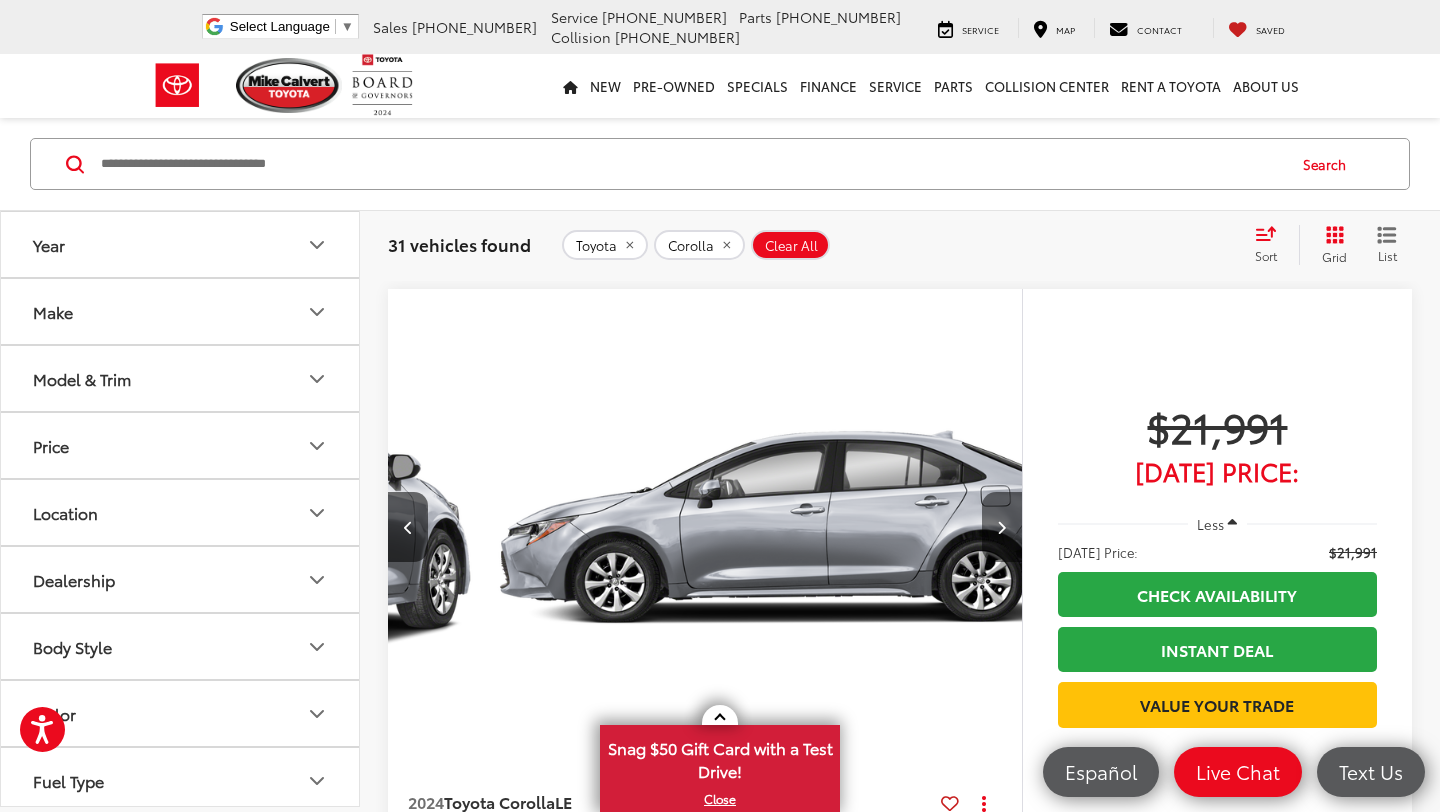 scroll, scrollTop: 0, scrollLeft: 1274, axis: horizontal 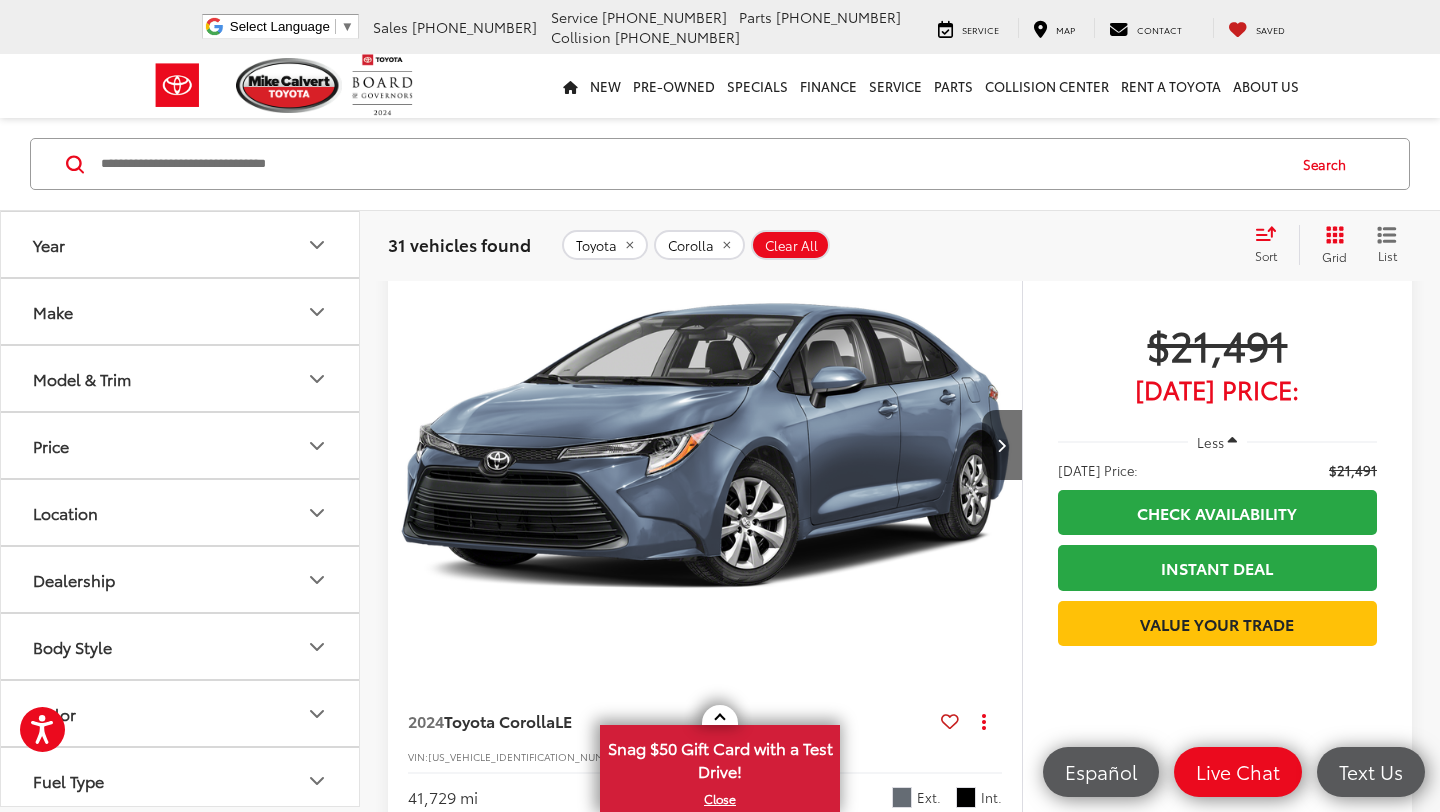 click at bounding box center (705, 446) 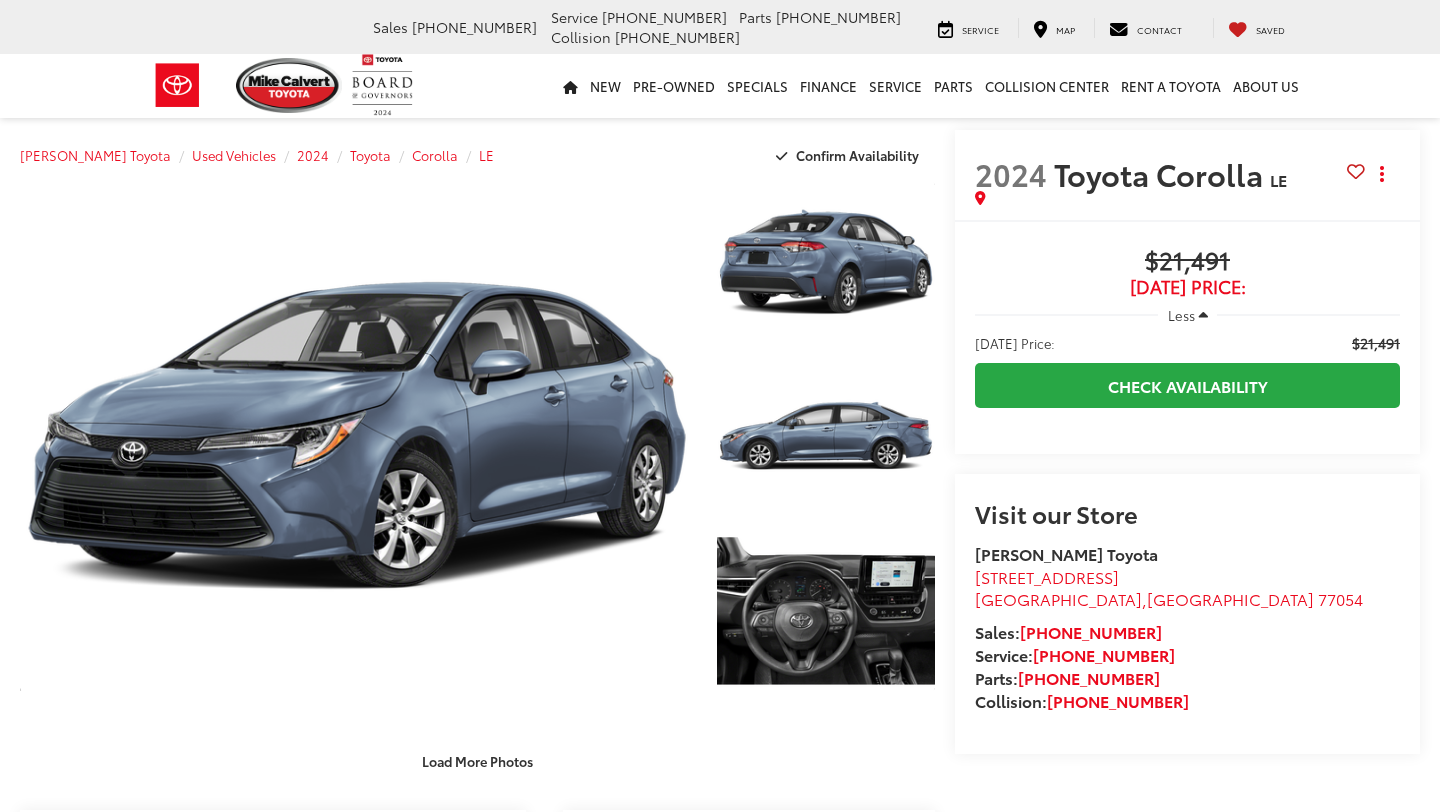 scroll, scrollTop: 0, scrollLeft: 0, axis: both 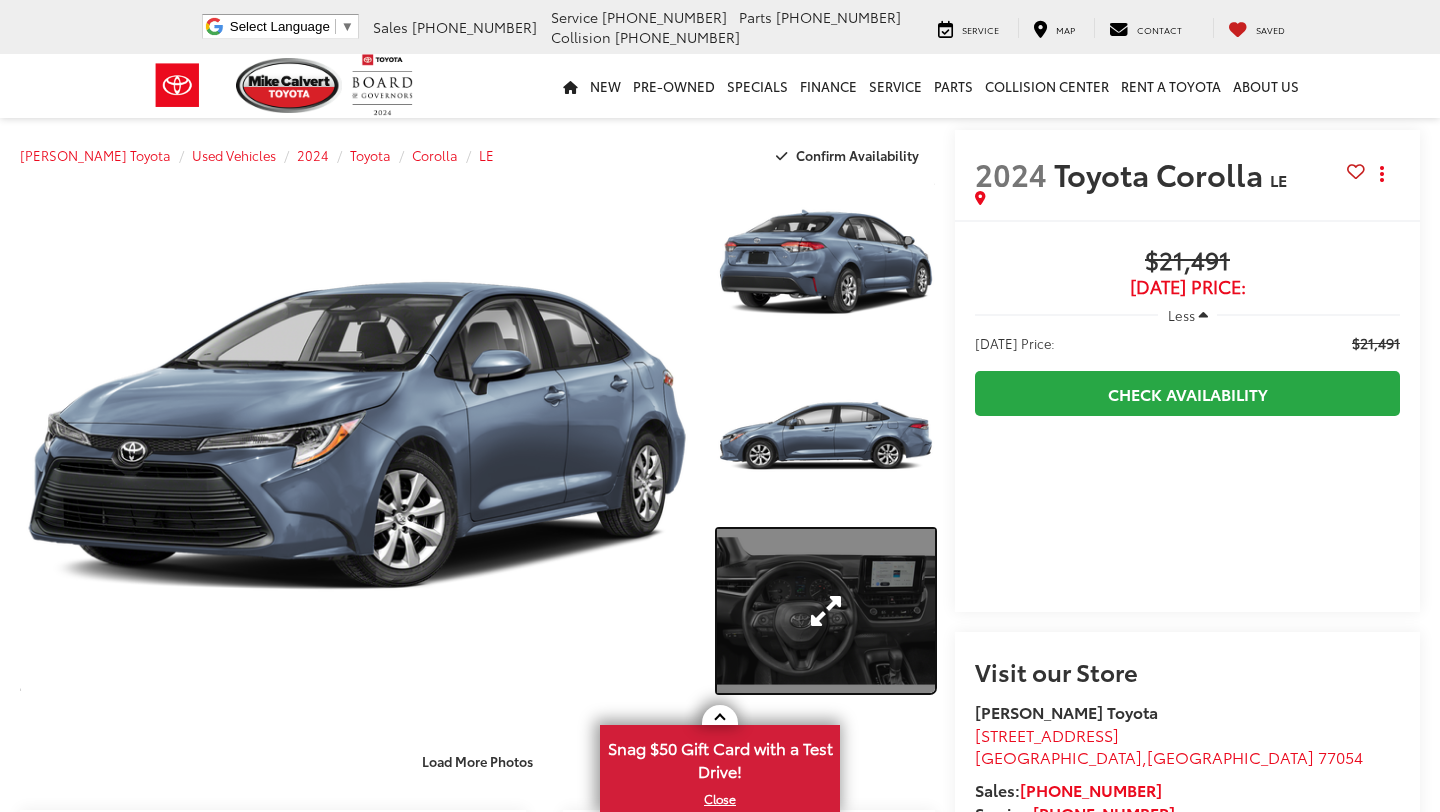 click at bounding box center (826, 611) 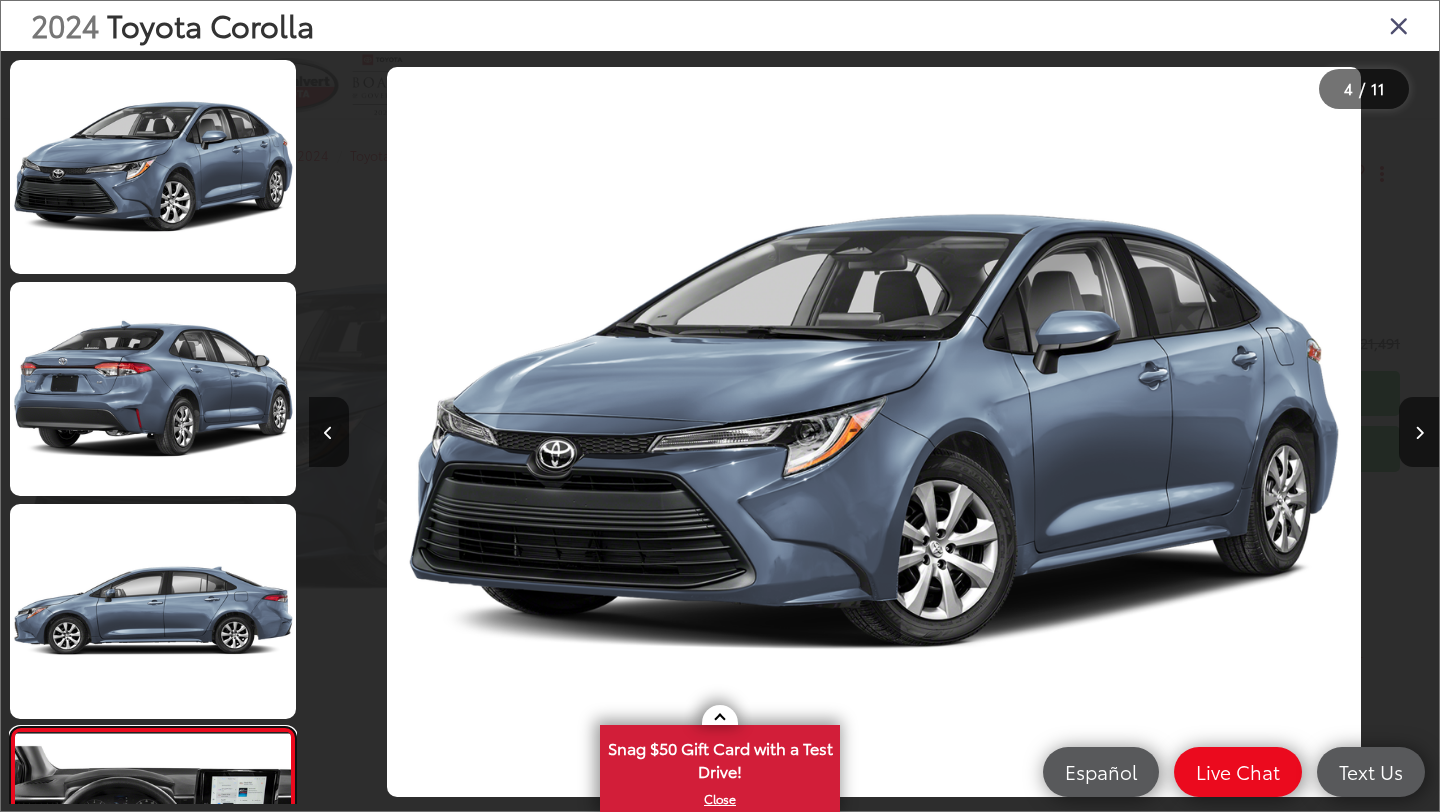 scroll, scrollTop: 283, scrollLeft: 0, axis: vertical 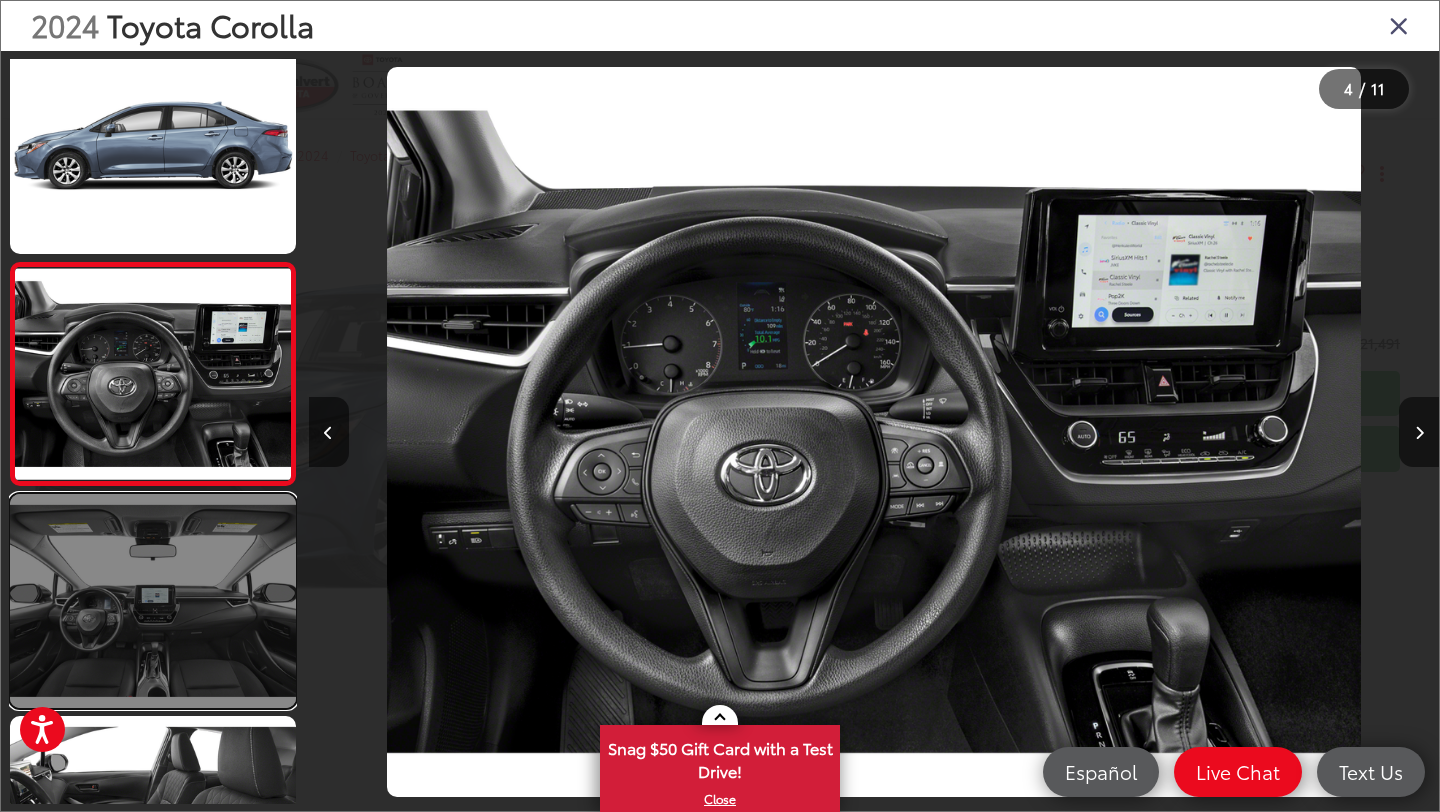 click at bounding box center (153, 601) 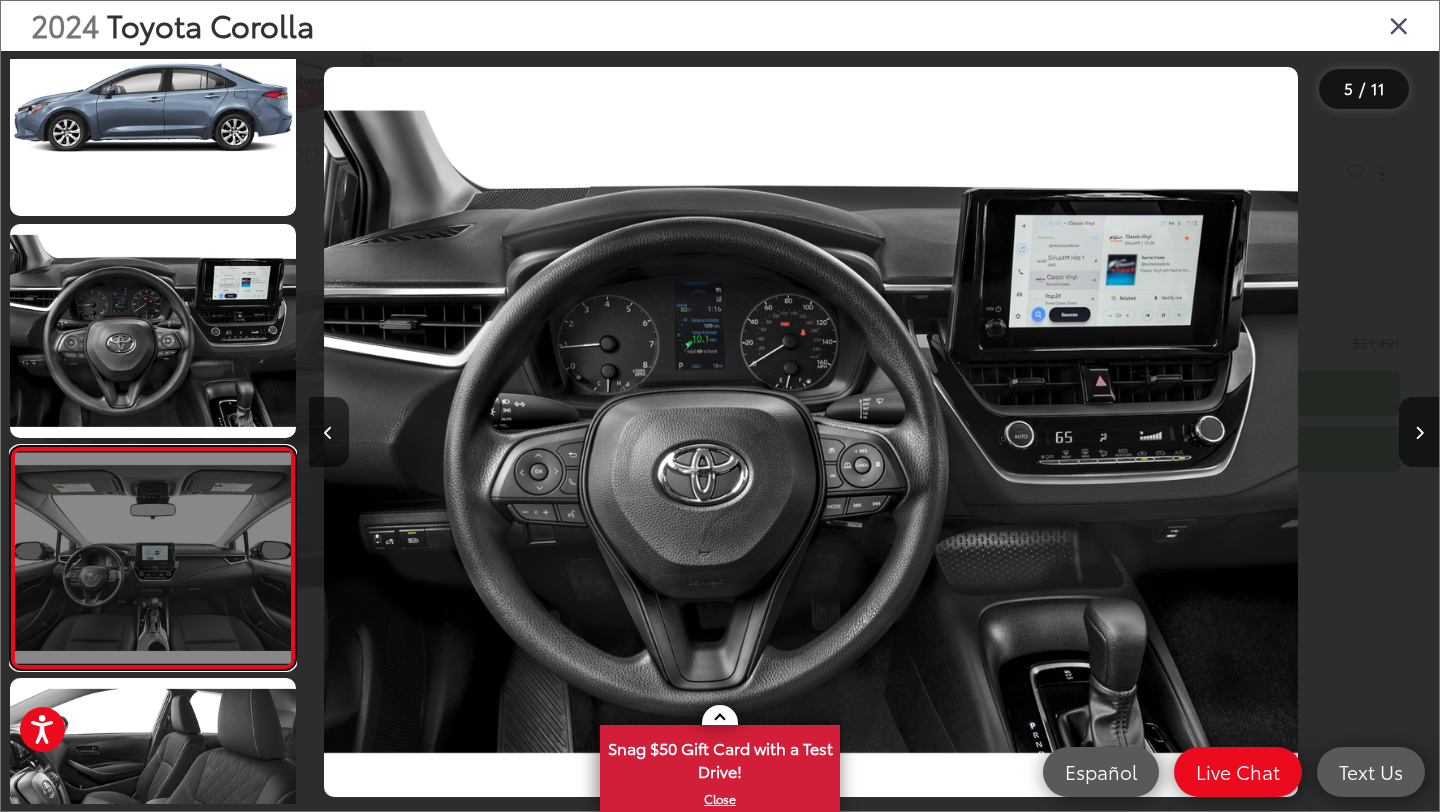 scroll, scrollTop: 603, scrollLeft: 0, axis: vertical 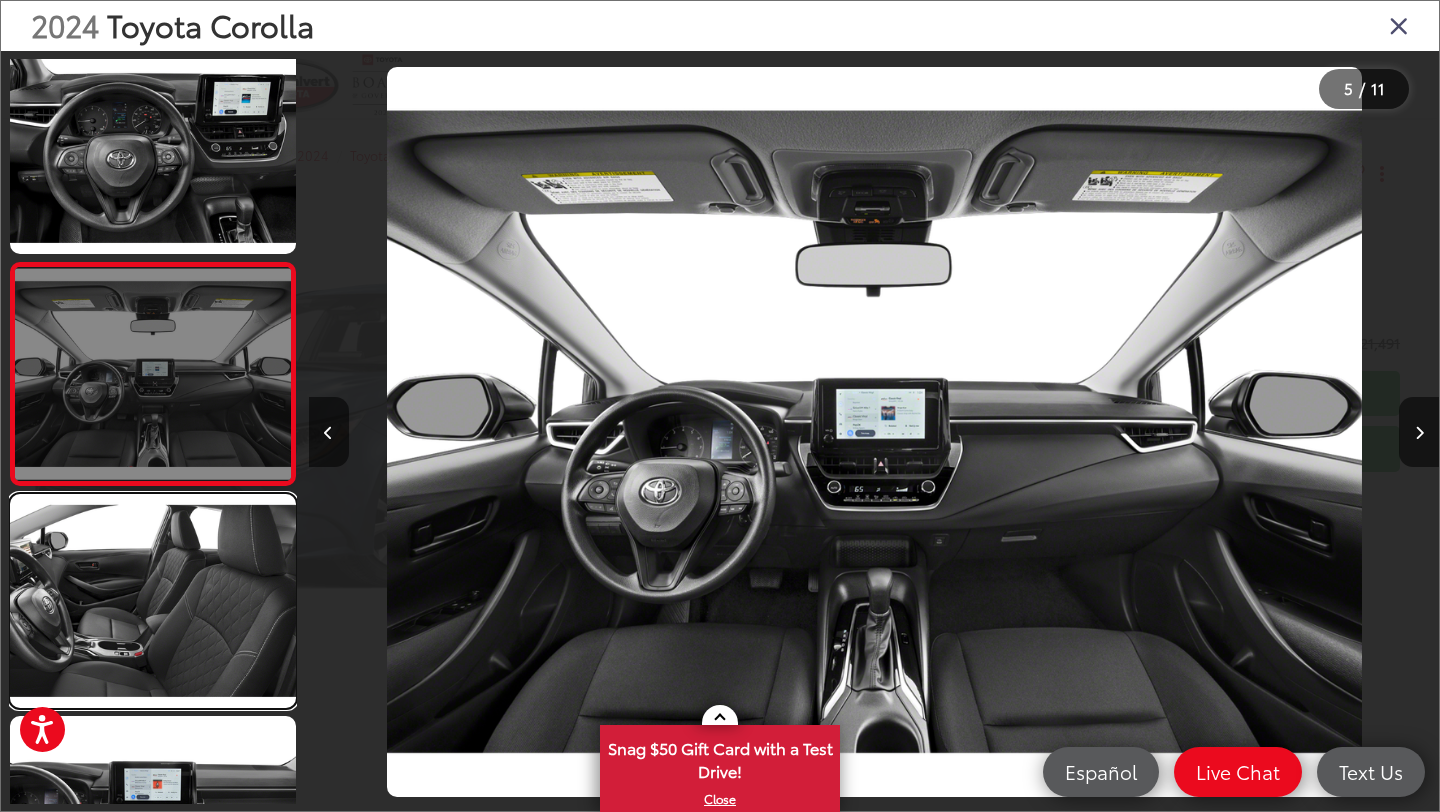 click at bounding box center [153, 601] 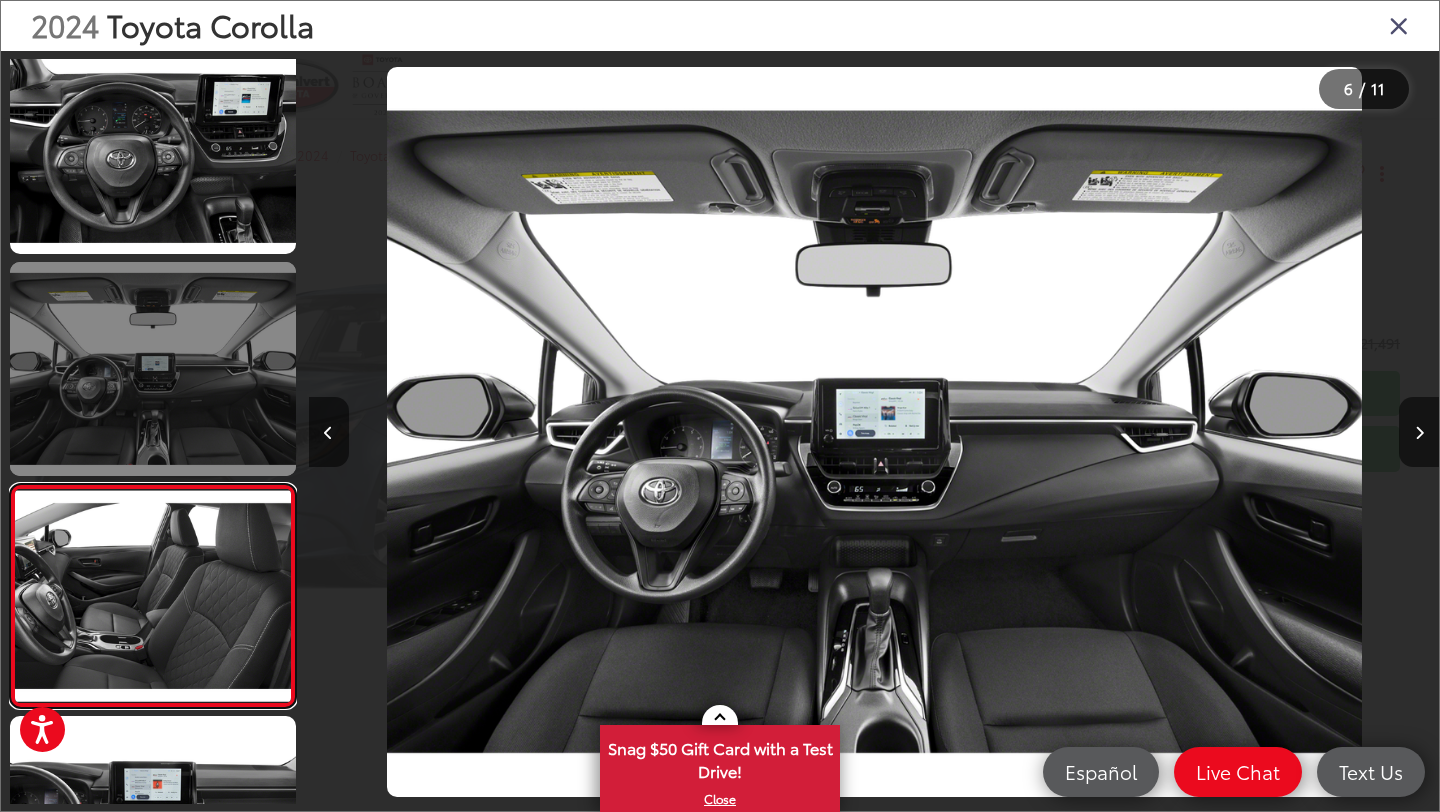 scroll, scrollTop: 0, scrollLeft: 4783, axis: horizontal 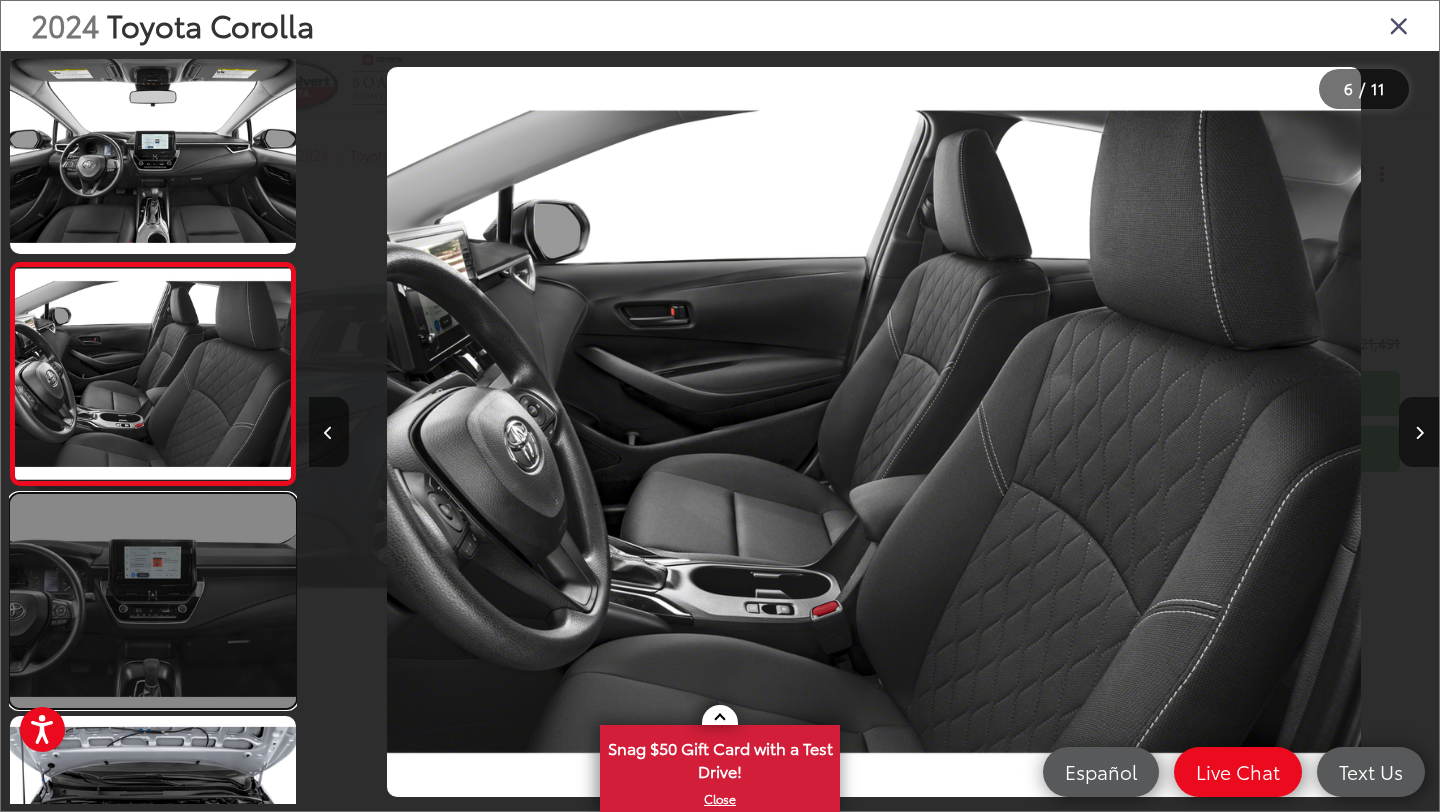 click at bounding box center [153, 601] 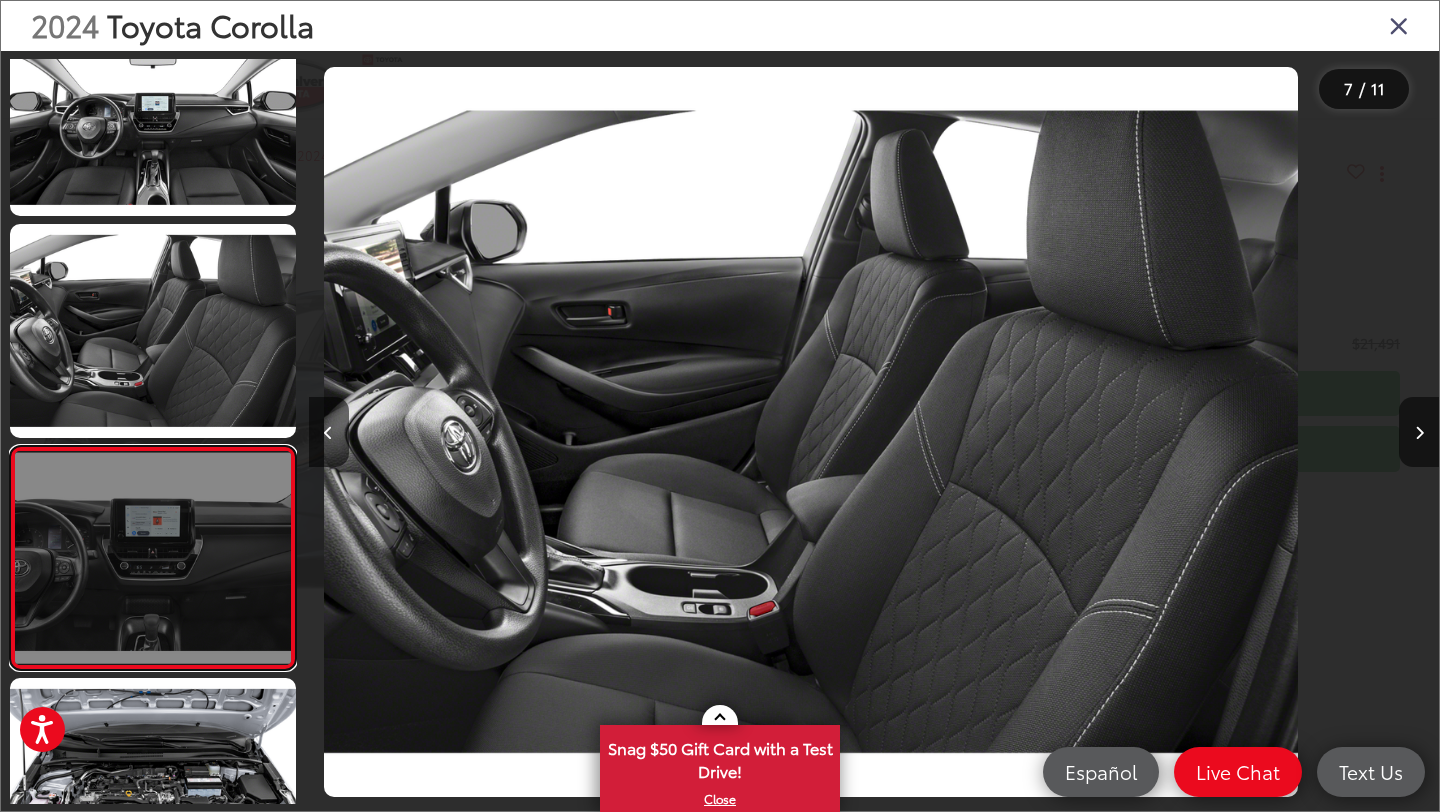 scroll, scrollTop: 1064, scrollLeft: 0, axis: vertical 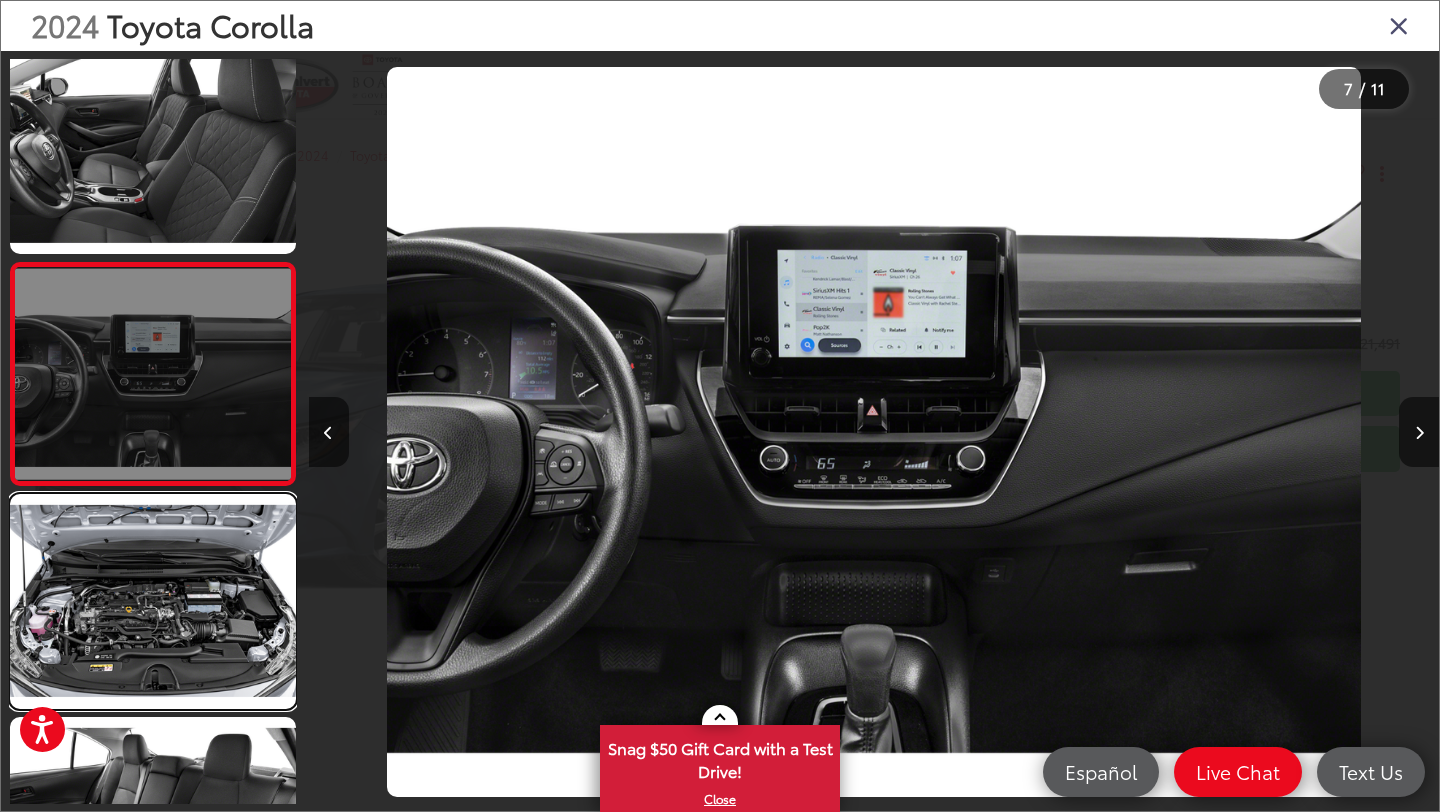 click at bounding box center [153, 601] 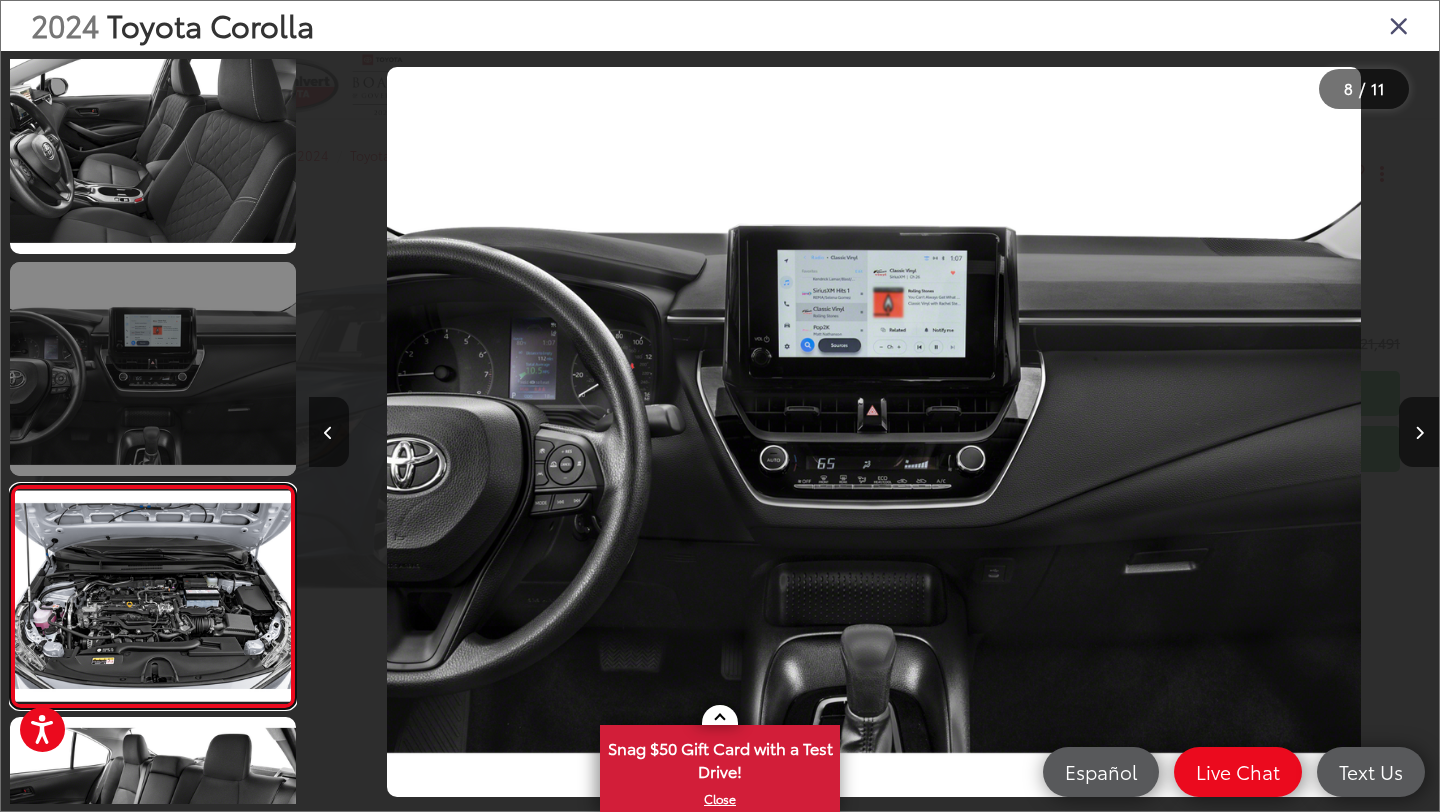 scroll, scrollTop: 0, scrollLeft: 6974, axis: horizontal 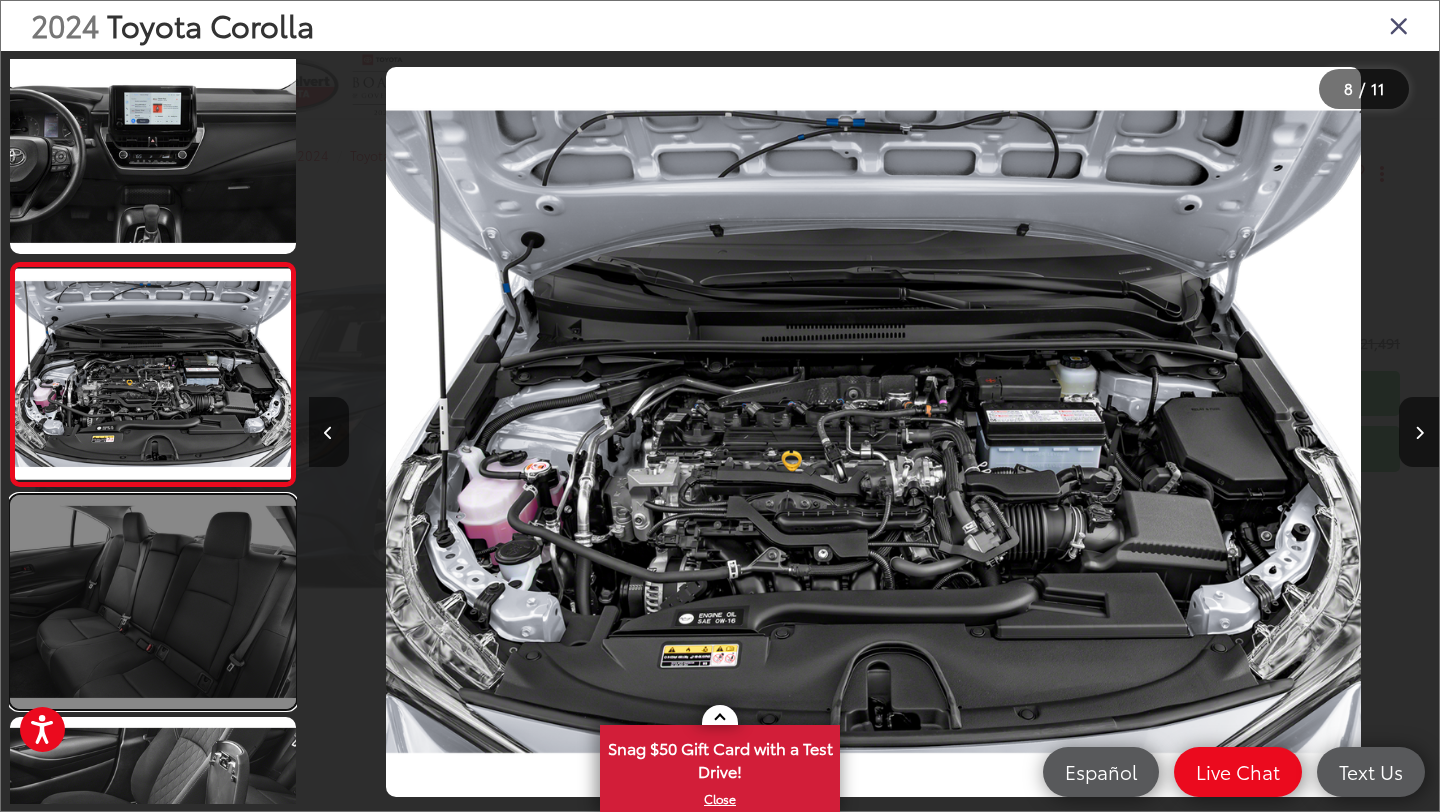 click at bounding box center (153, 602) 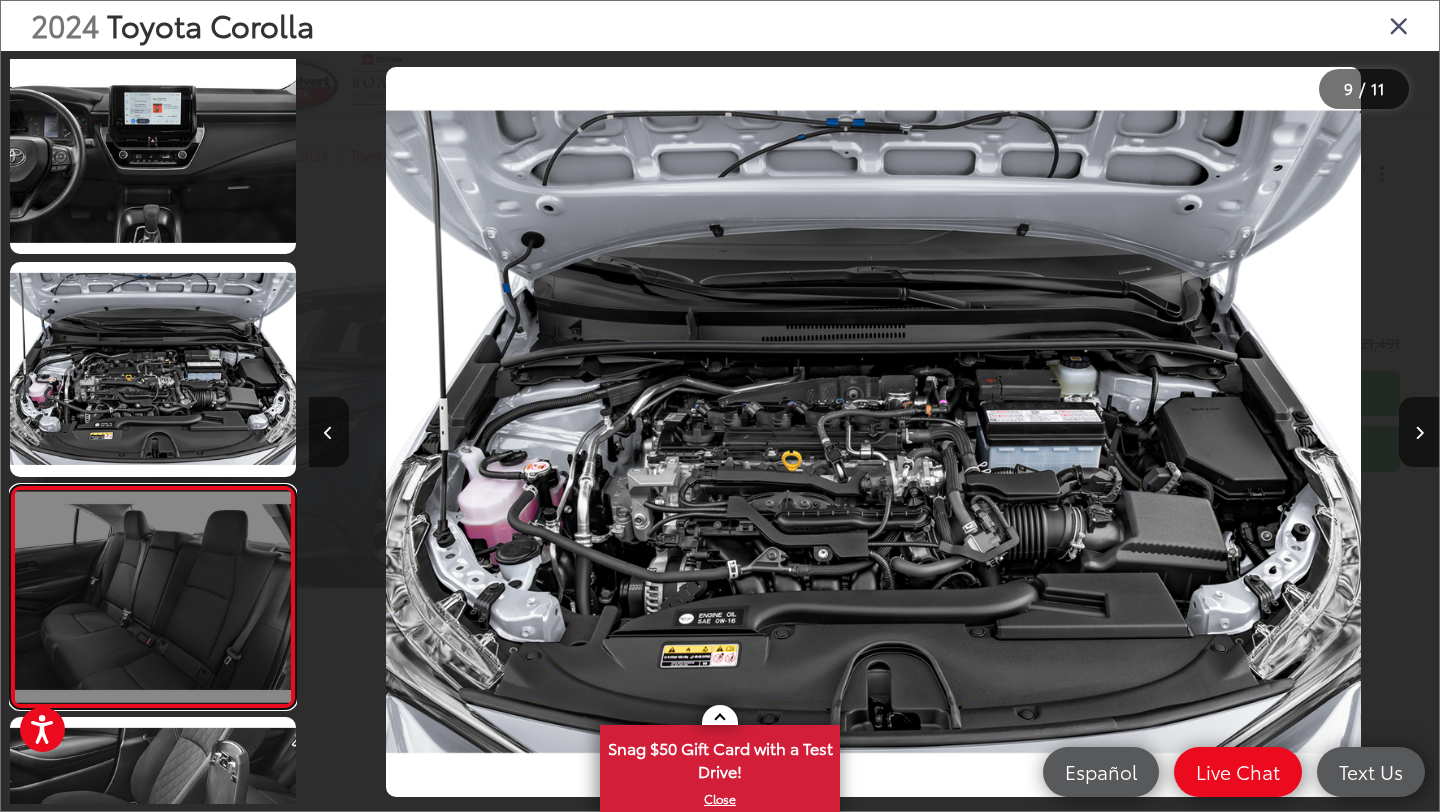 scroll, scrollTop: 0, scrollLeft: 8175, axis: horizontal 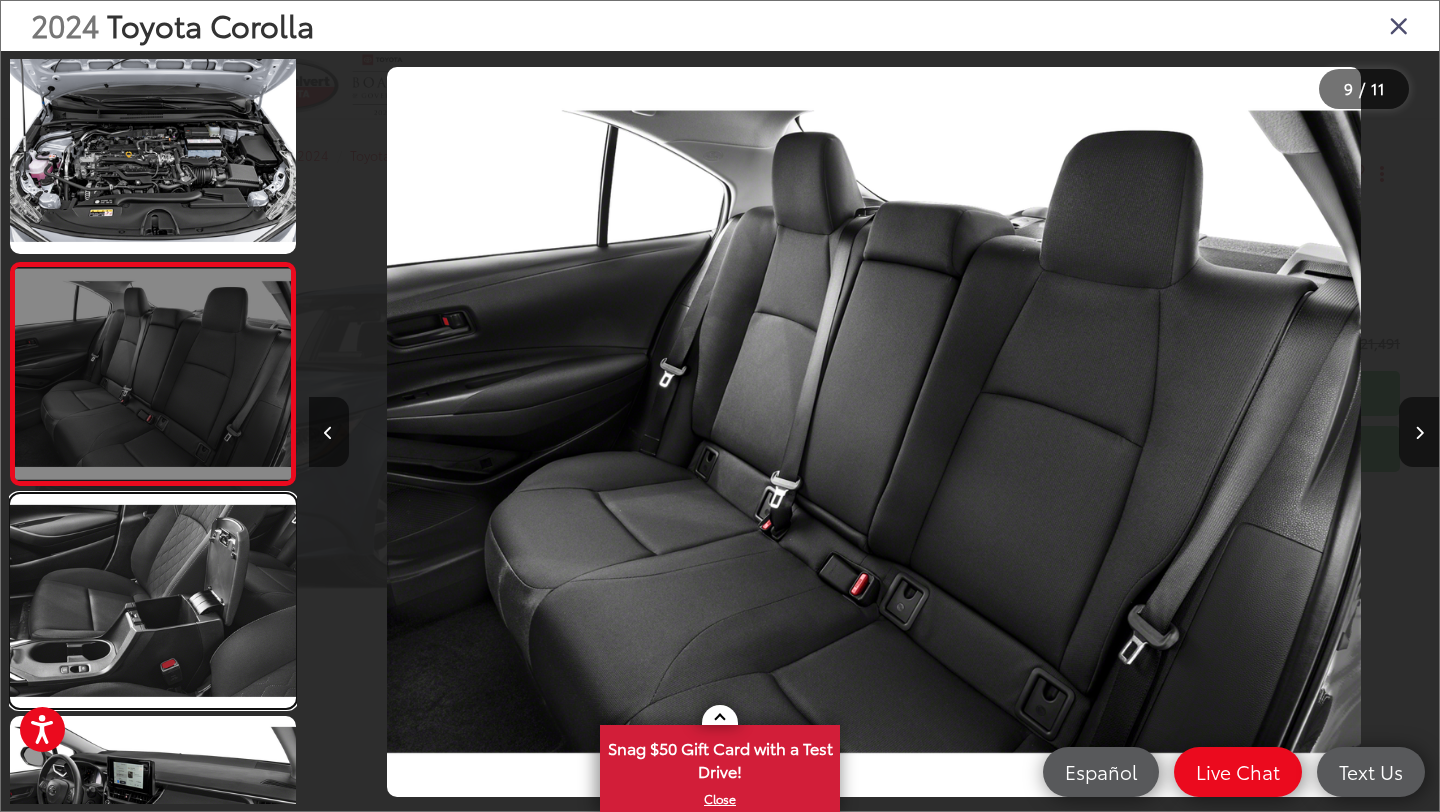 click at bounding box center [153, 601] 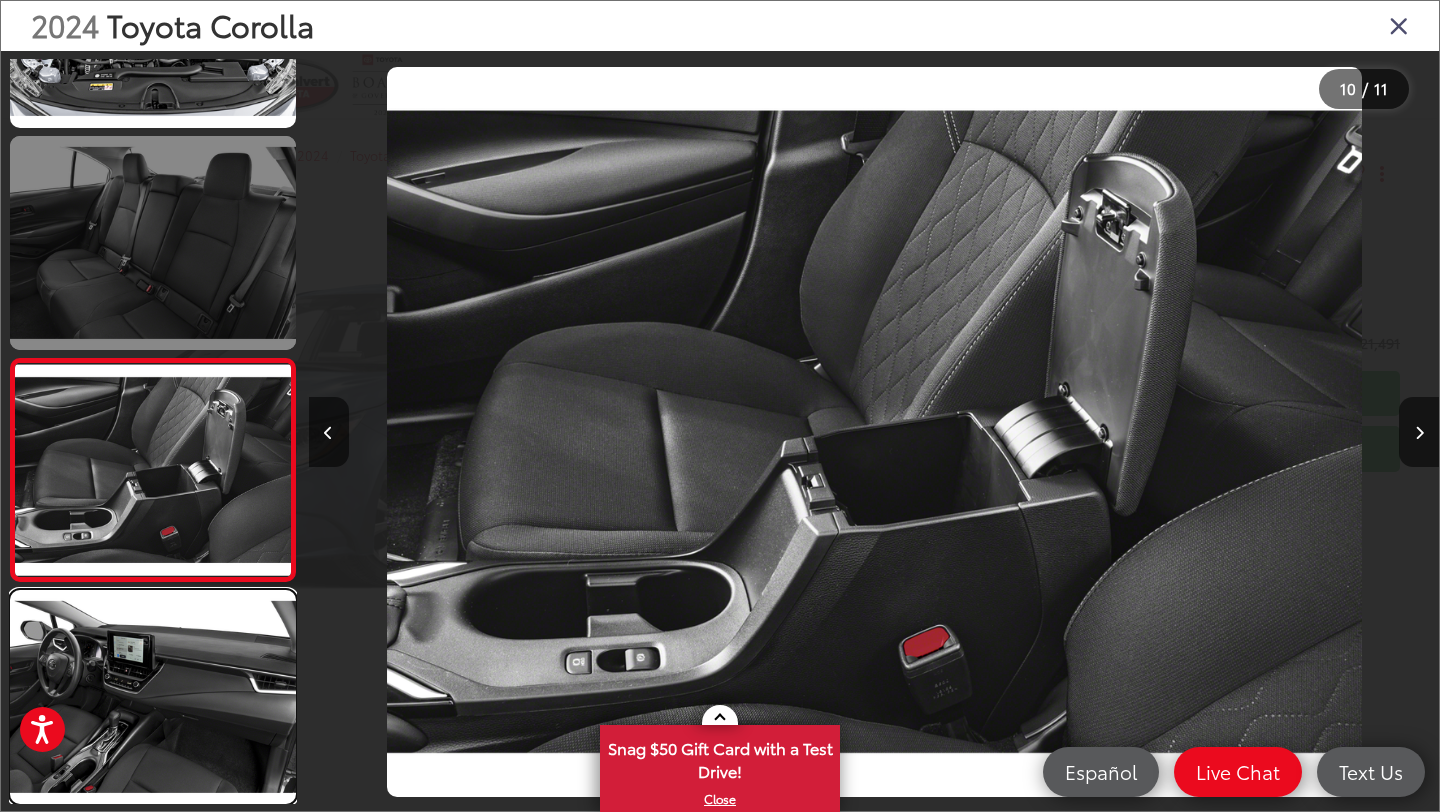 click at bounding box center (153, 697) 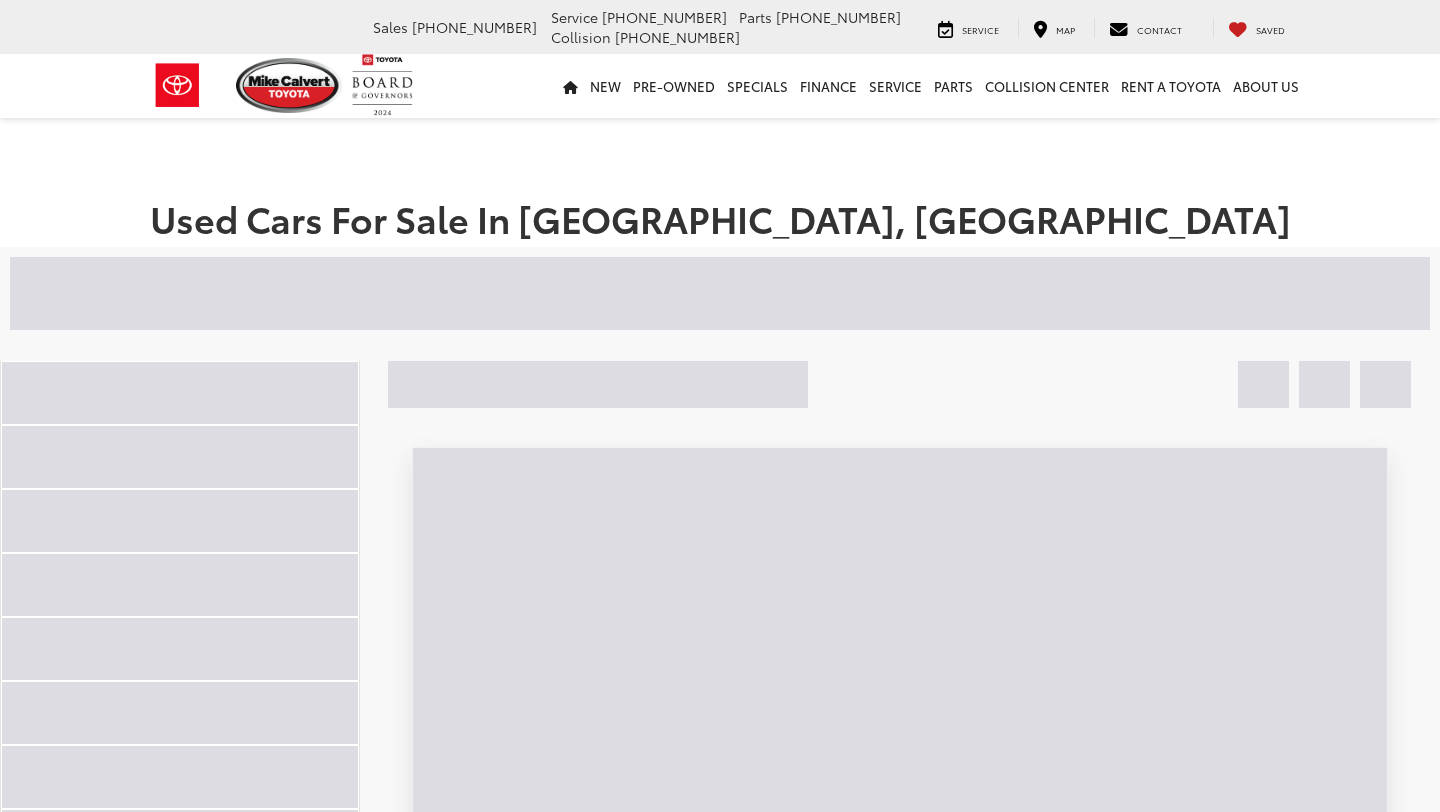 scroll, scrollTop: 8727, scrollLeft: 0, axis: vertical 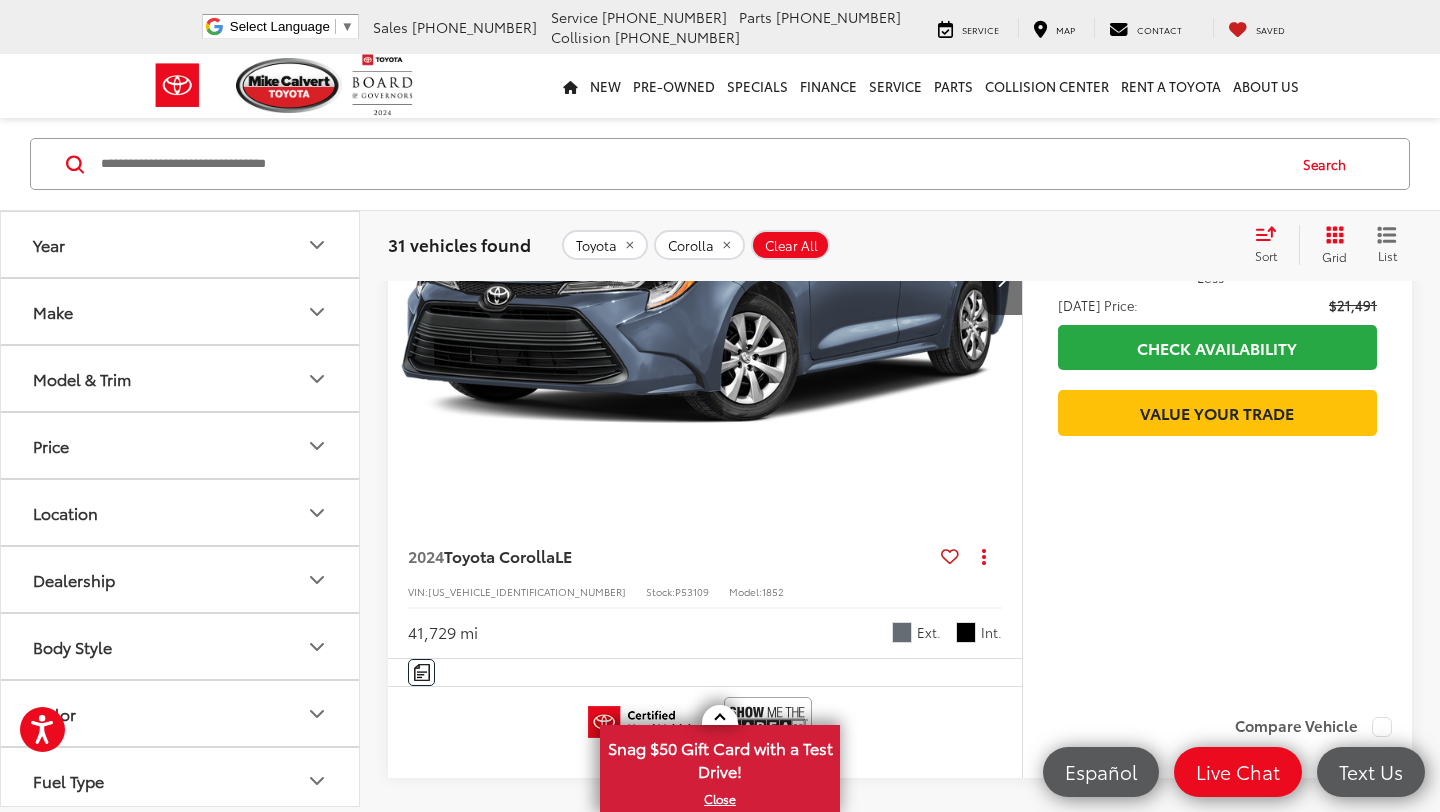 click on "Body Style" at bounding box center (181, 646) 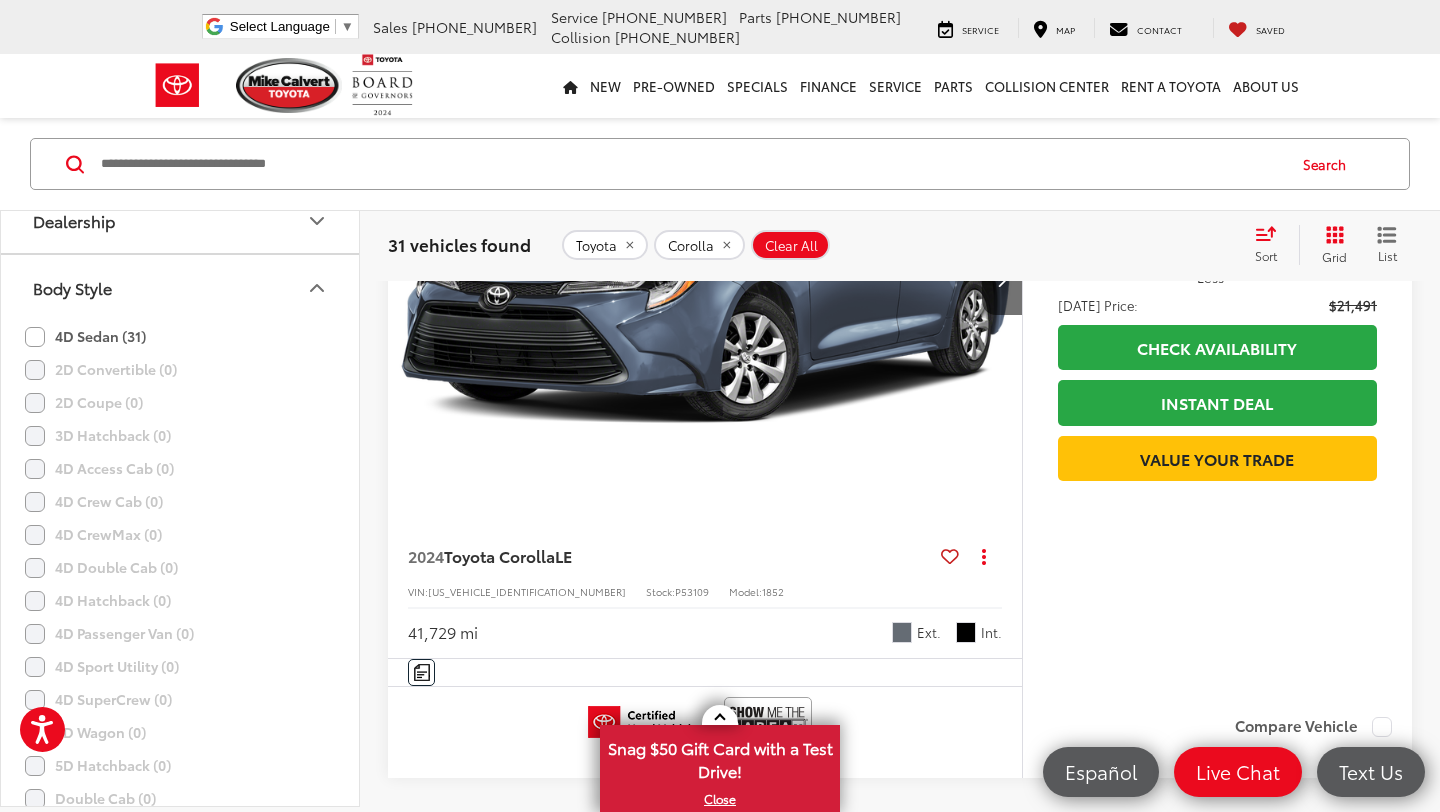click on "Body Style" at bounding box center (181, 287) 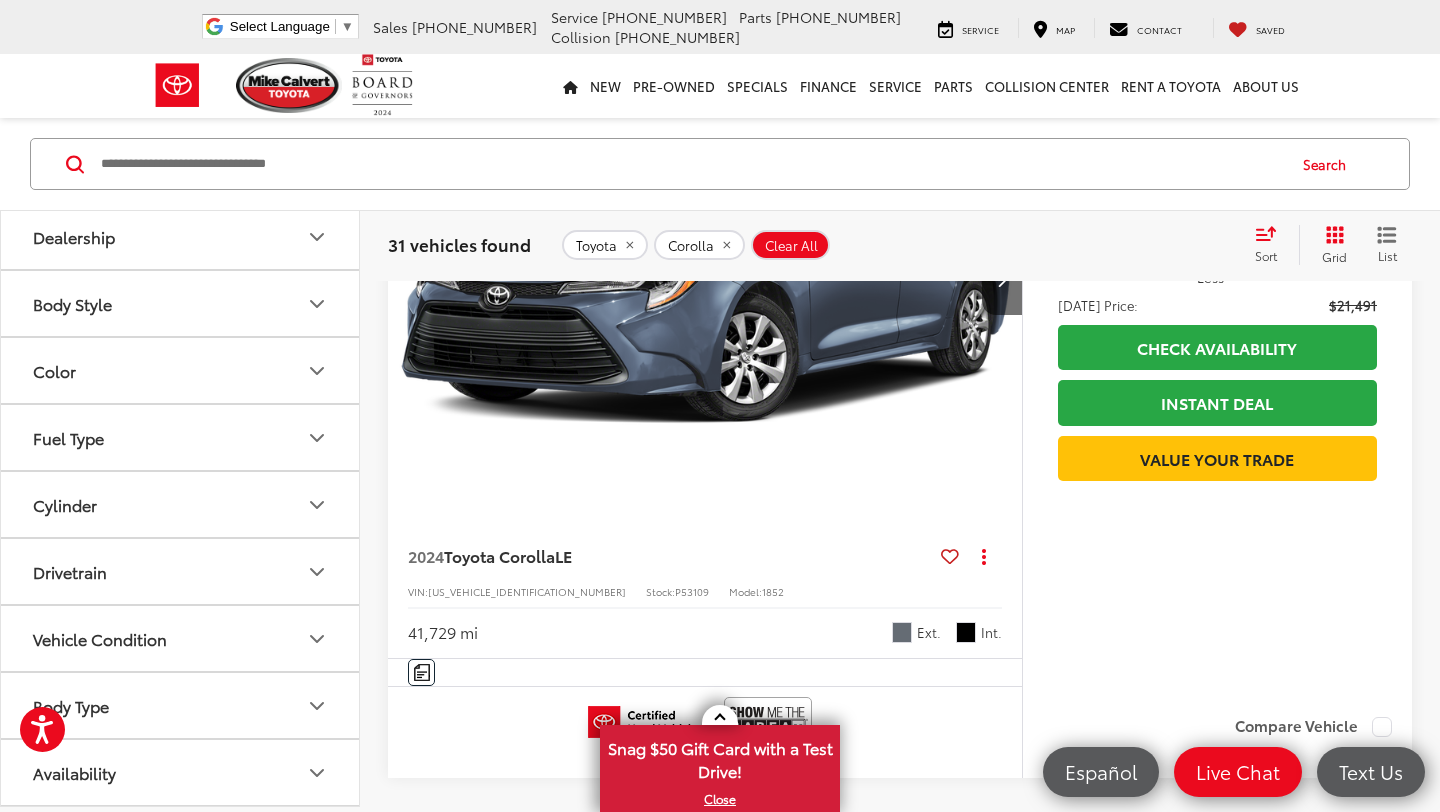 scroll, scrollTop: 343, scrollLeft: 0, axis: vertical 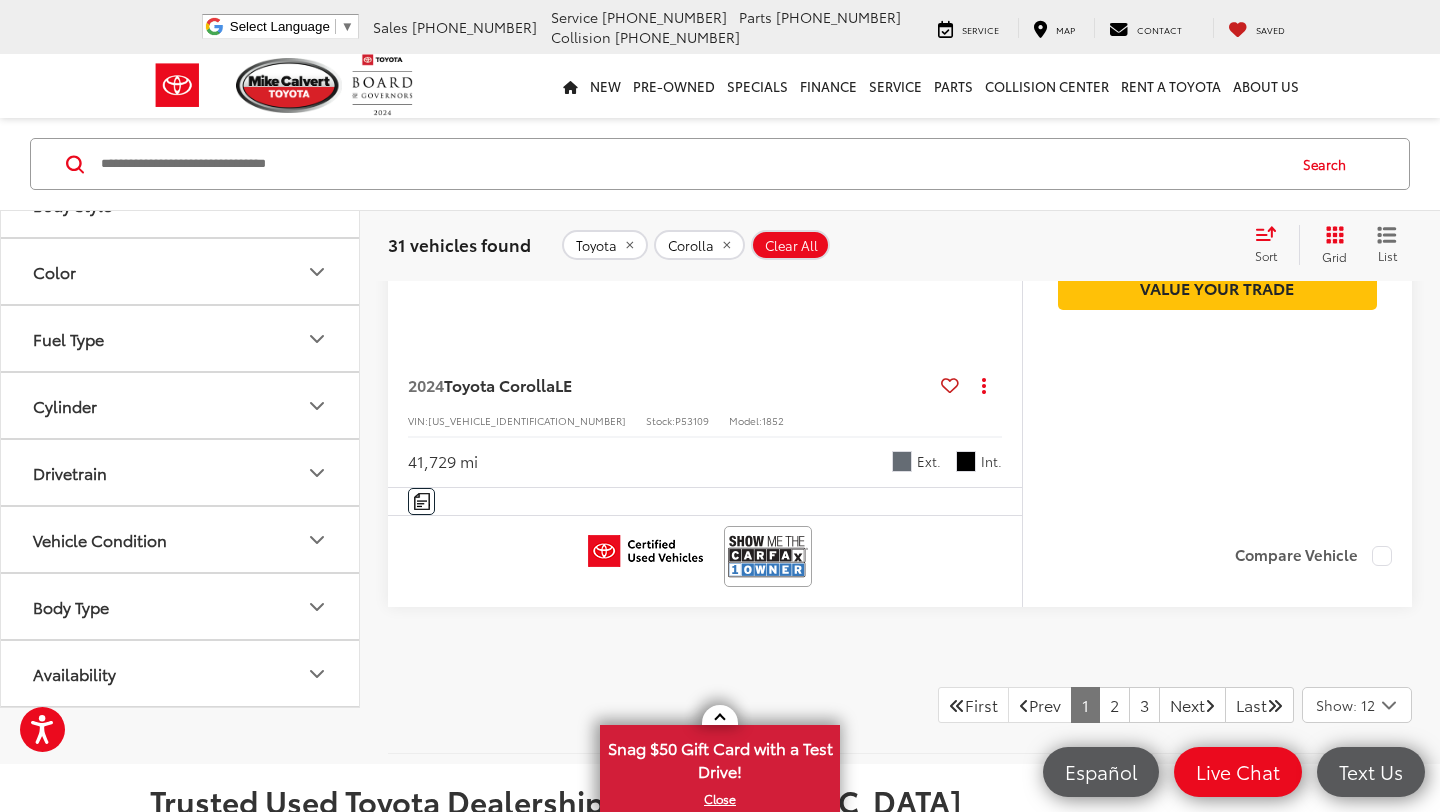 click on "Vehicle Condition" 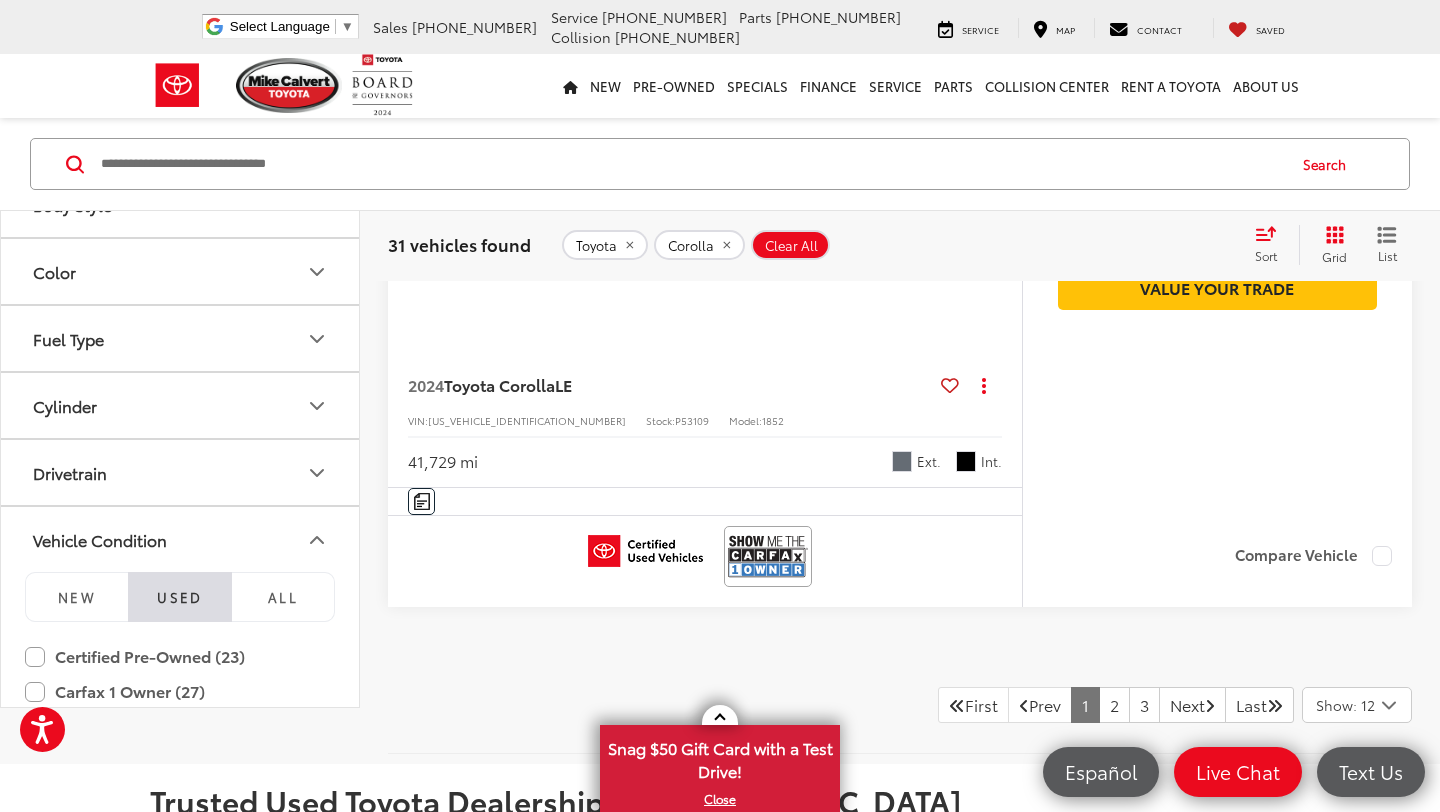 click on "Vehicle Condition" 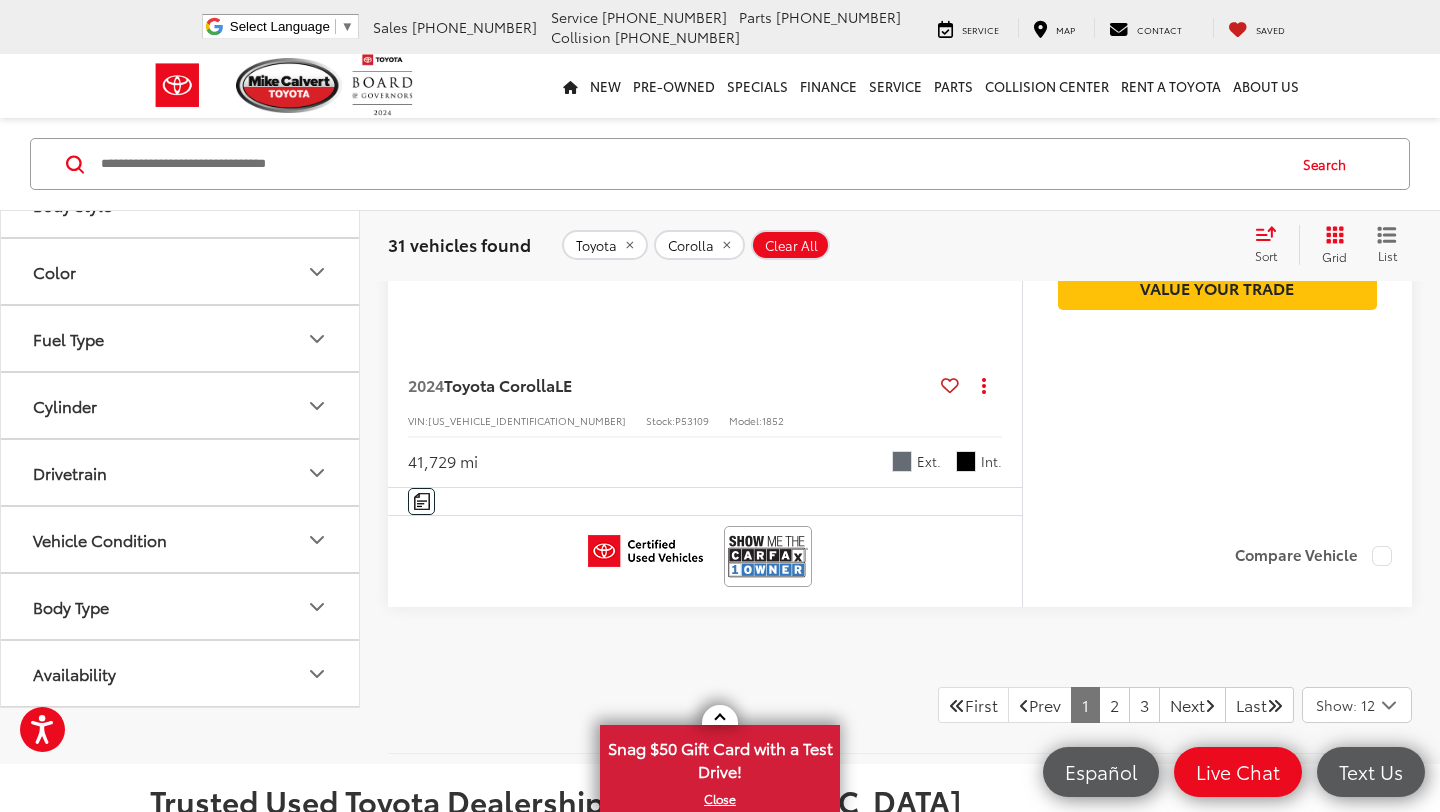 click on "Body Type" at bounding box center [181, 606] 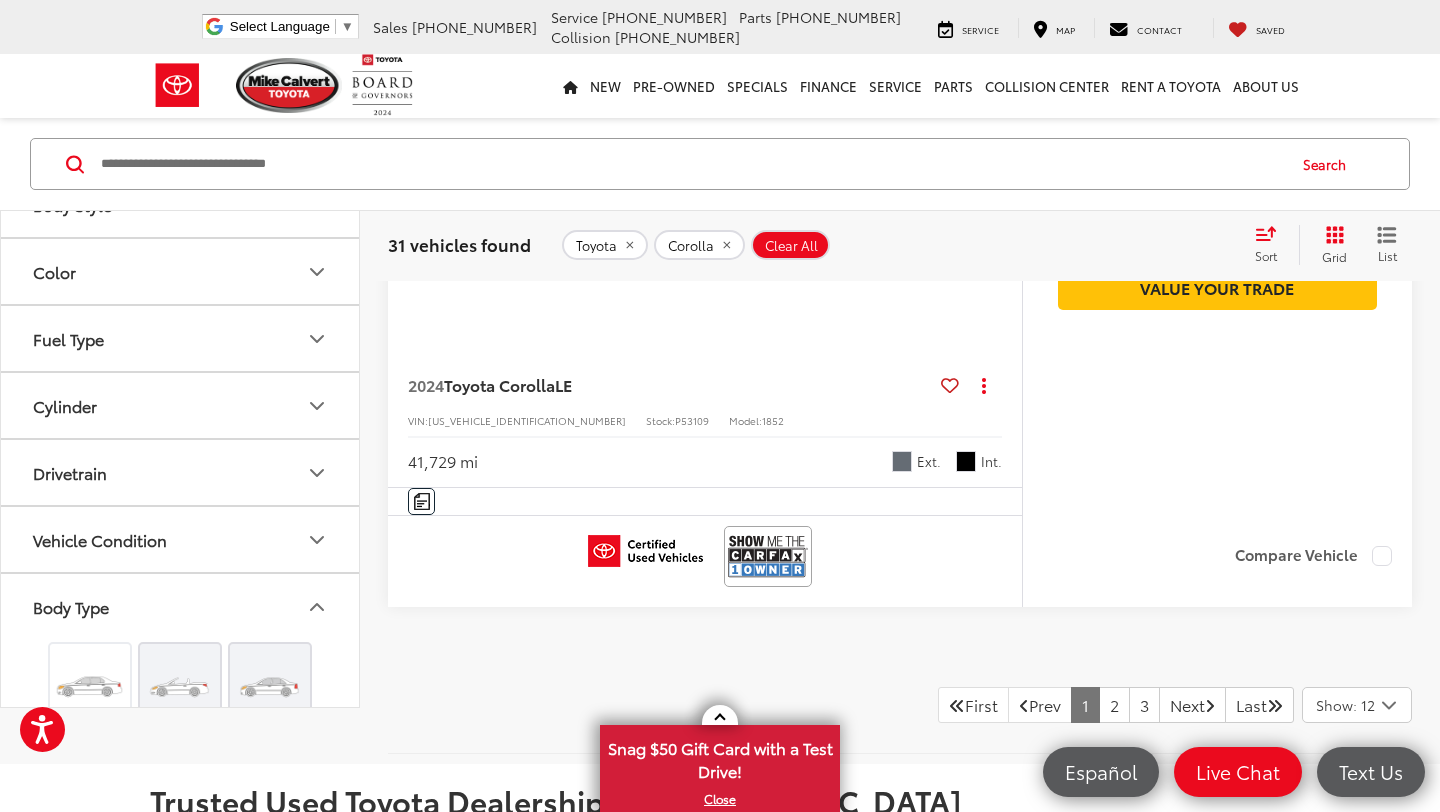 click on "Body Type" at bounding box center (181, 606) 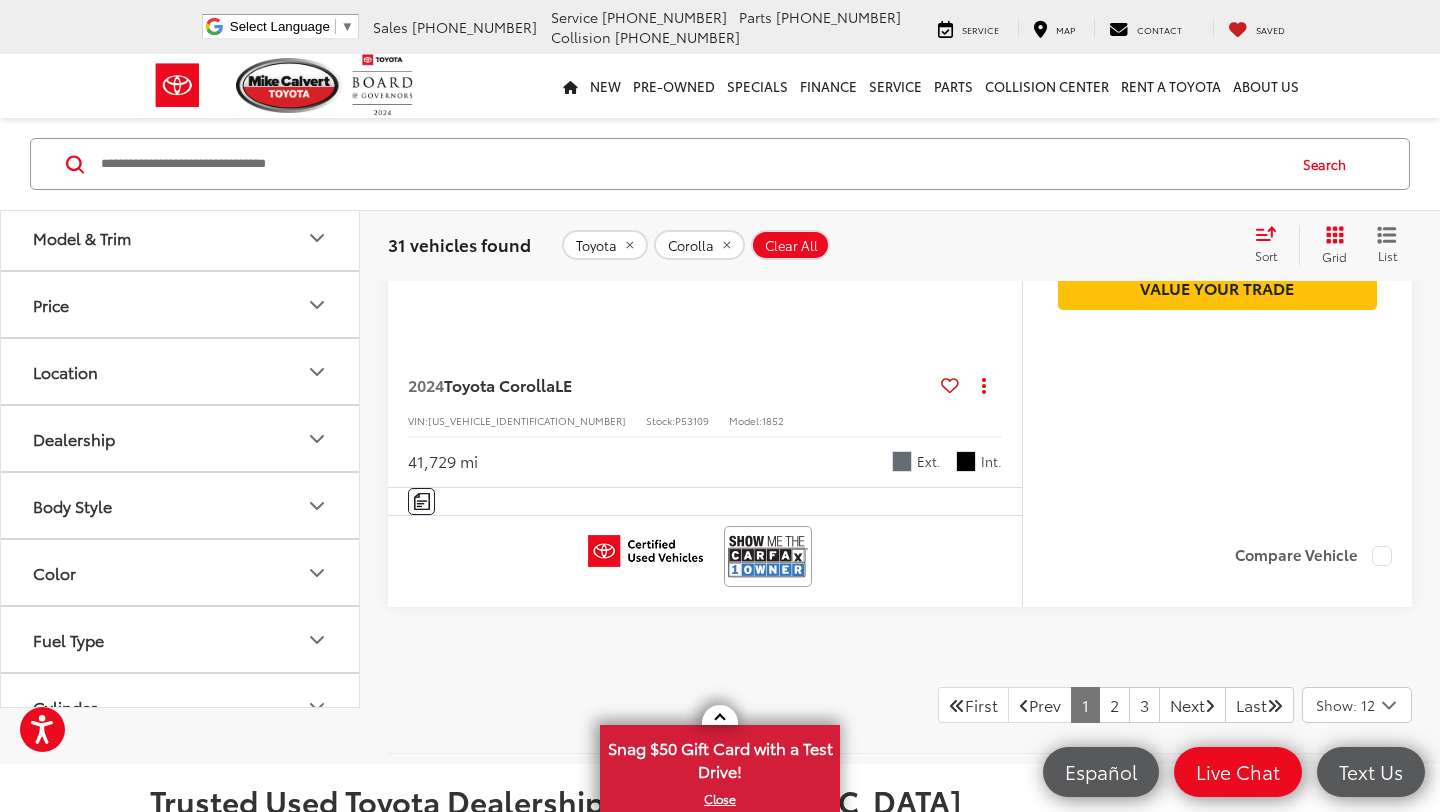 scroll, scrollTop: 0, scrollLeft: 0, axis: both 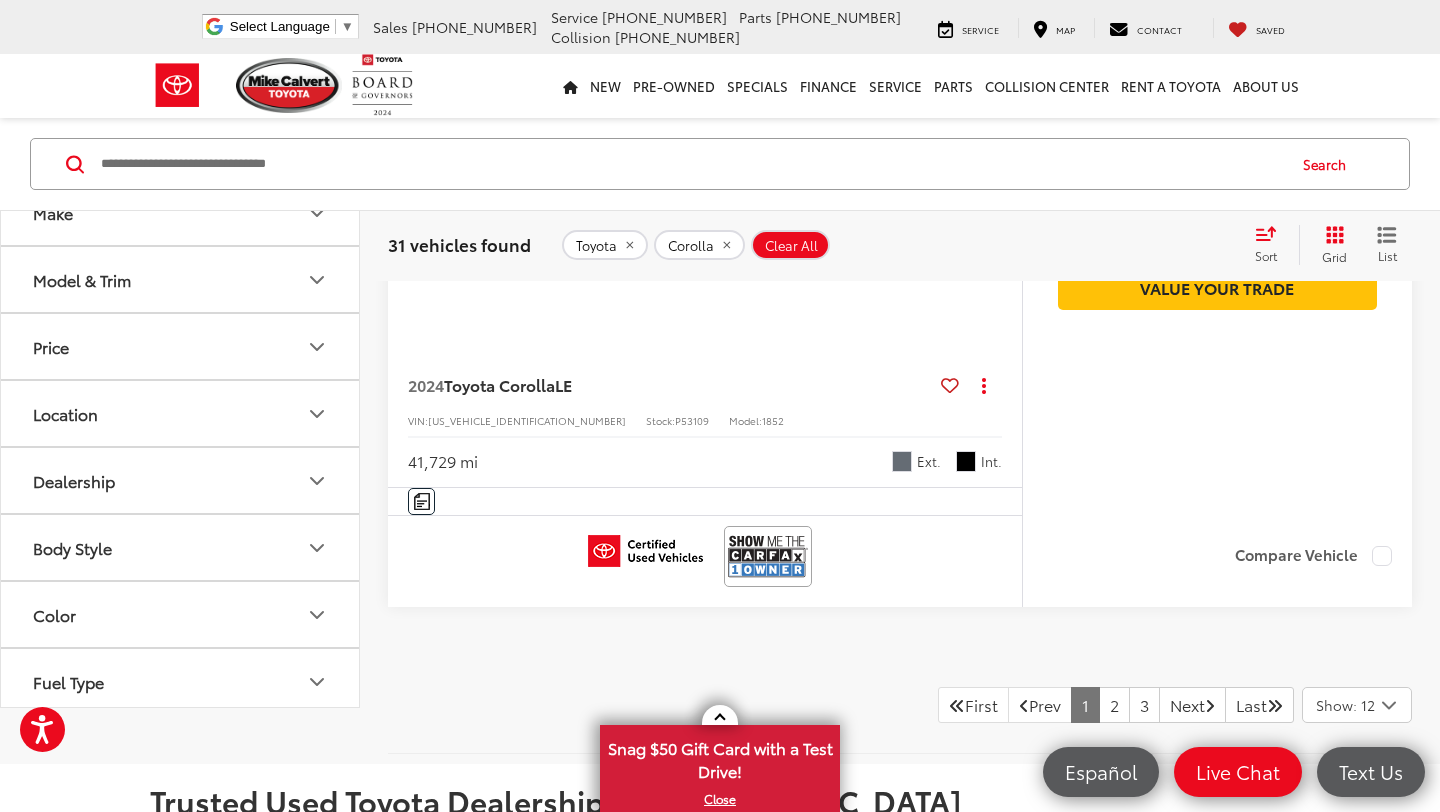 click on "Dealership" at bounding box center [181, 480] 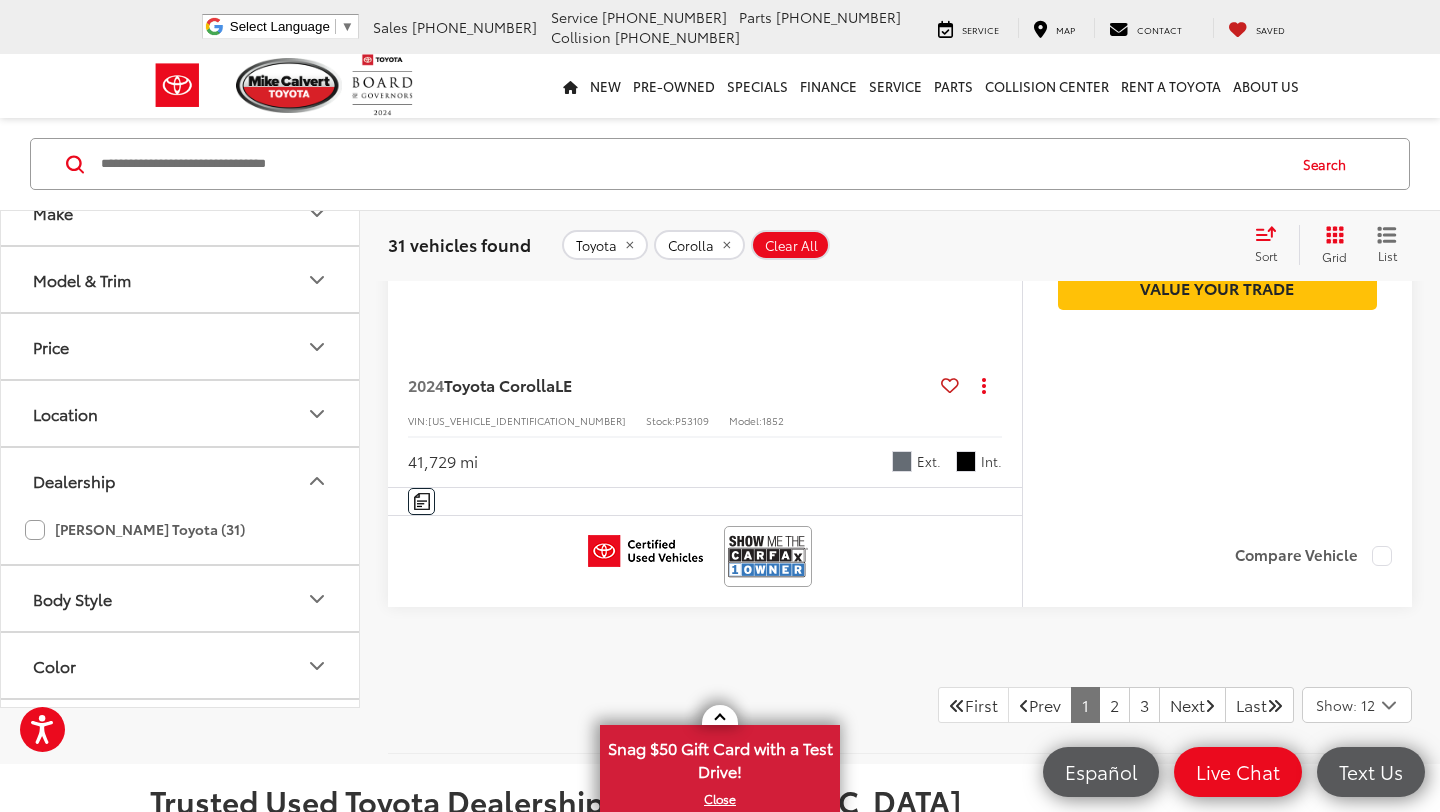 click on "Dealership" at bounding box center (181, 480) 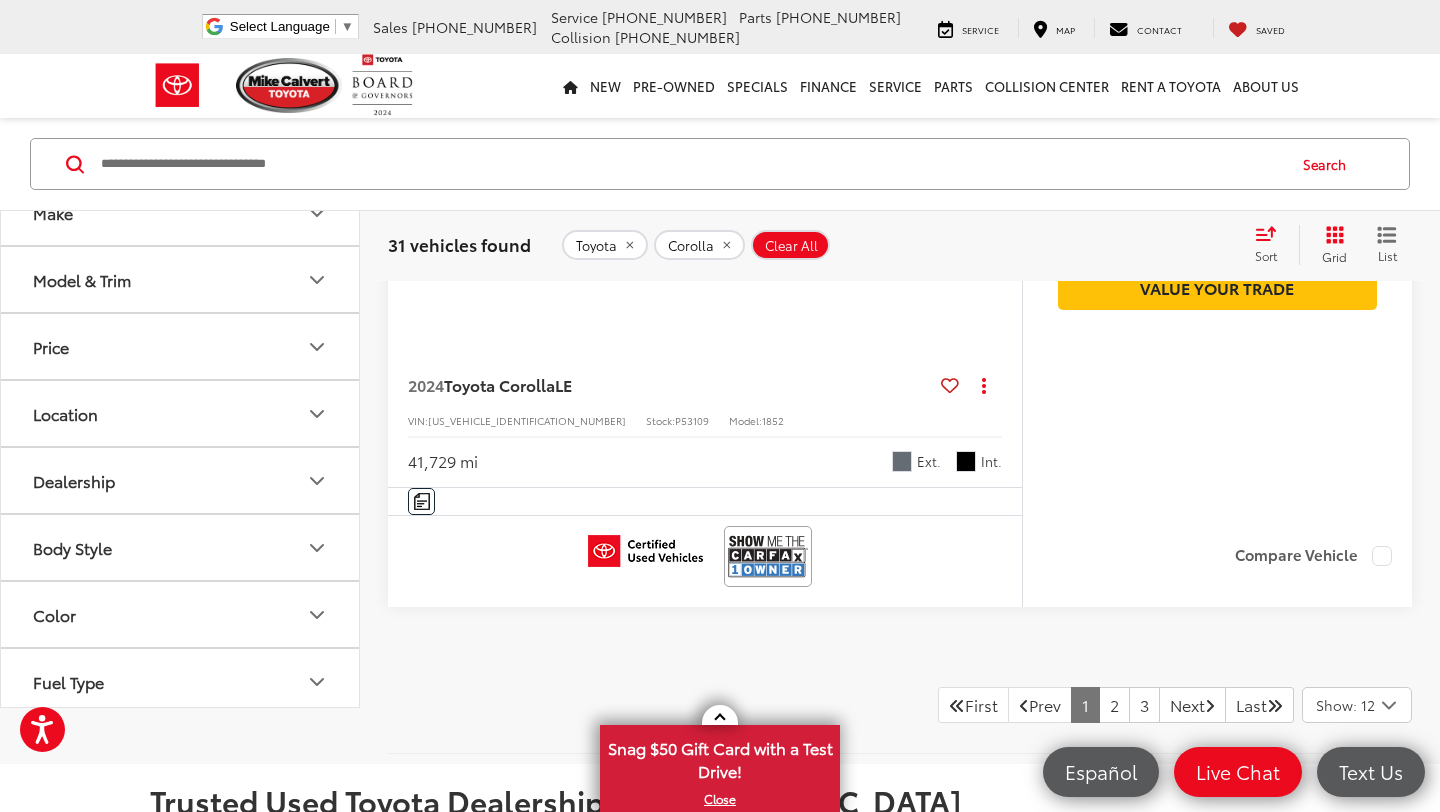 click on "Price" at bounding box center [181, 346] 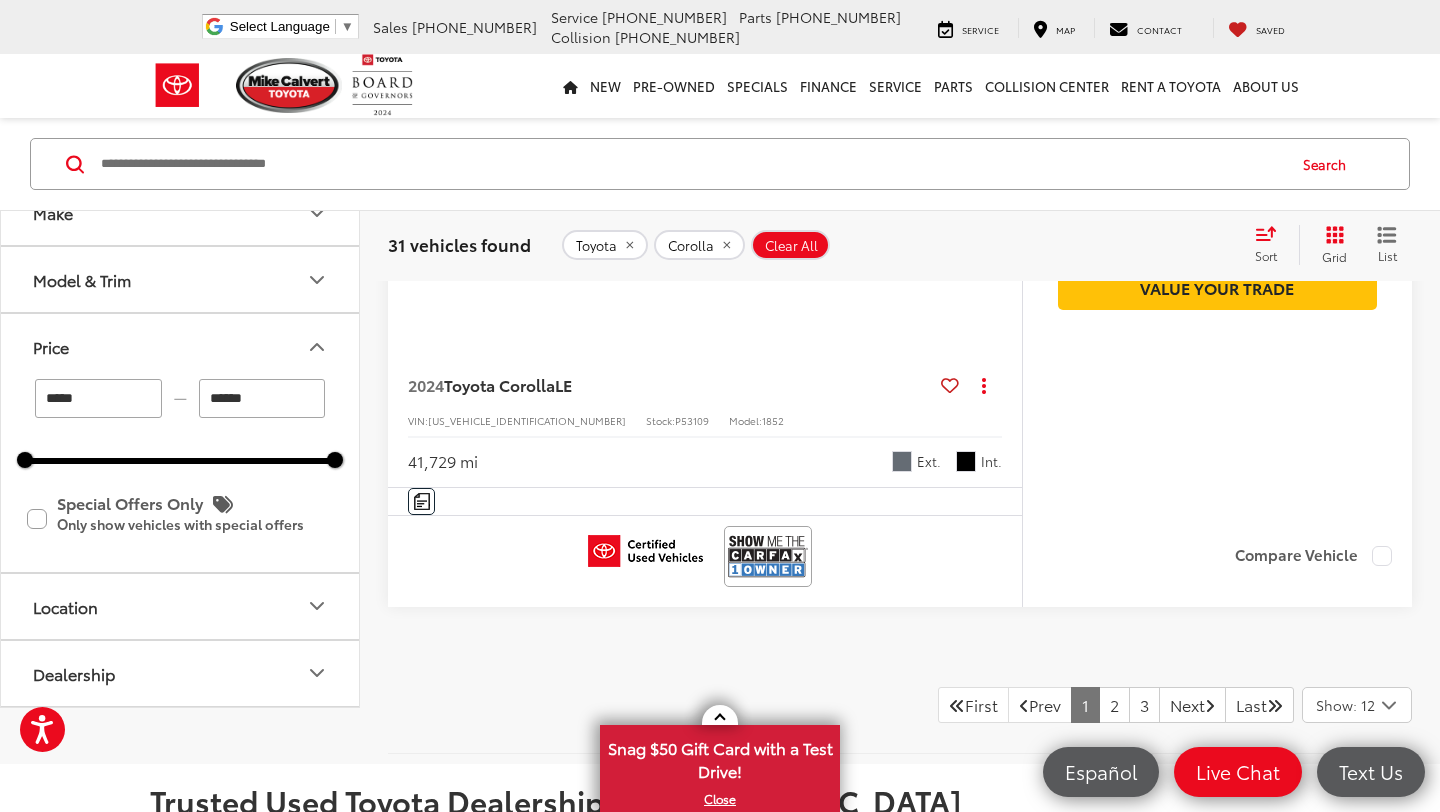 click on "Price" at bounding box center [181, 346] 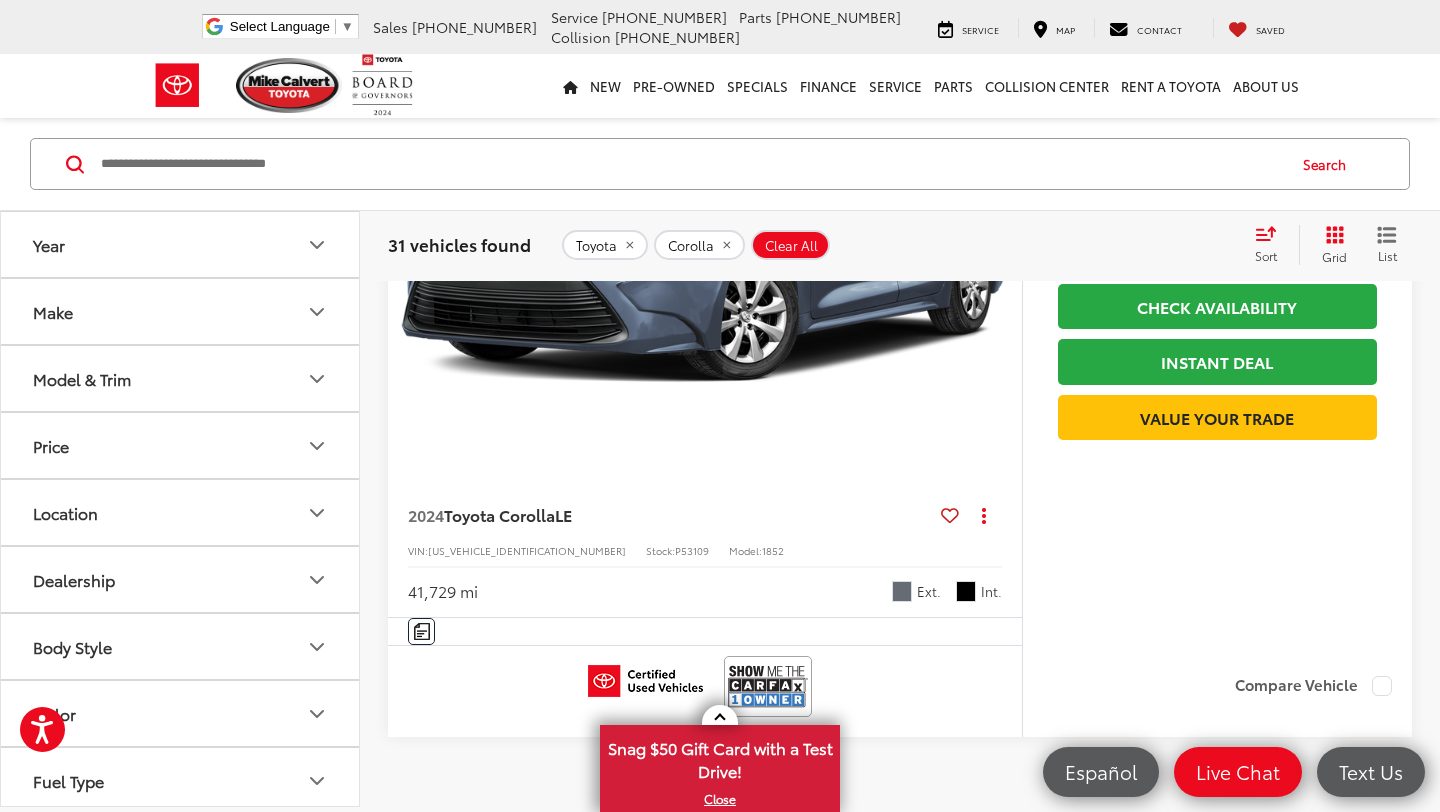 scroll, scrollTop: 8928, scrollLeft: 0, axis: vertical 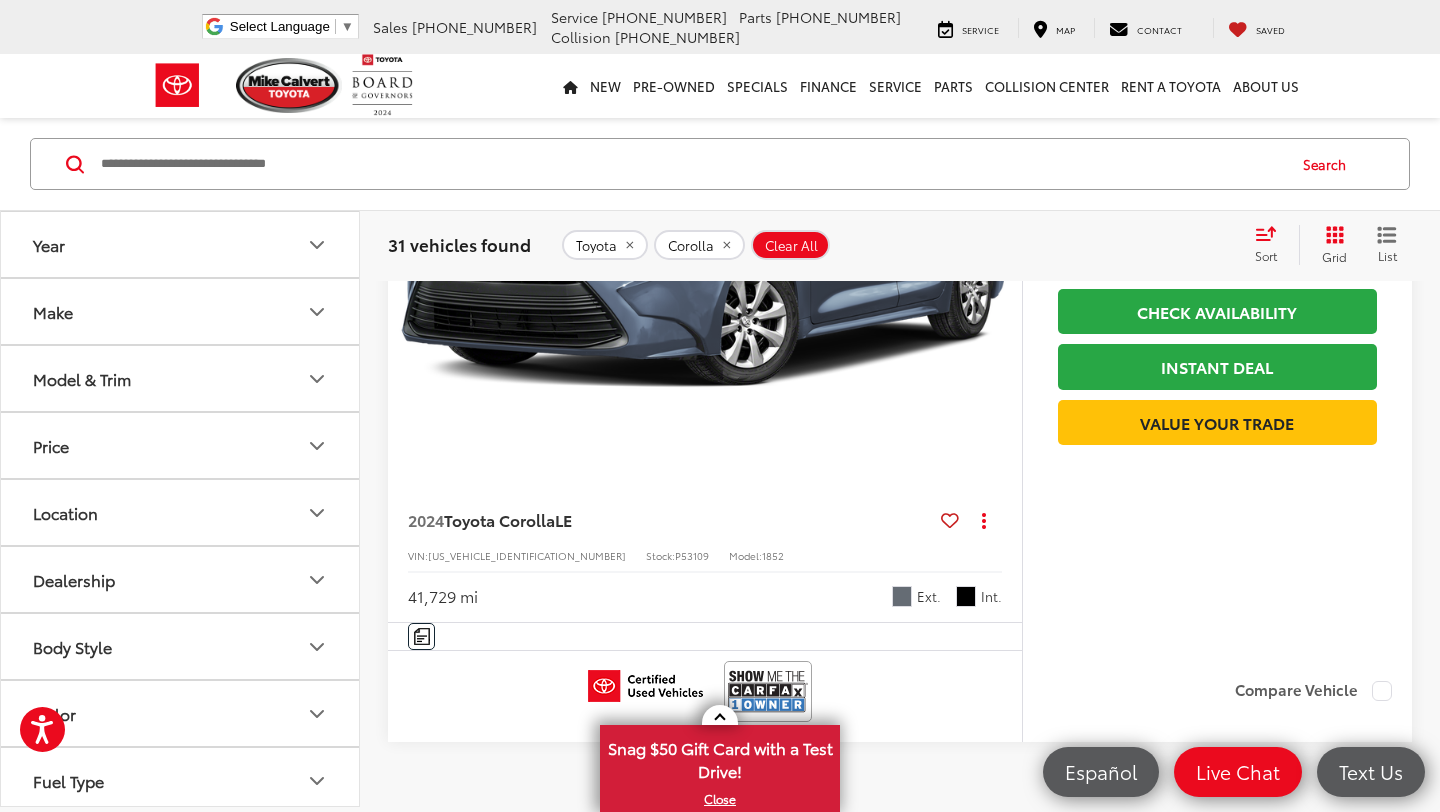 click on "Model & Trim" at bounding box center (181, 378) 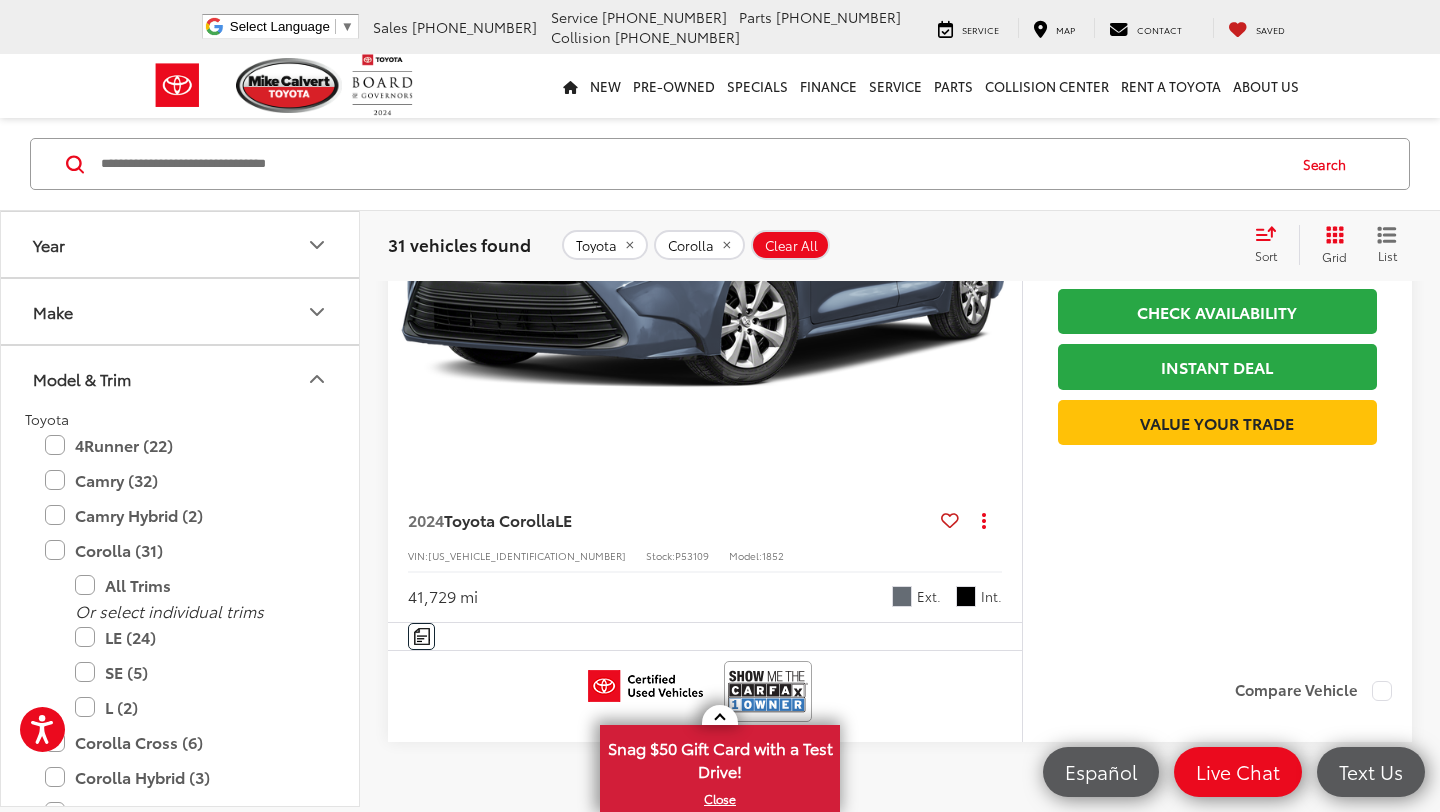 click on "Model & Trim" at bounding box center [181, 378] 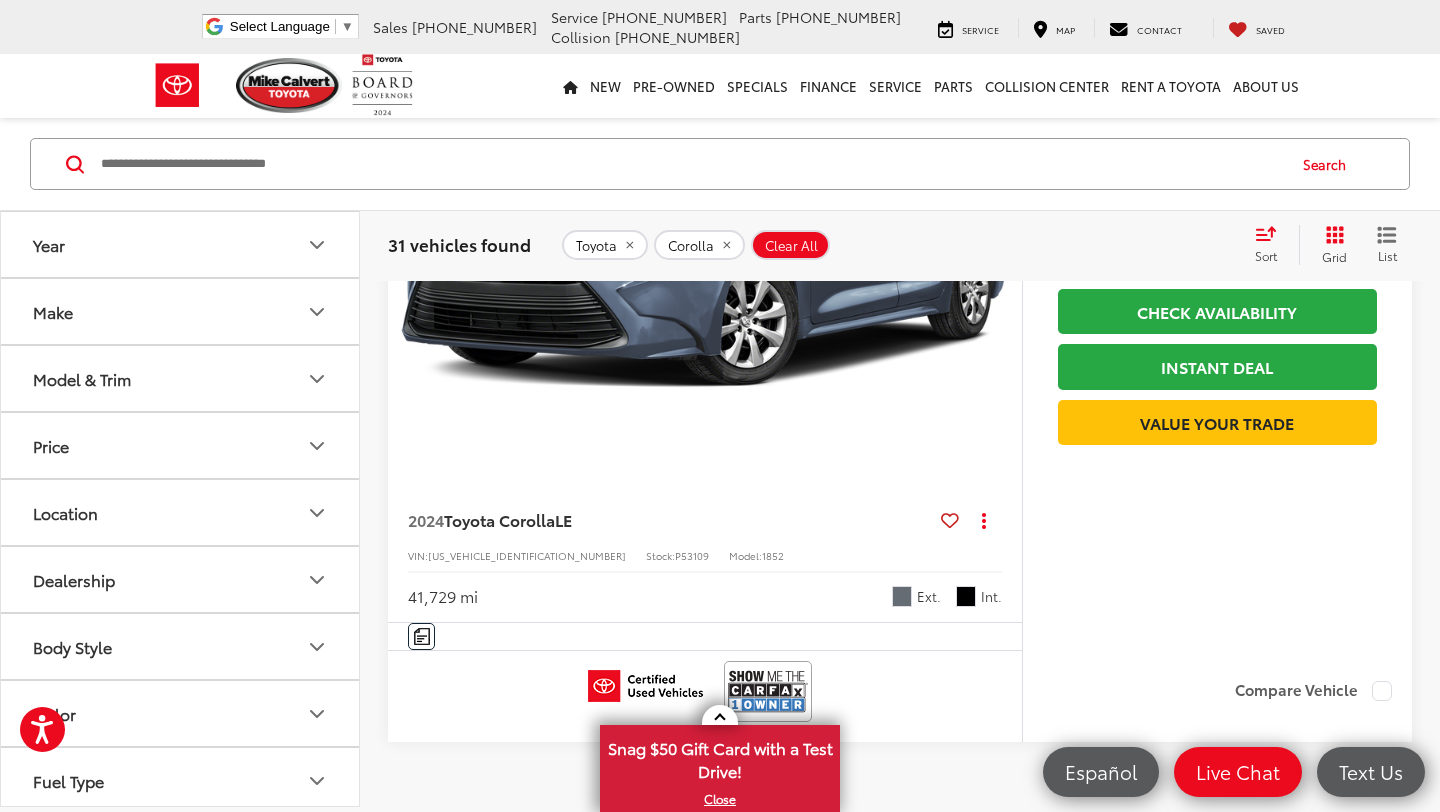 click on "Make" at bounding box center (181, 311) 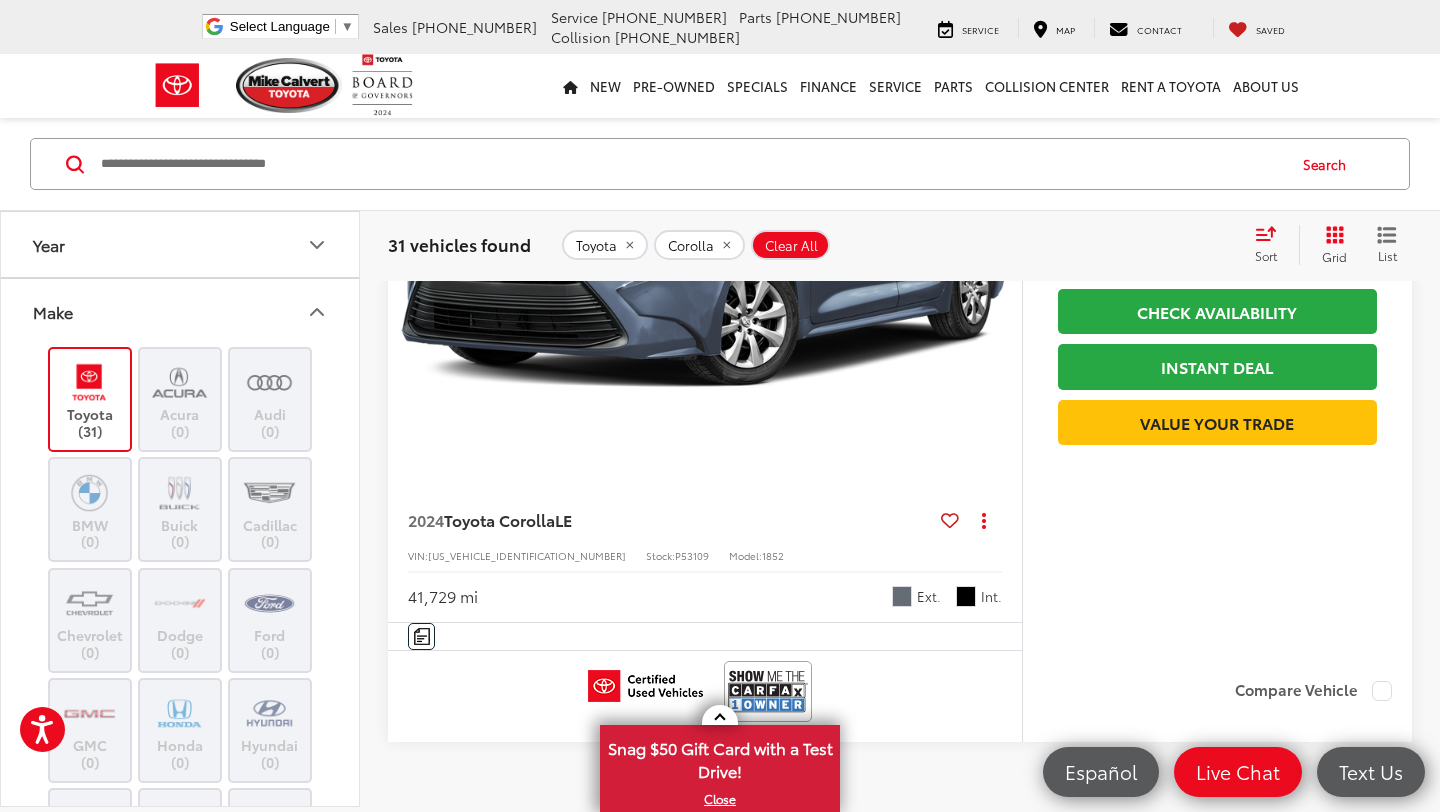 click on "Make" at bounding box center [181, 311] 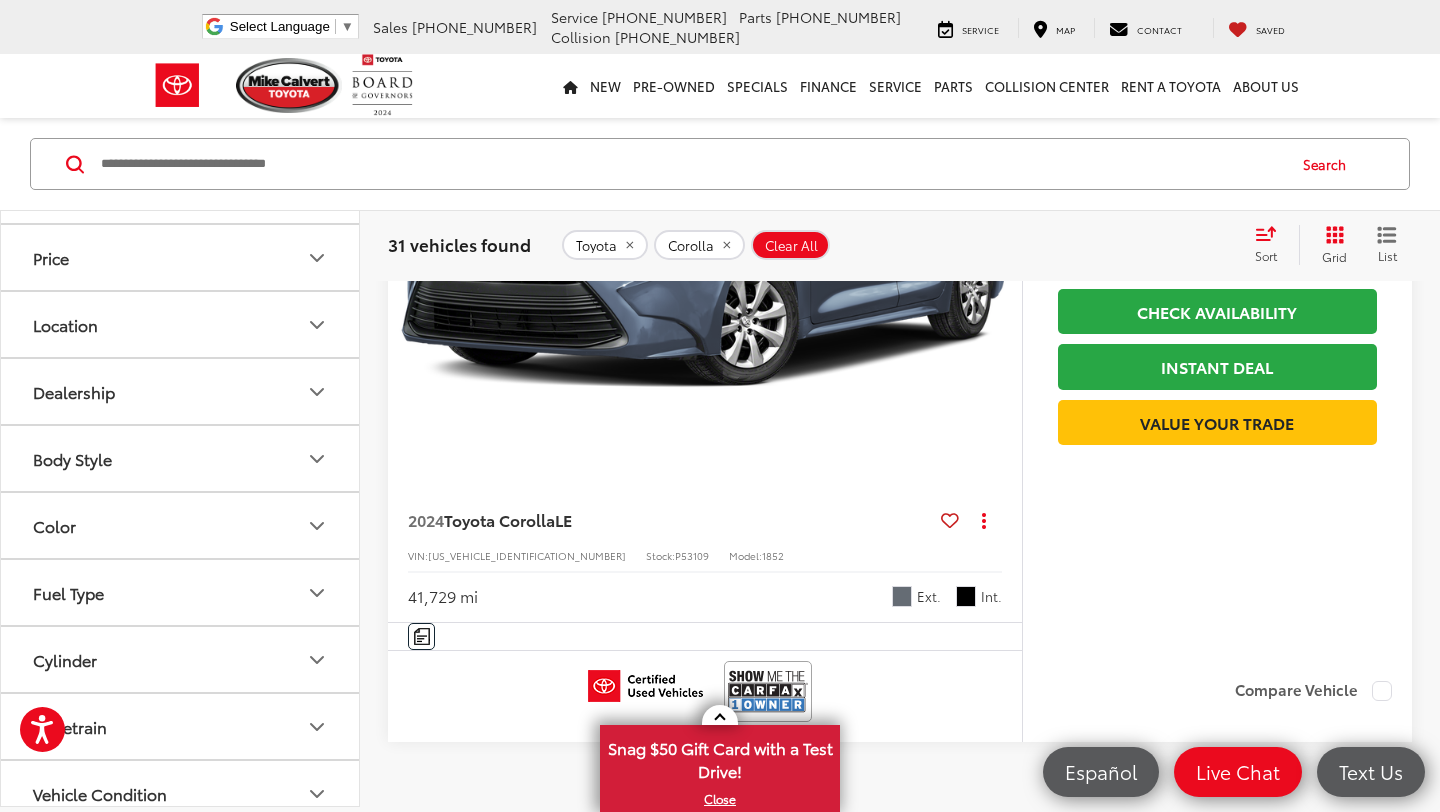 scroll, scrollTop: 195, scrollLeft: 0, axis: vertical 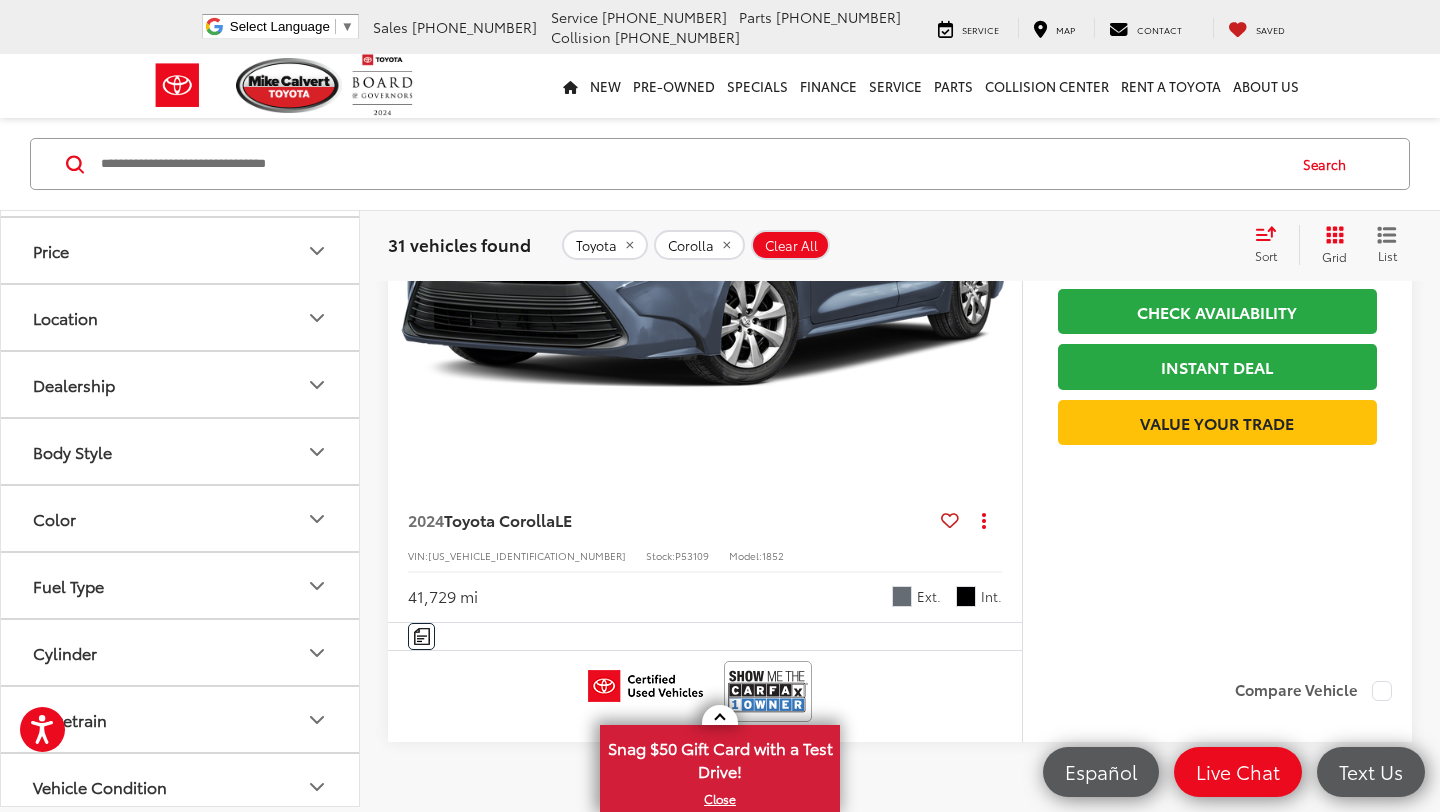 click on "Body Style" at bounding box center [181, 451] 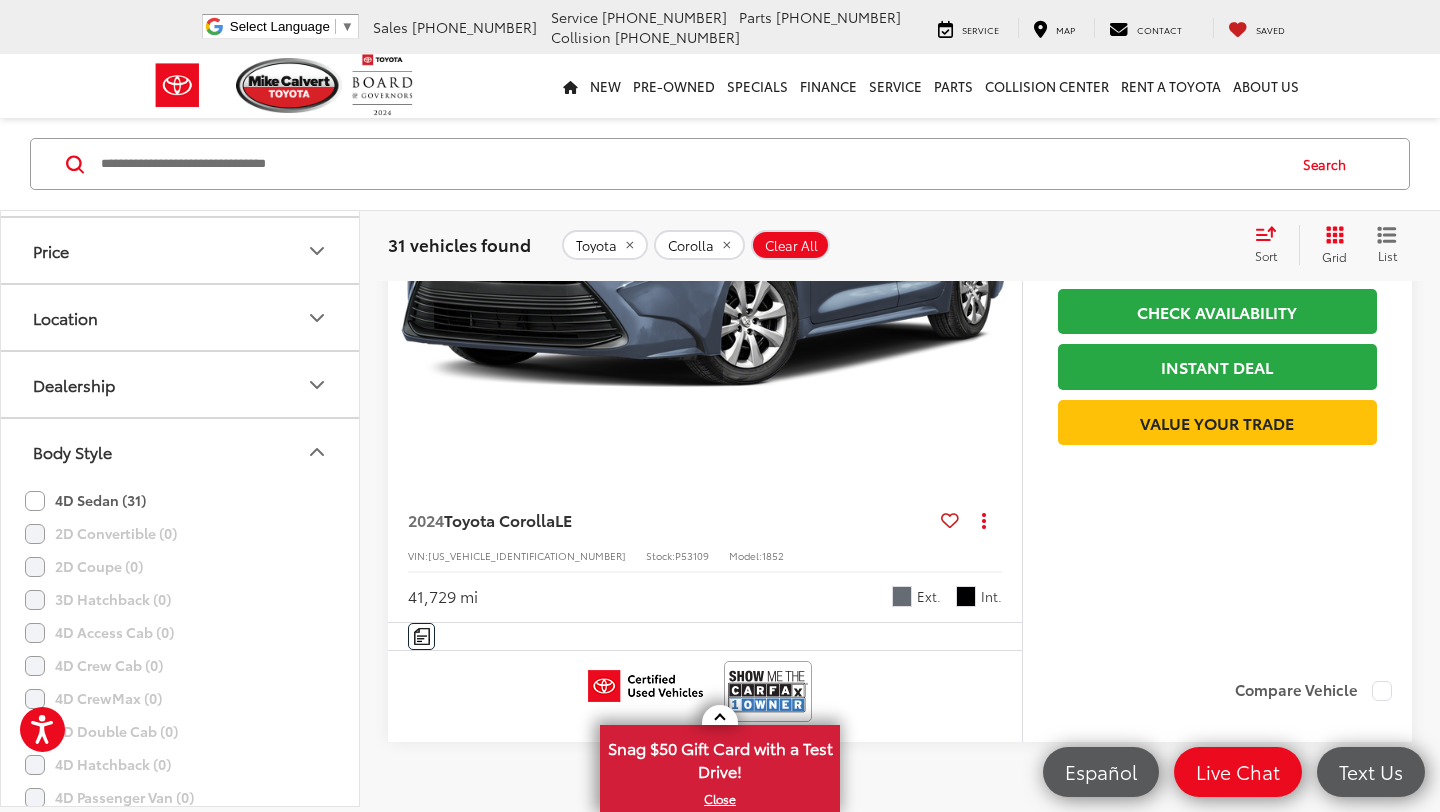 click on "Body Style" at bounding box center (181, 451) 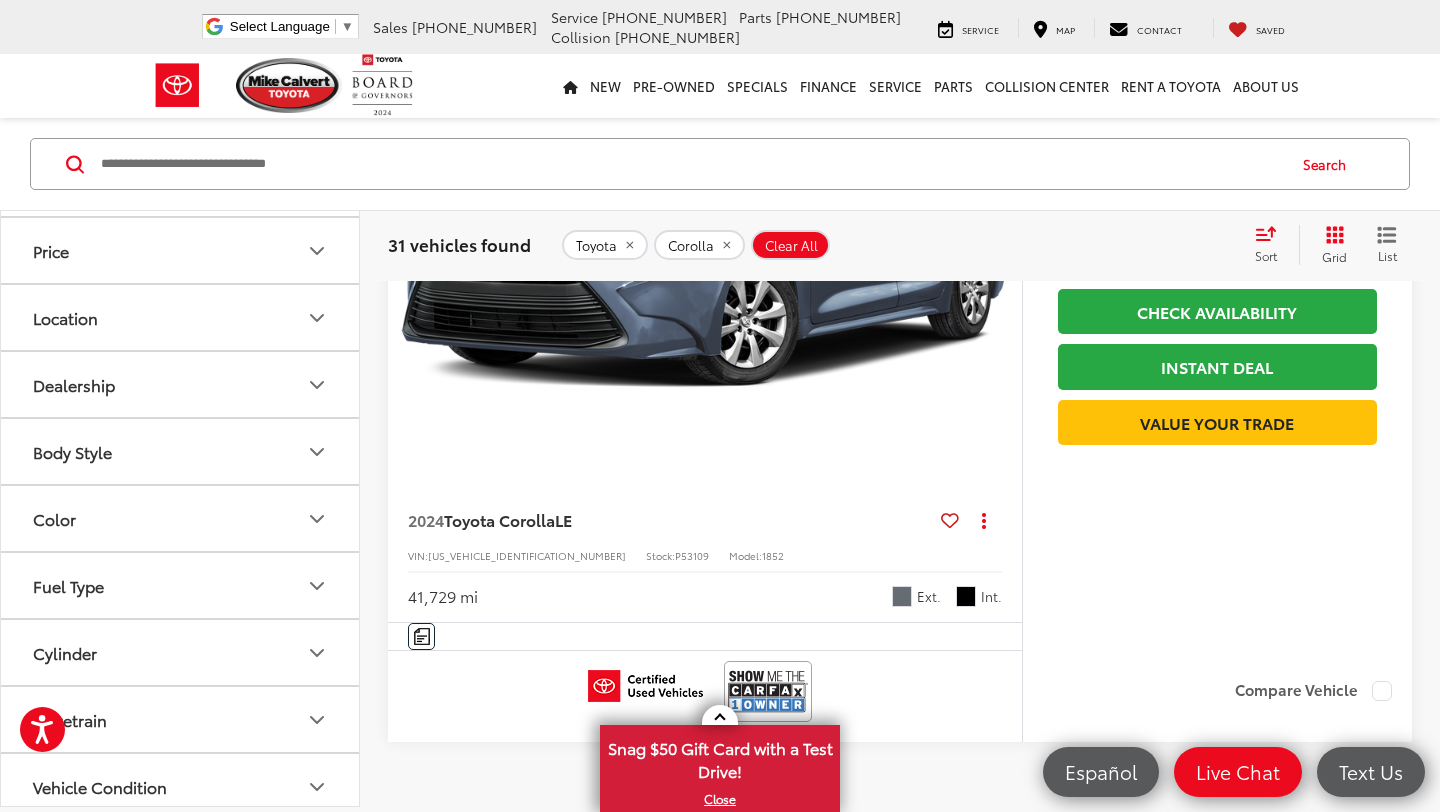 click on "Color" at bounding box center (181, 518) 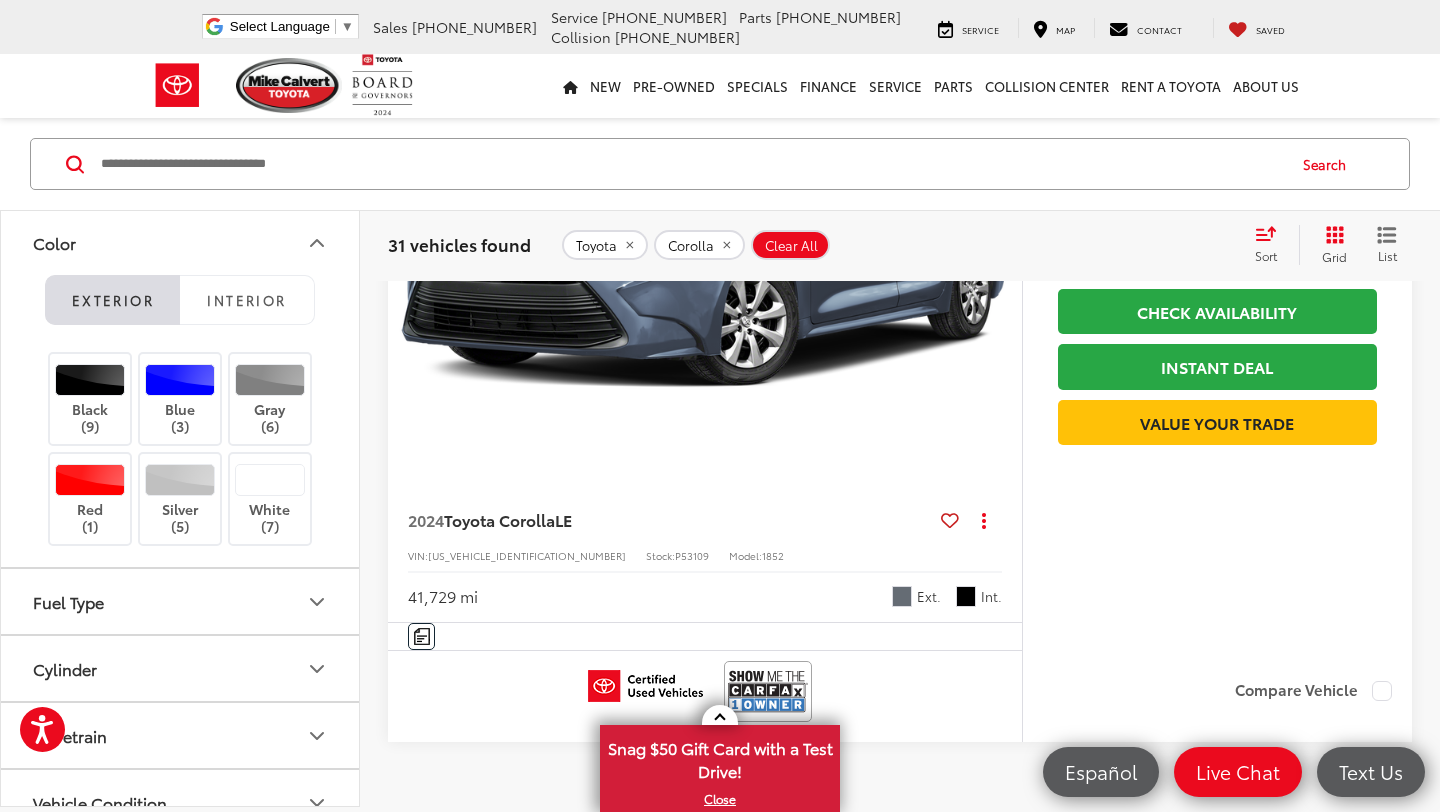 scroll, scrollTop: 475, scrollLeft: 0, axis: vertical 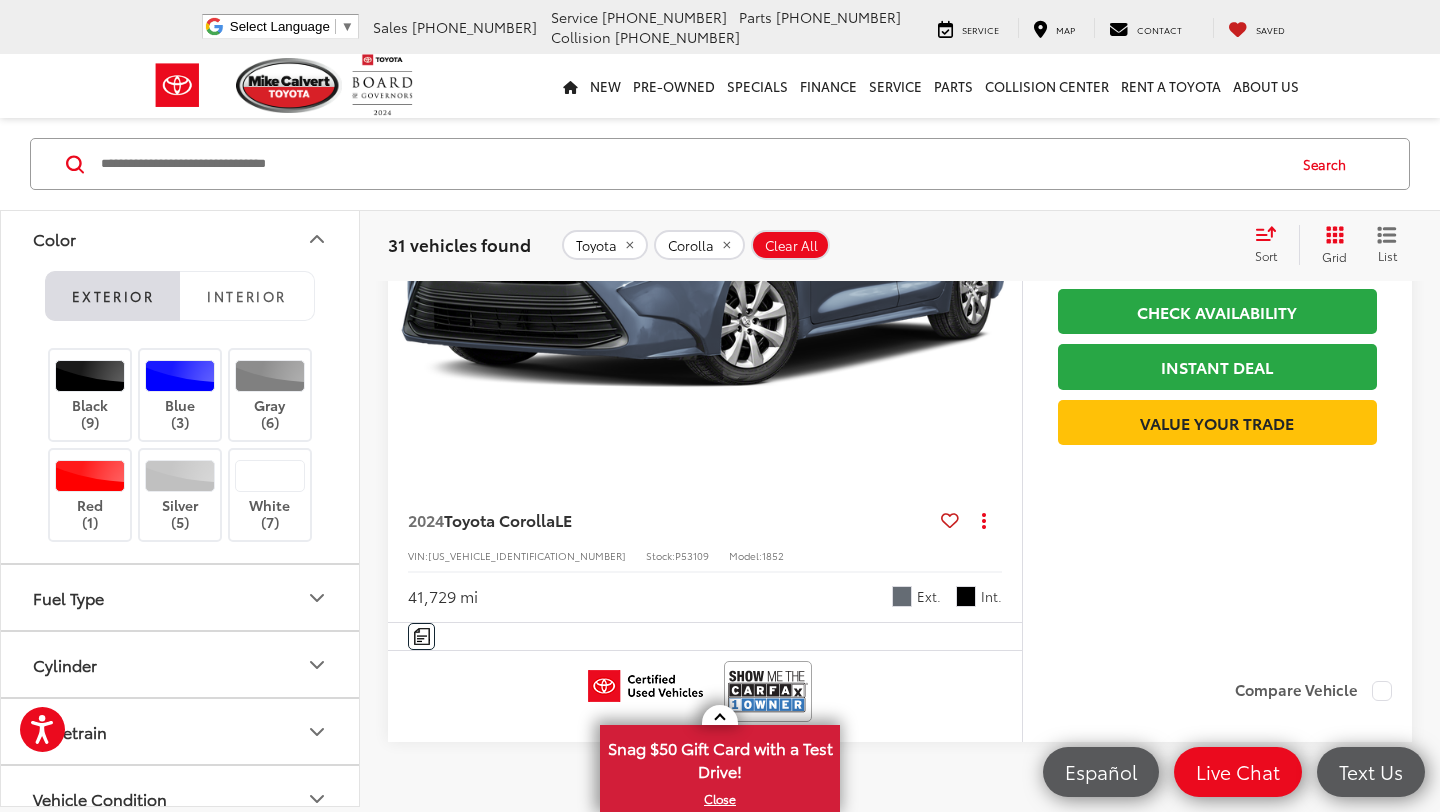click on "Interior" at bounding box center [246, 295] 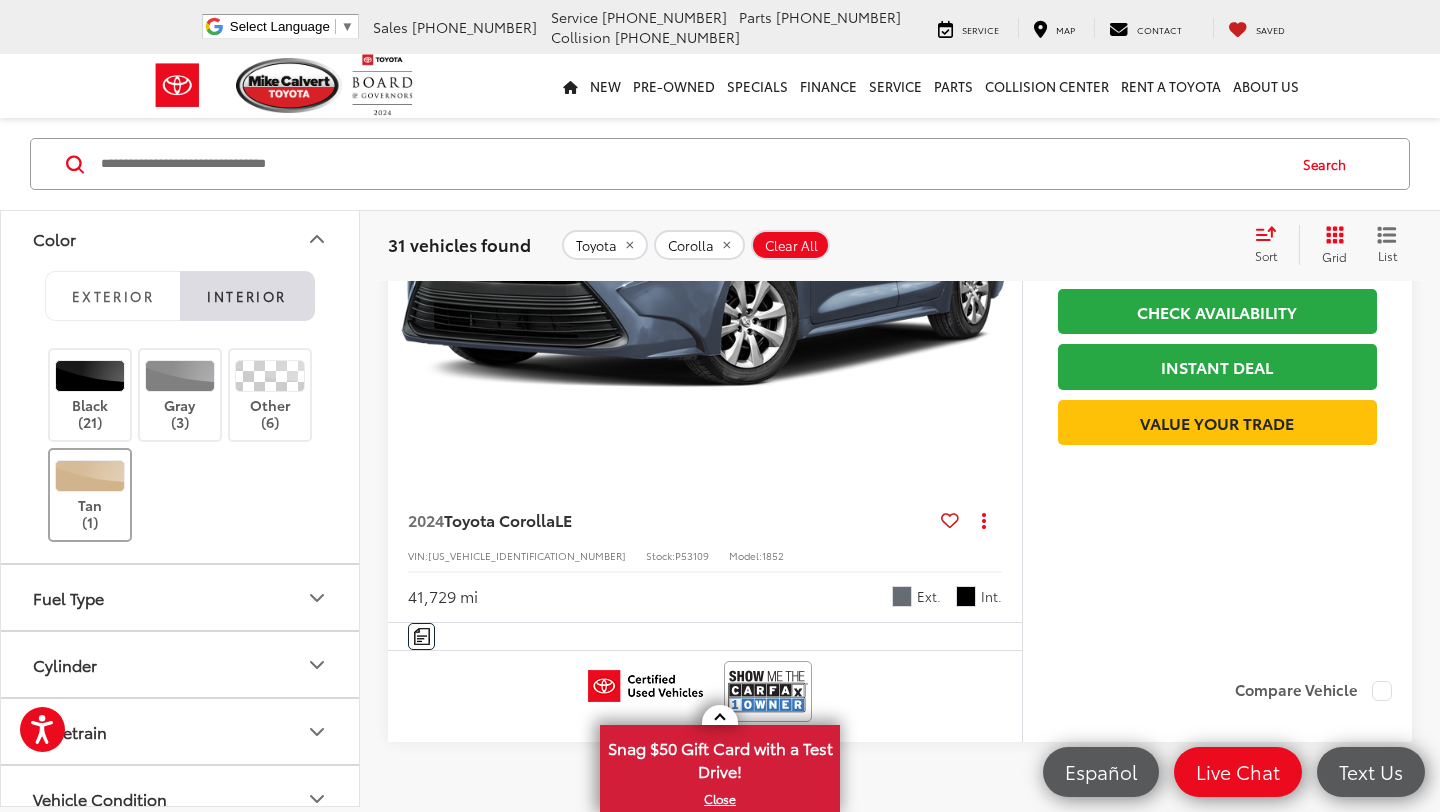 click on "Tan   (1)" at bounding box center (90, 495) 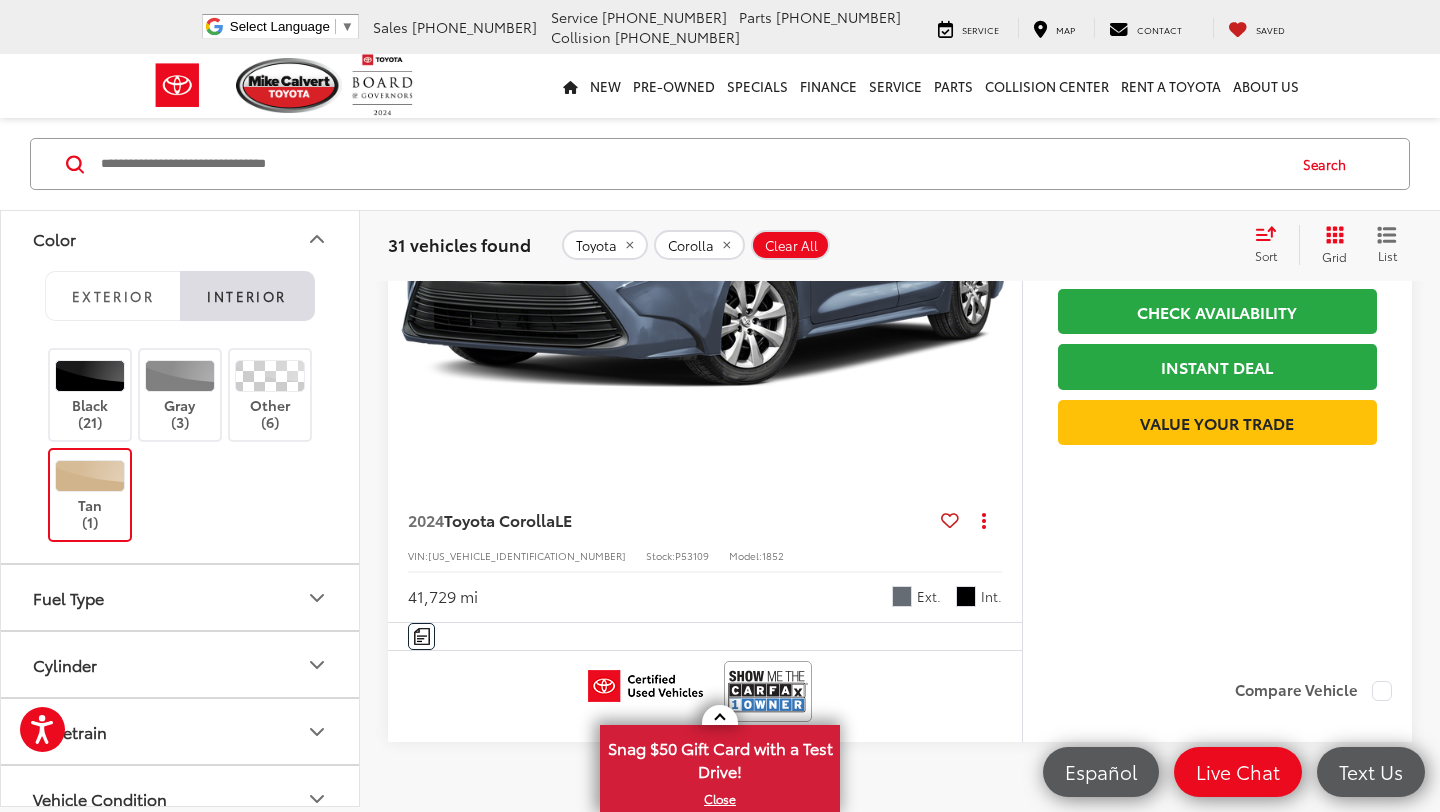 scroll, scrollTop: 408, scrollLeft: 0, axis: vertical 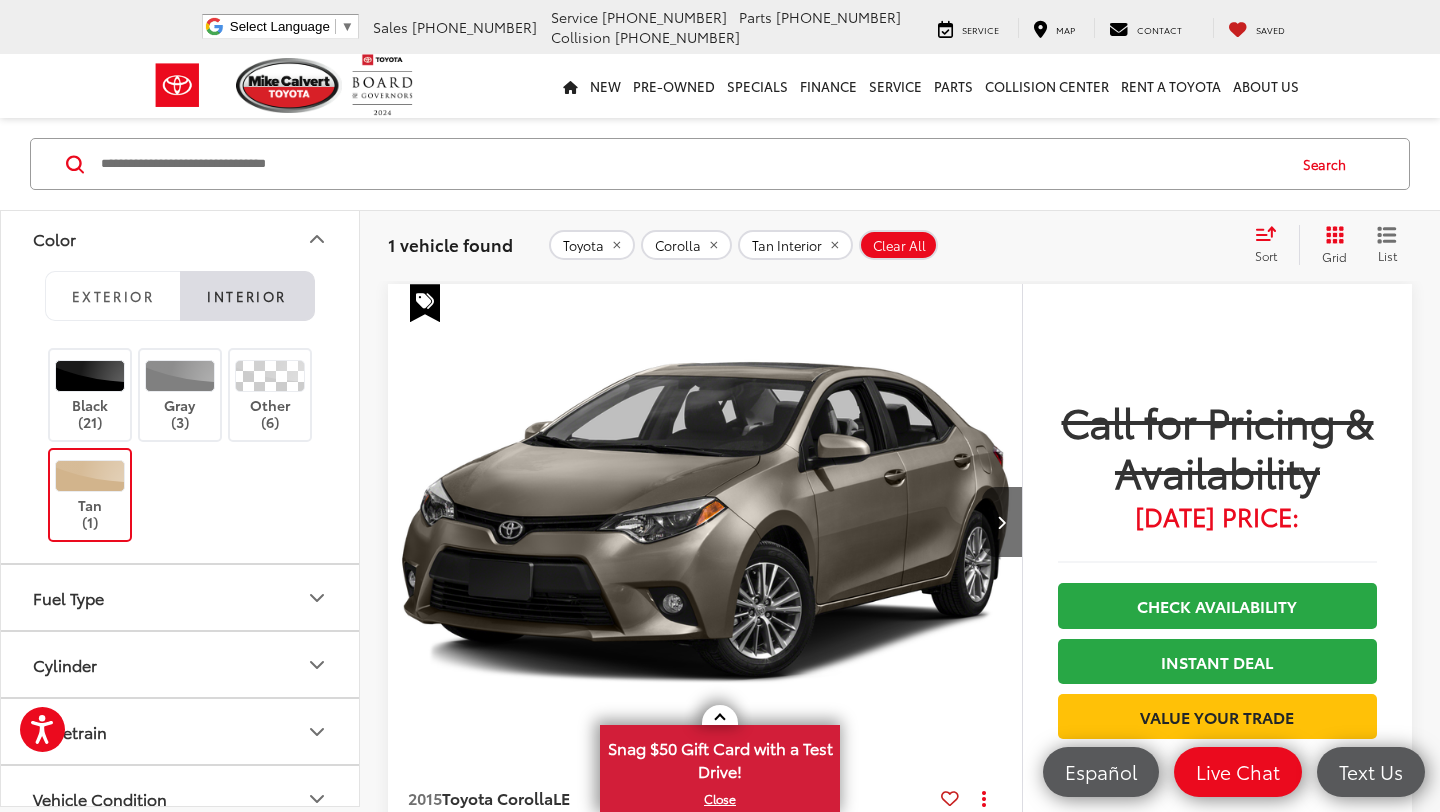 click at bounding box center (705, 523) 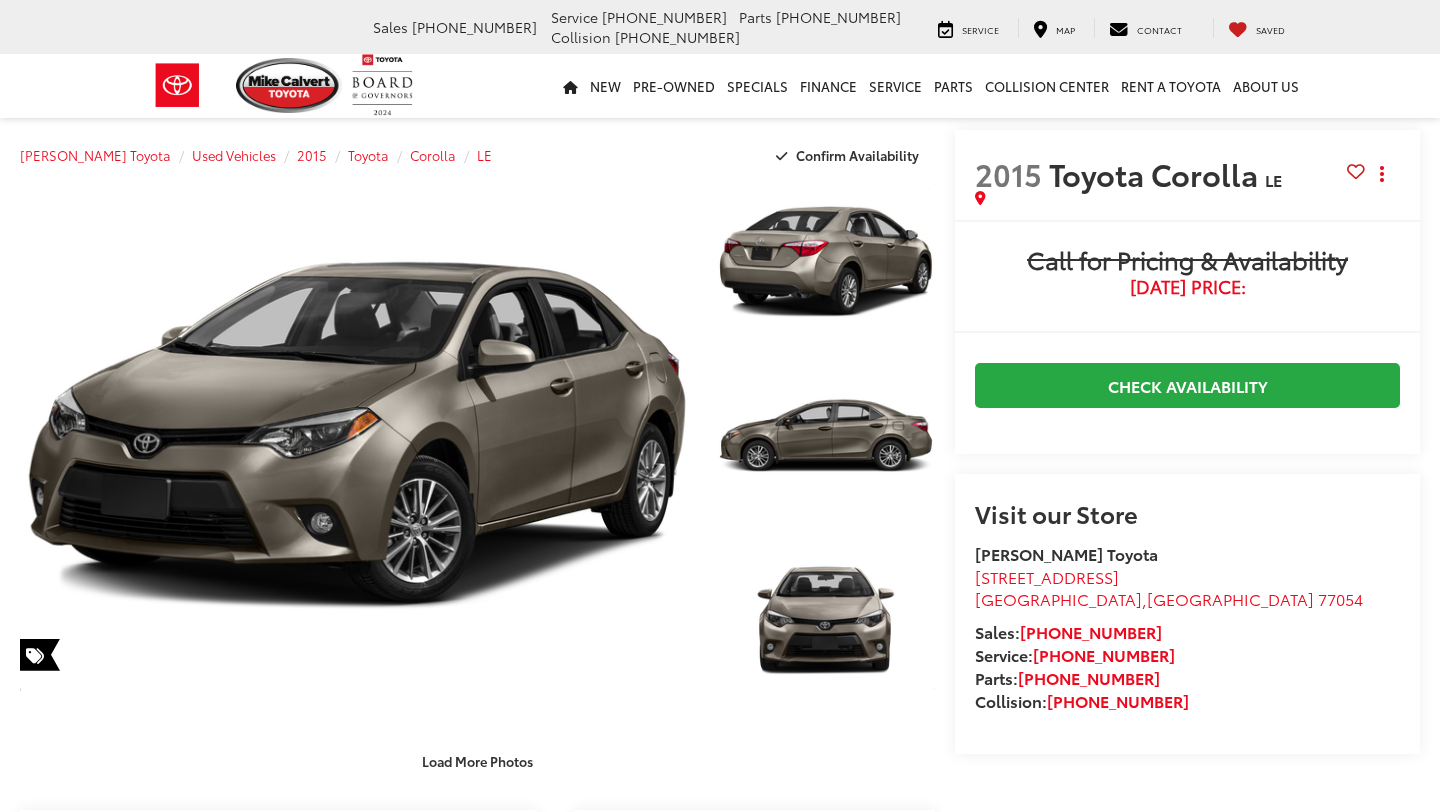 scroll, scrollTop: 0, scrollLeft: 0, axis: both 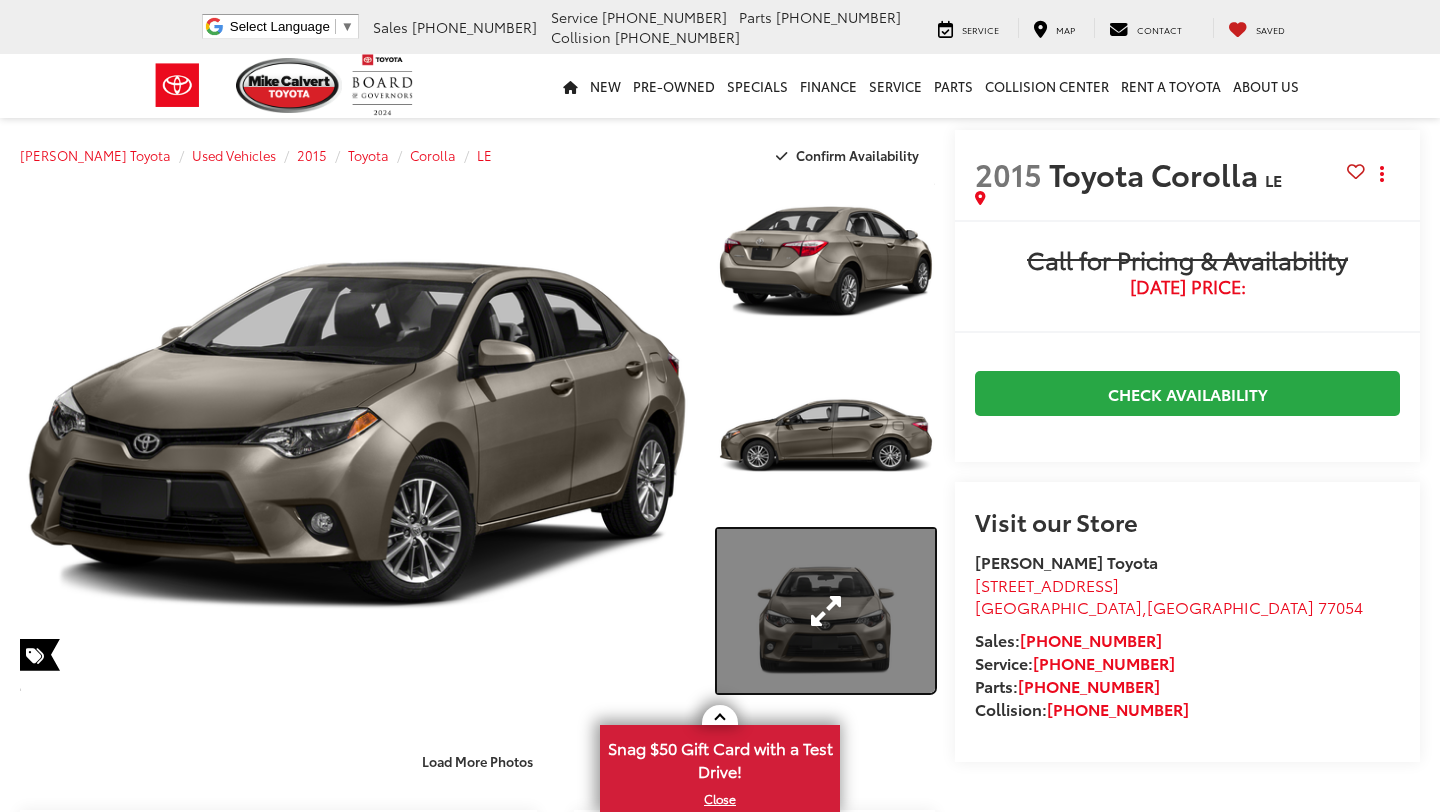 click at bounding box center [826, 611] 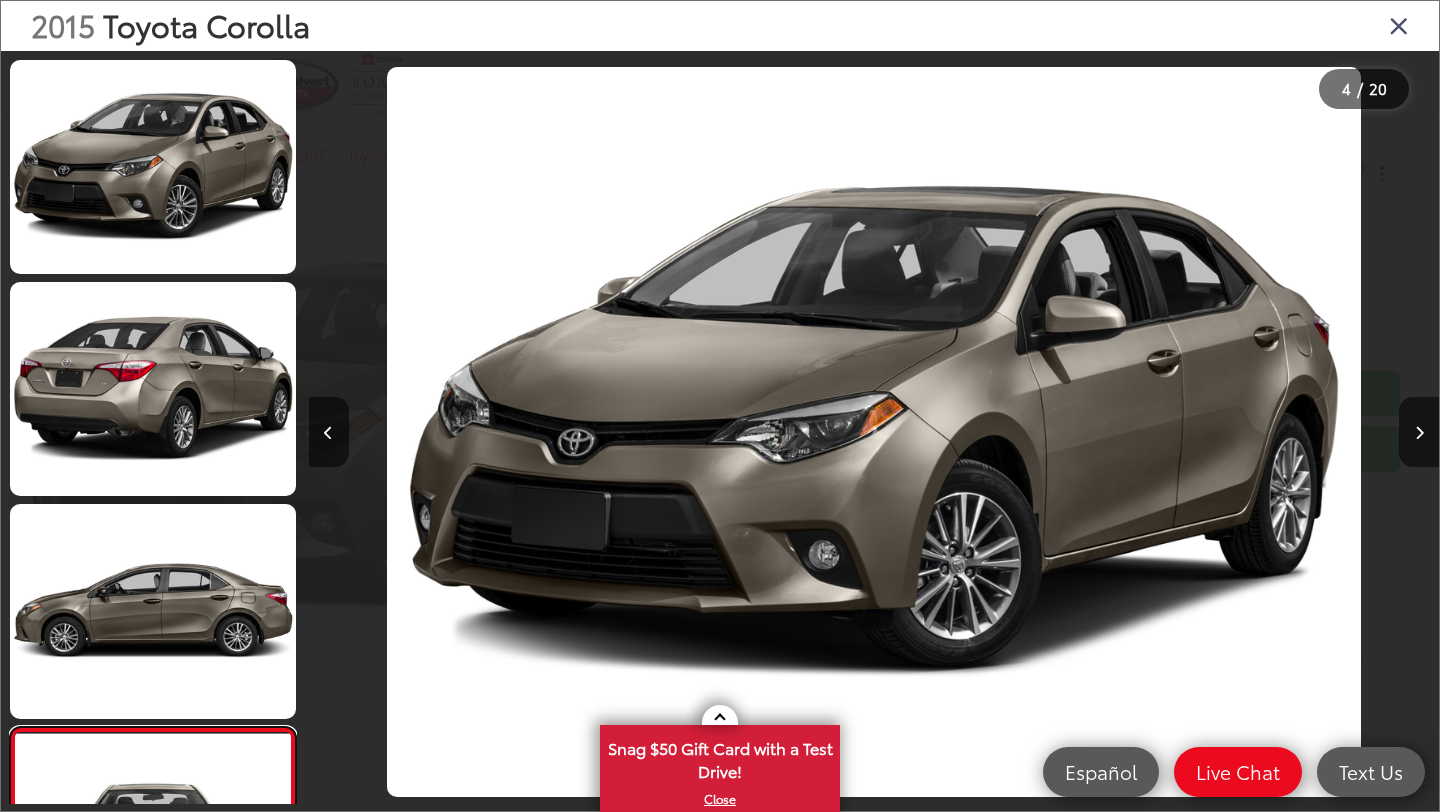 scroll, scrollTop: 162, scrollLeft: 0, axis: vertical 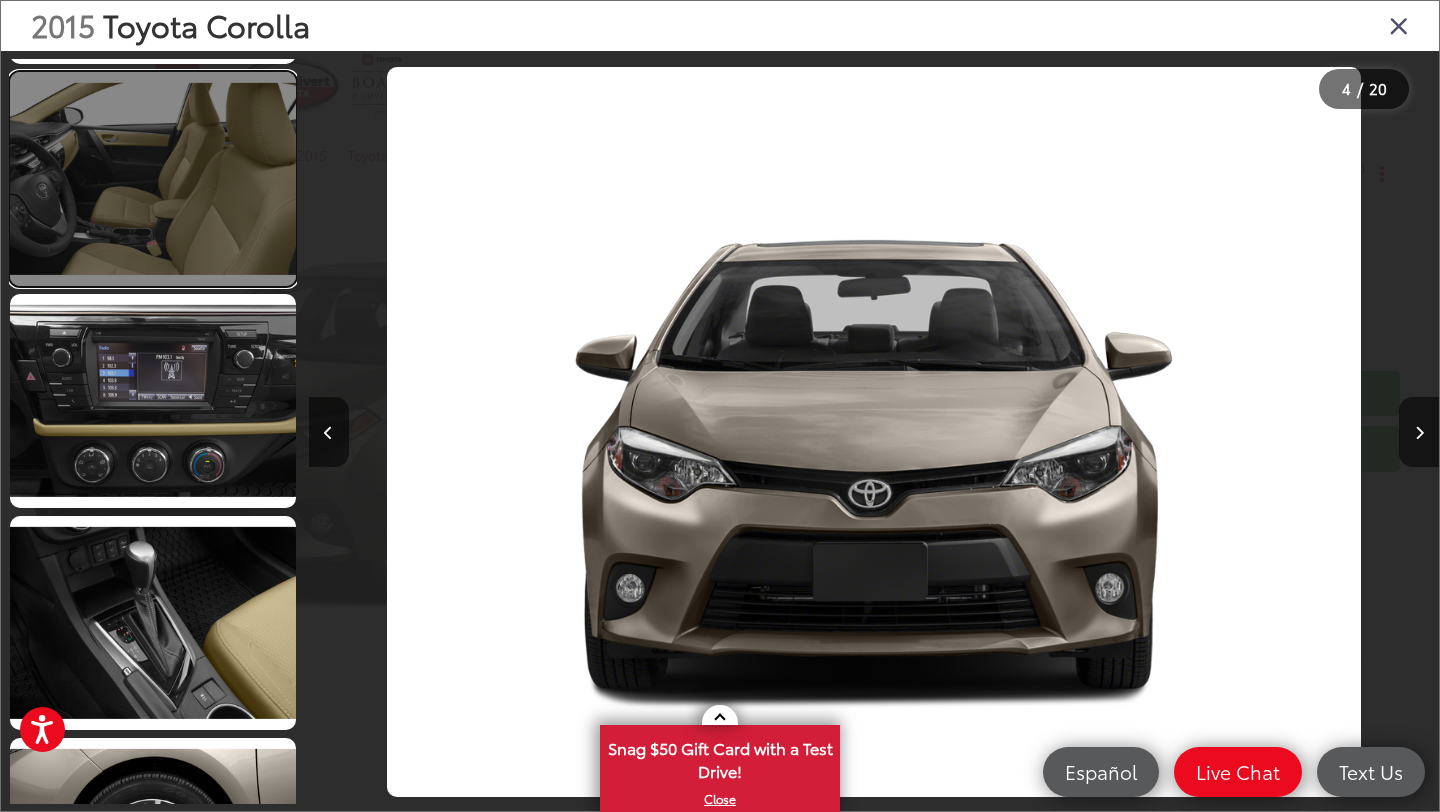 click at bounding box center [153, 179] 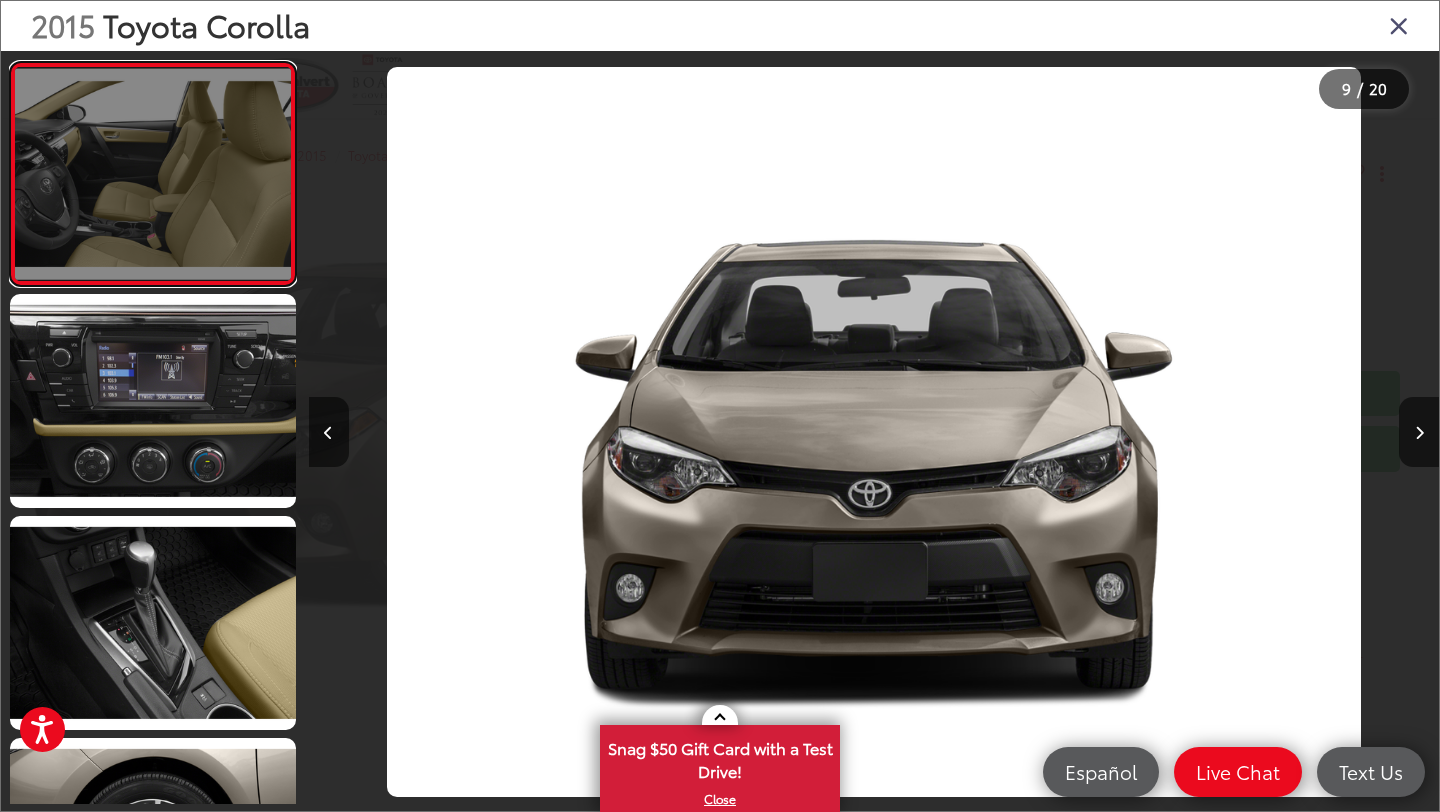 scroll, scrollTop: 1635, scrollLeft: 0, axis: vertical 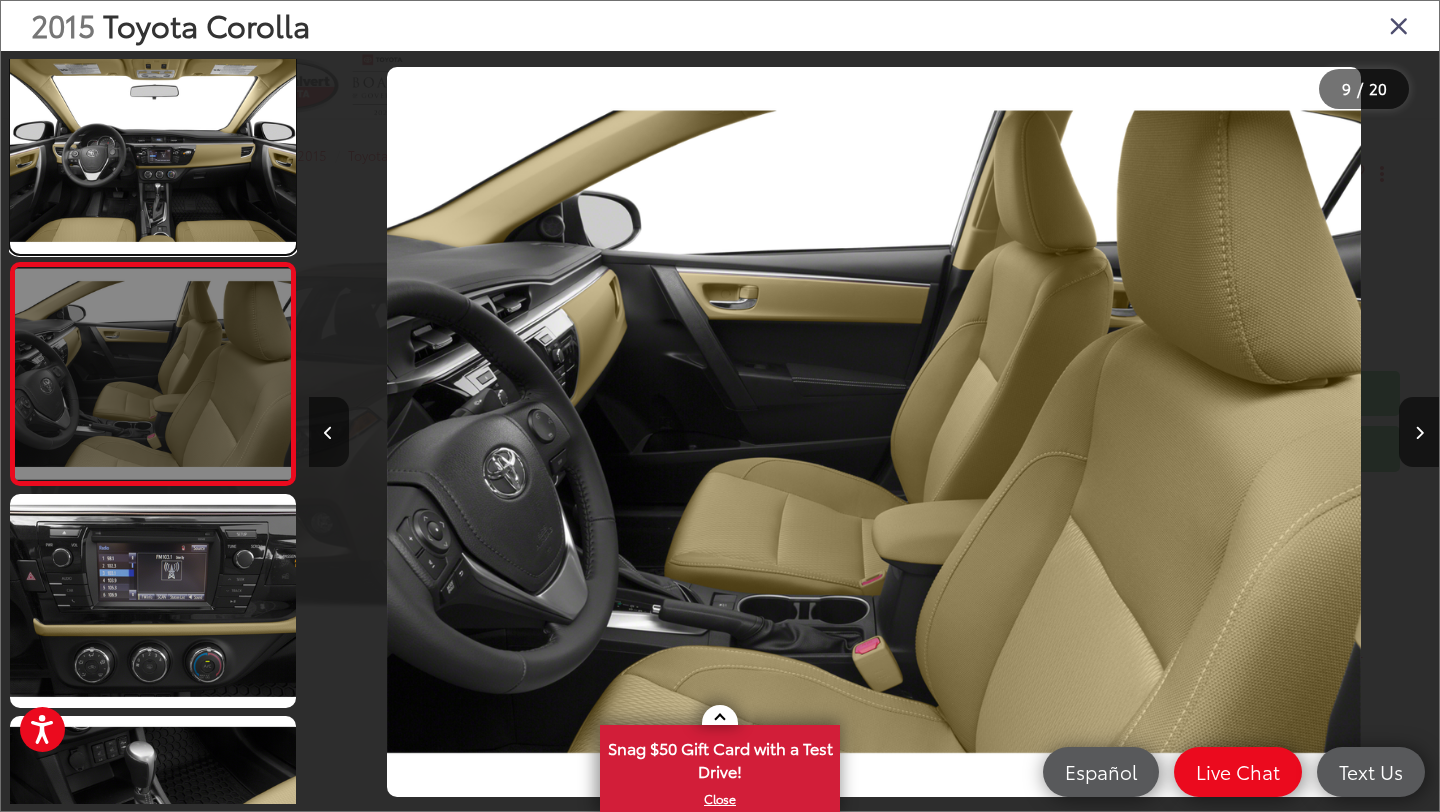 click at bounding box center (153, 146) 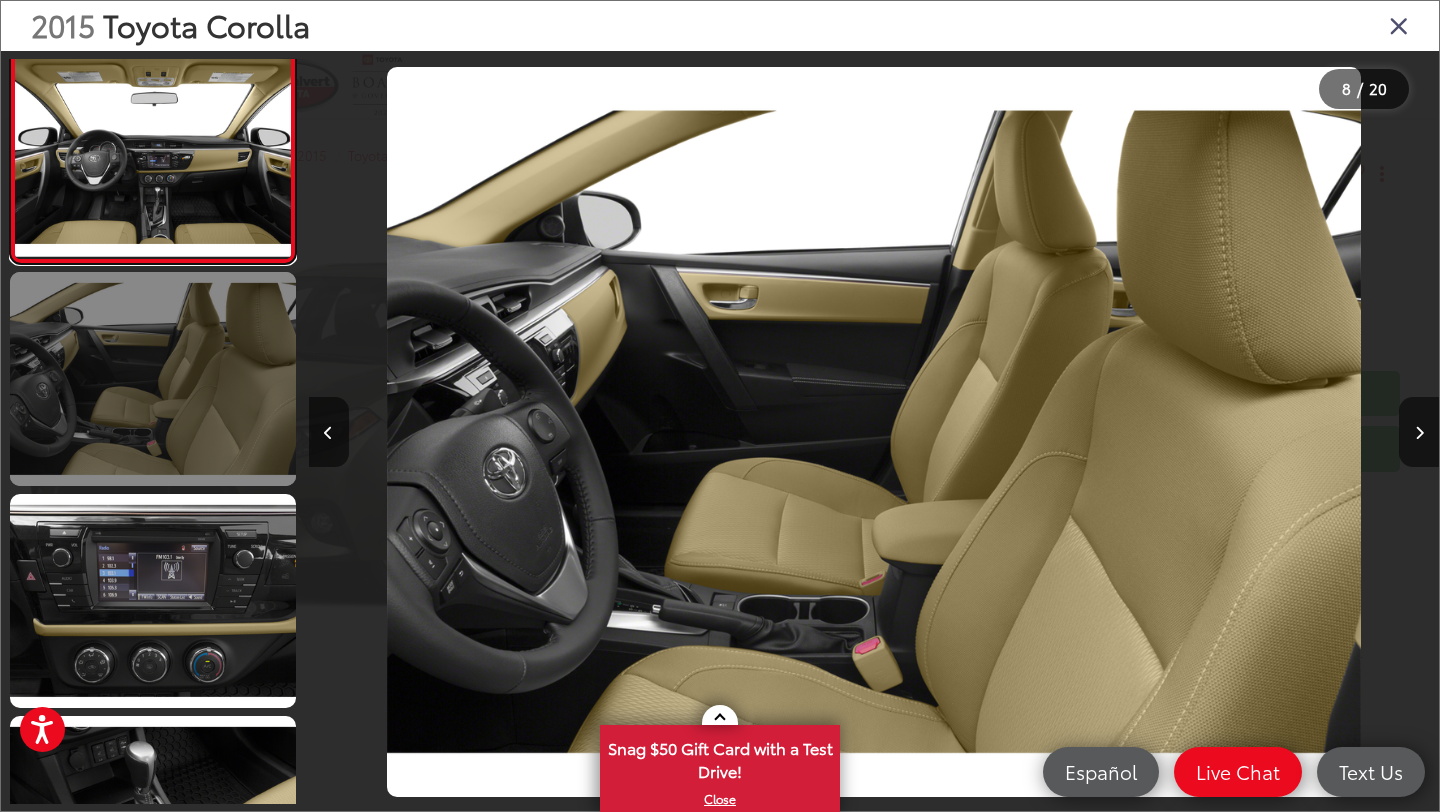 scroll, scrollTop: 1461, scrollLeft: 0, axis: vertical 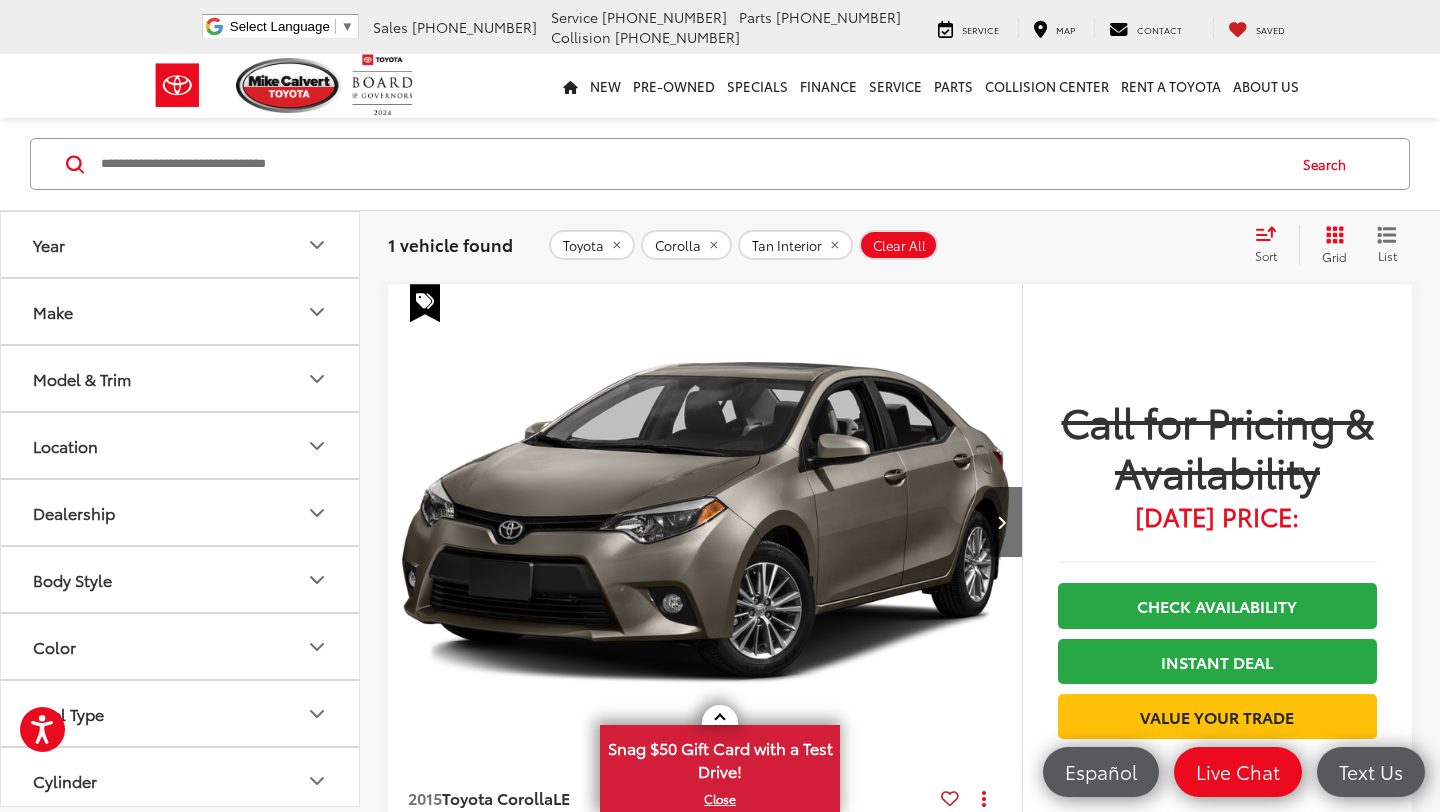 click at bounding box center (691, 164) 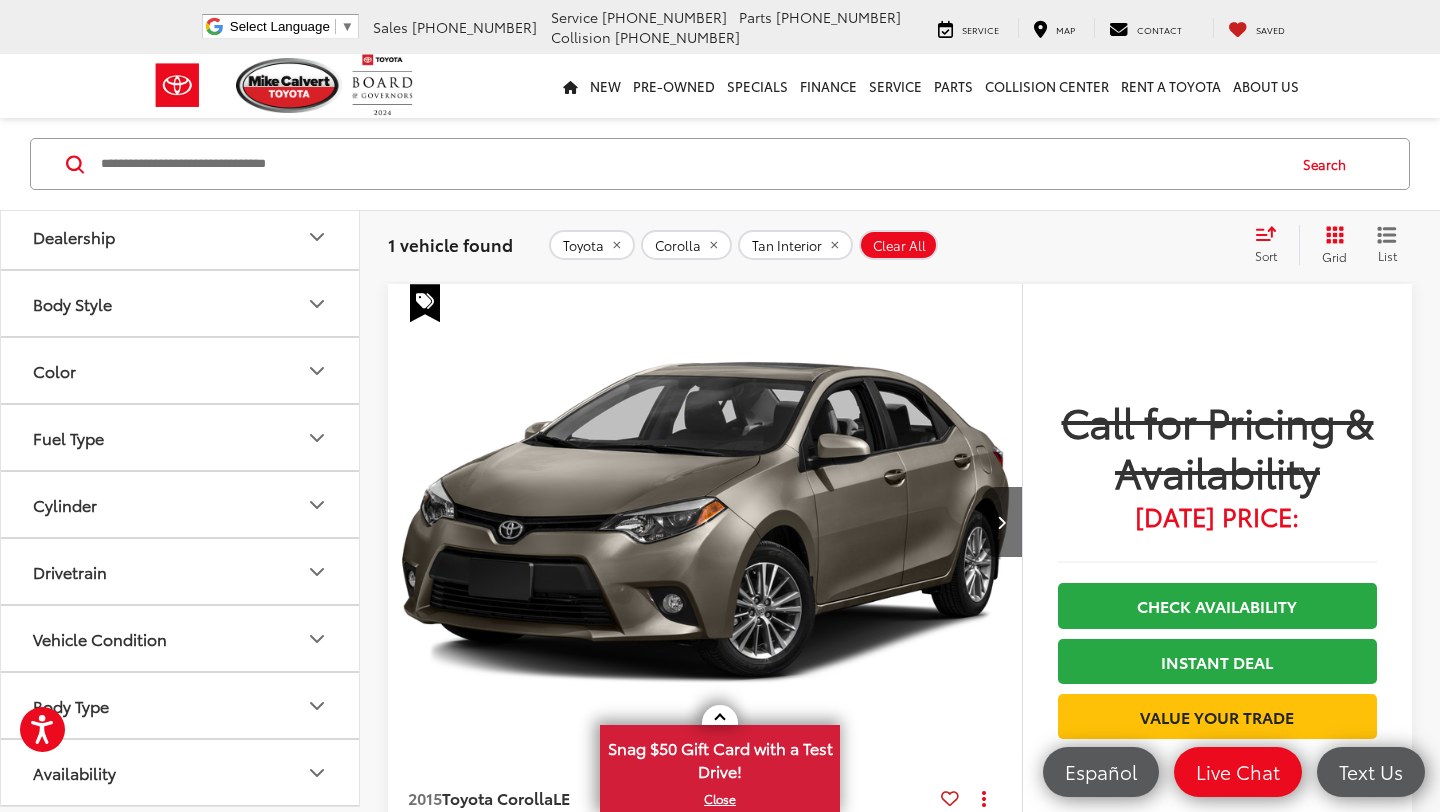 click on "Drivetrain" at bounding box center [181, 571] 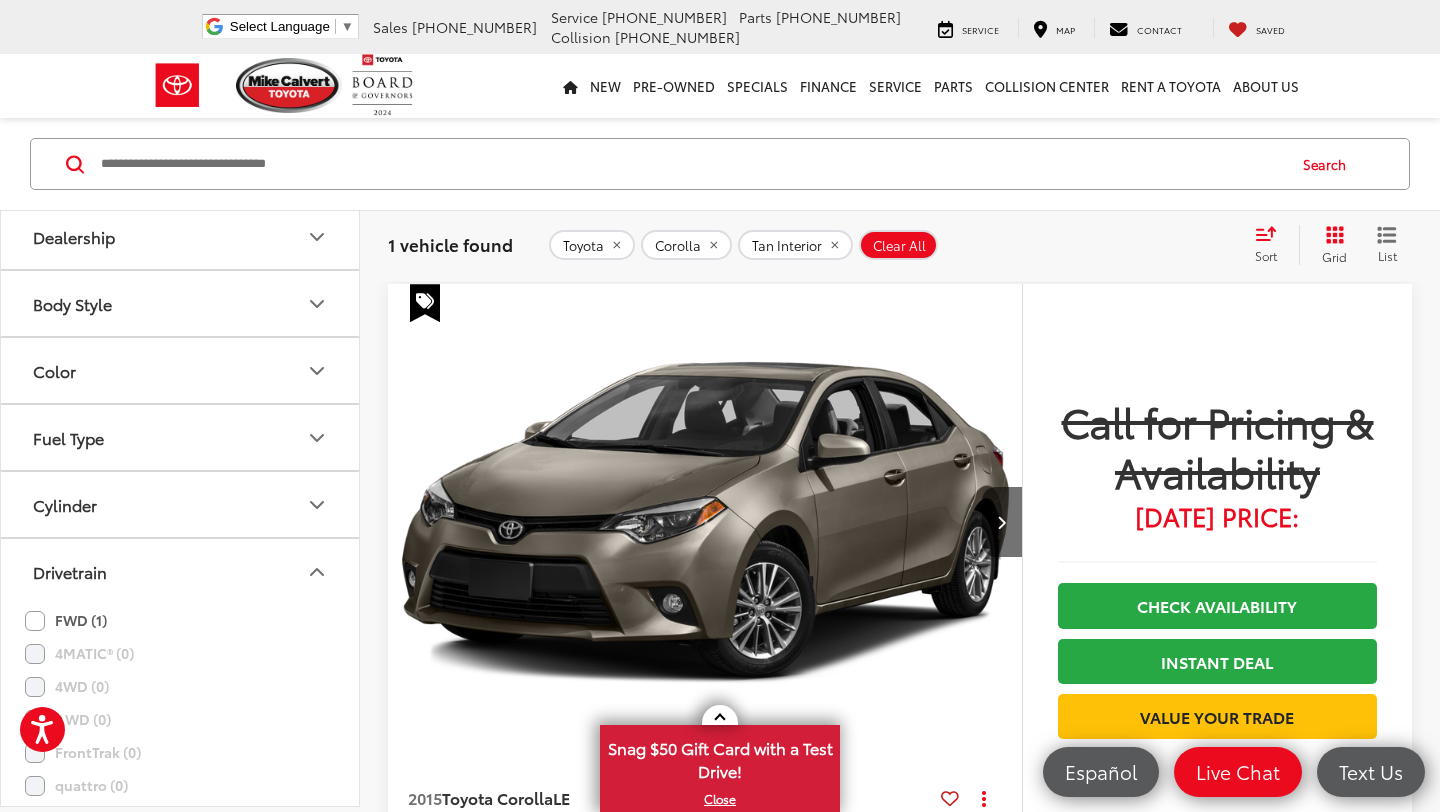 click on "Drivetrain" at bounding box center [181, 571] 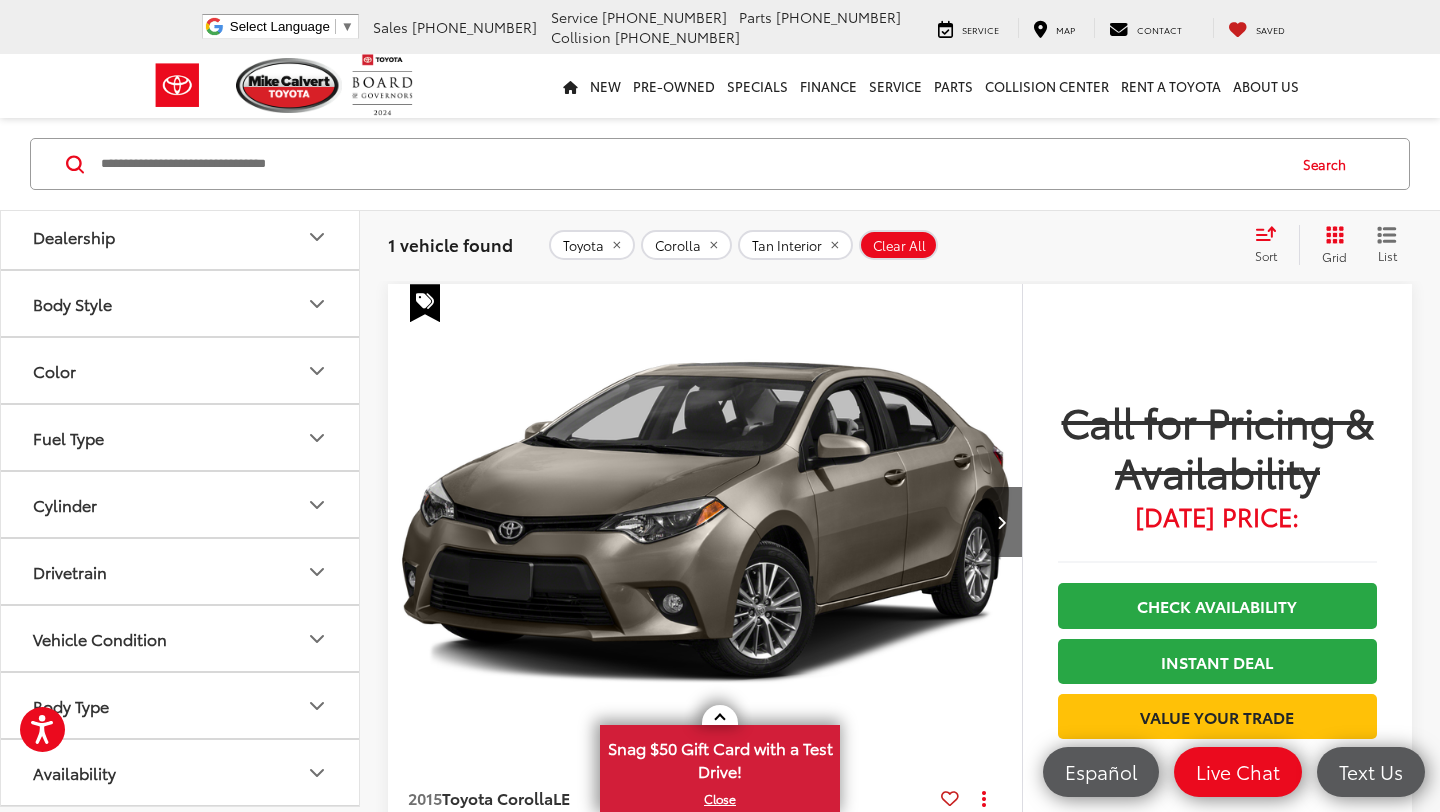 click on "Vehicle Condition" 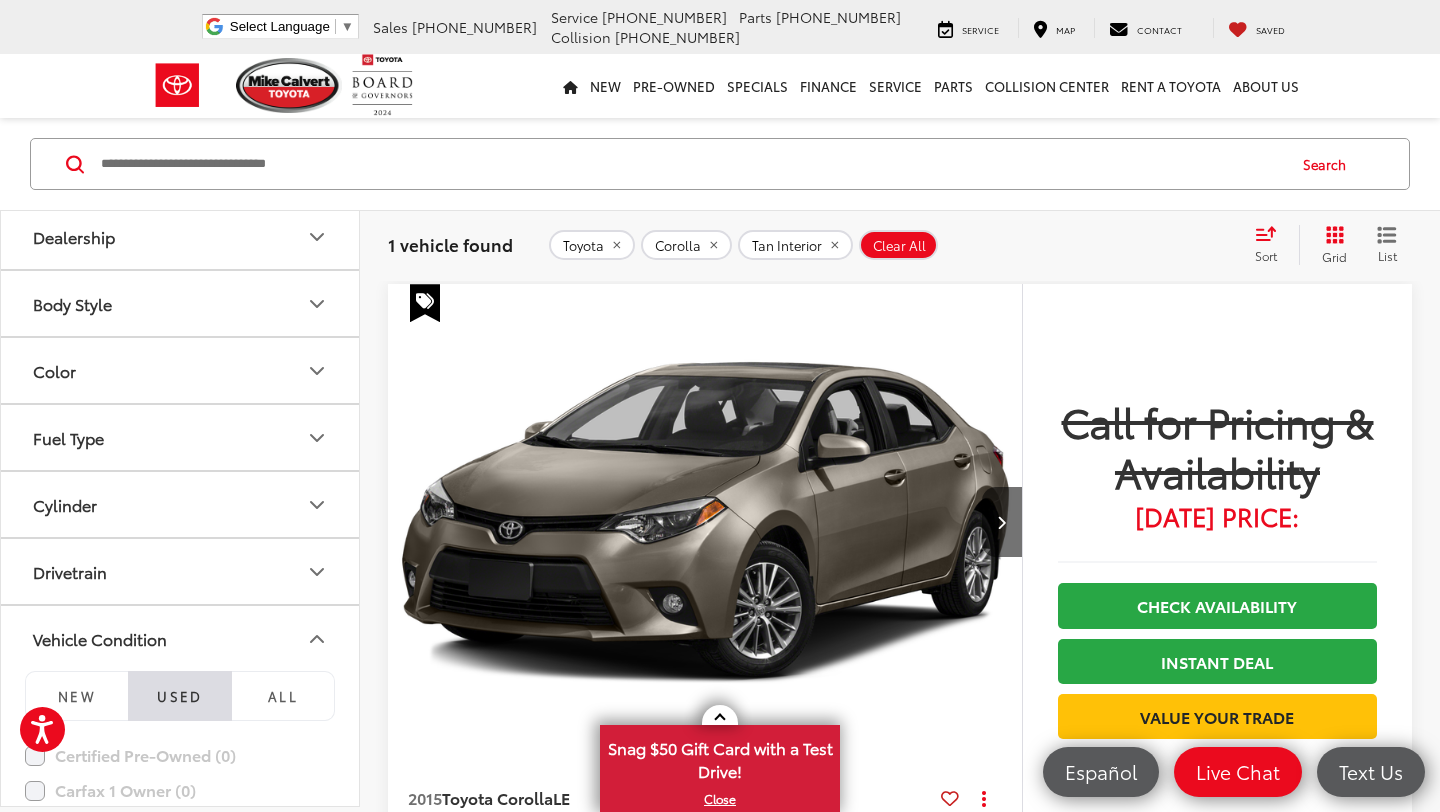 scroll, scrollTop: 431, scrollLeft: 0, axis: vertical 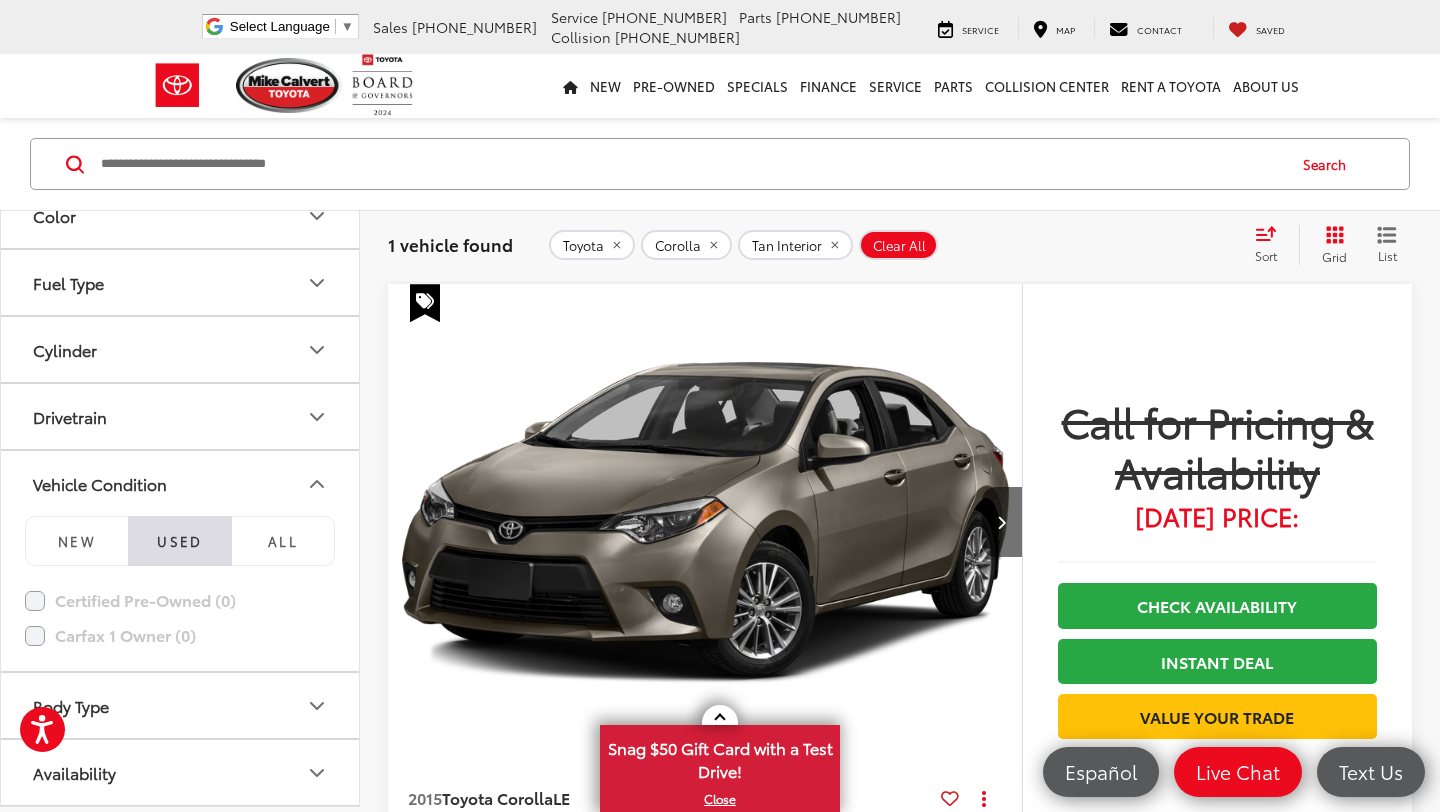 click on "Drivetrain" at bounding box center (181, 416) 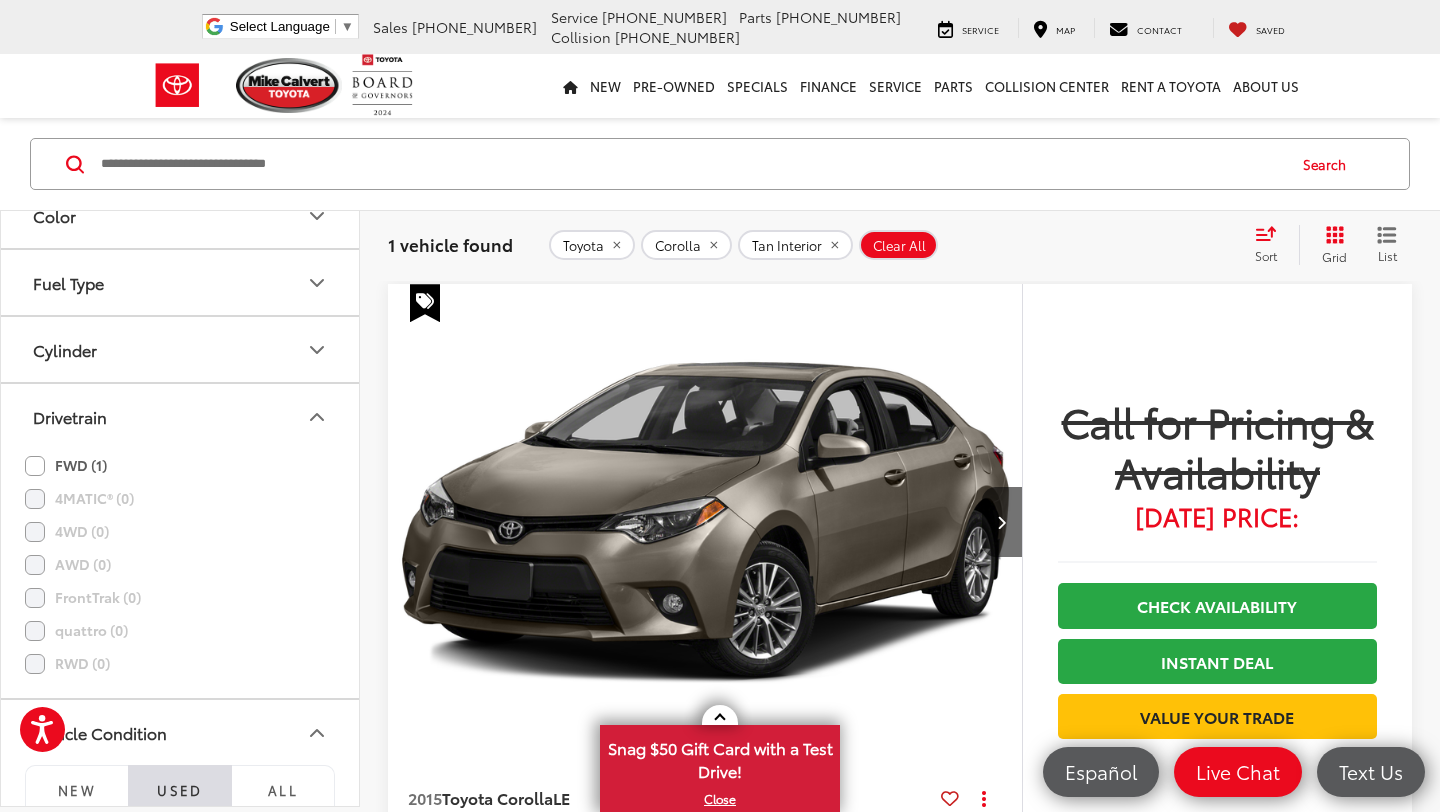 scroll, scrollTop: 680, scrollLeft: 0, axis: vertical 